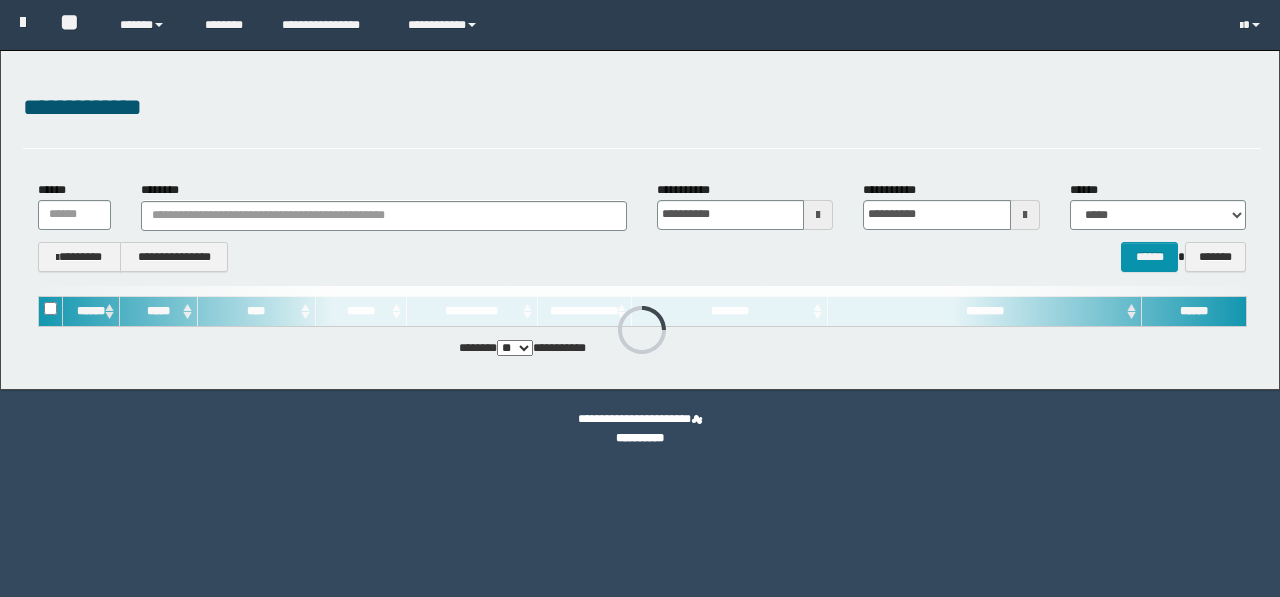 scroll, scrollTop: 0, scrollLeft: 0, axis: both 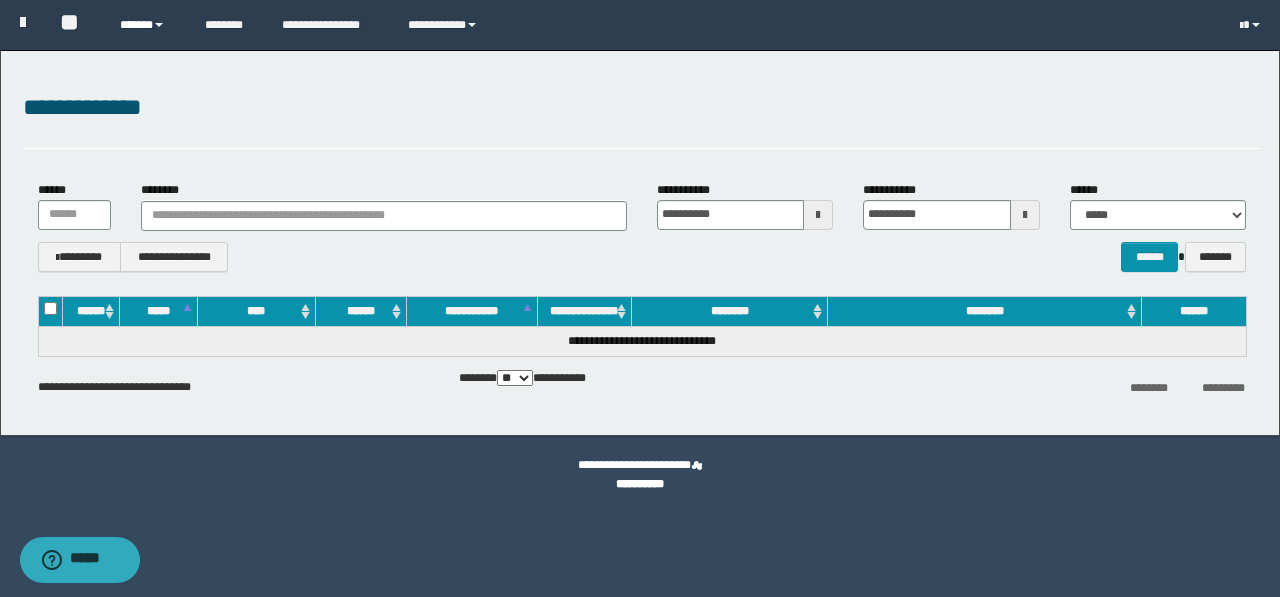 click on "******" at bounding box center (147, 25) 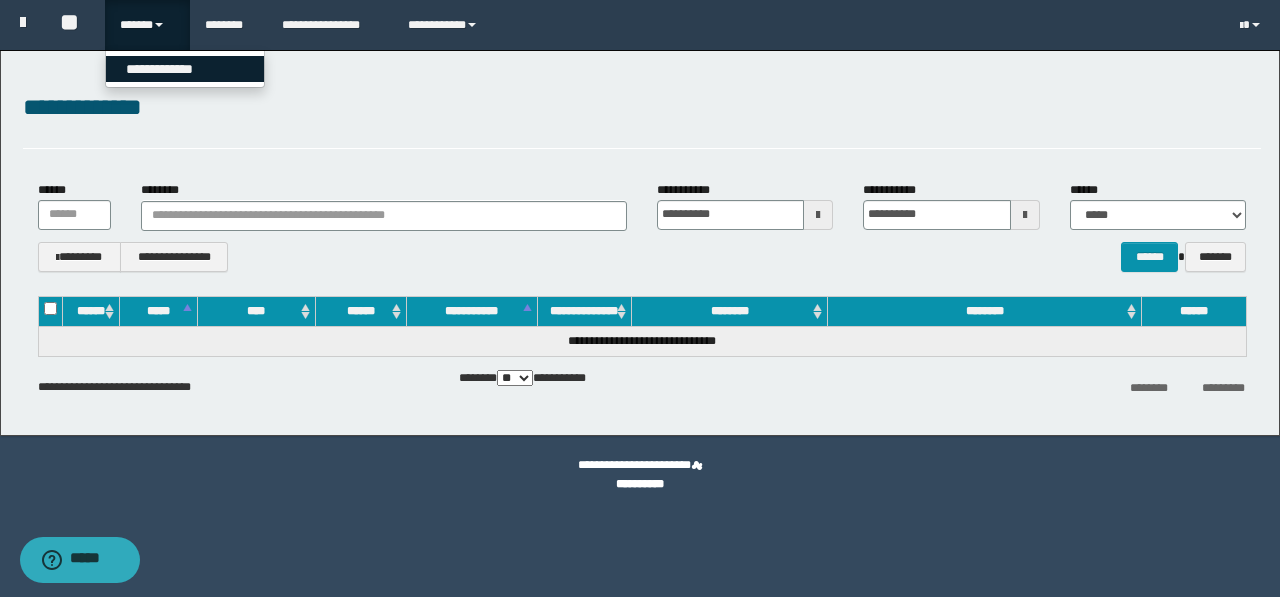 click on "**********" at bounding box center (185, 69) 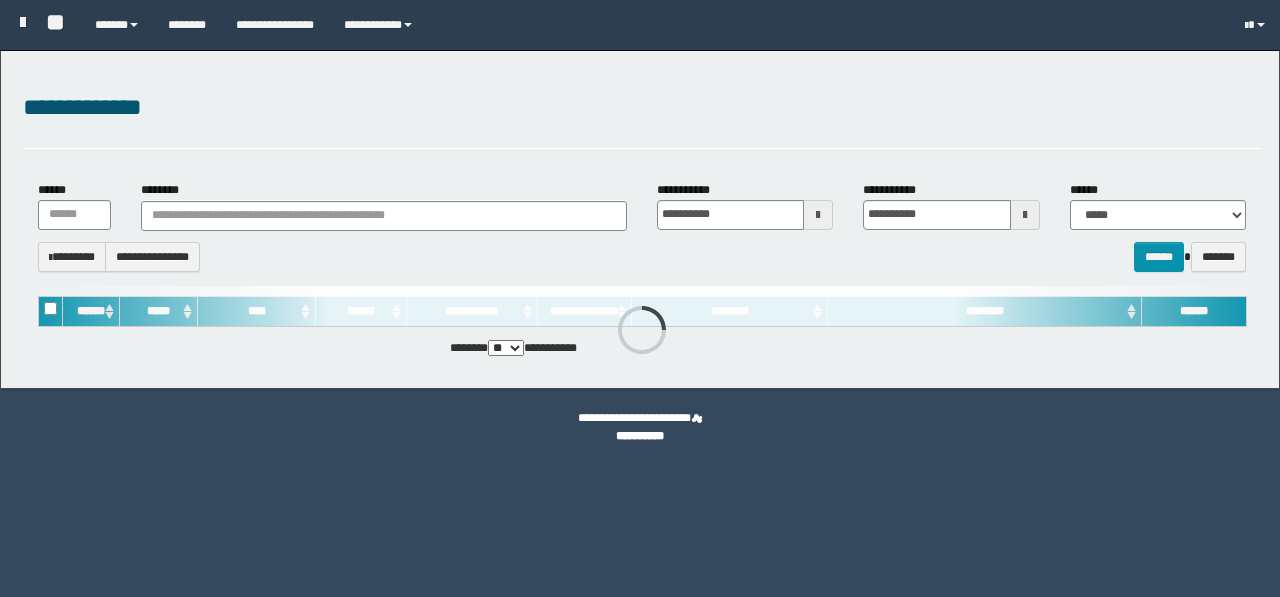 scroll, scrollTop: 0, scrollLeft: 0, axis: both 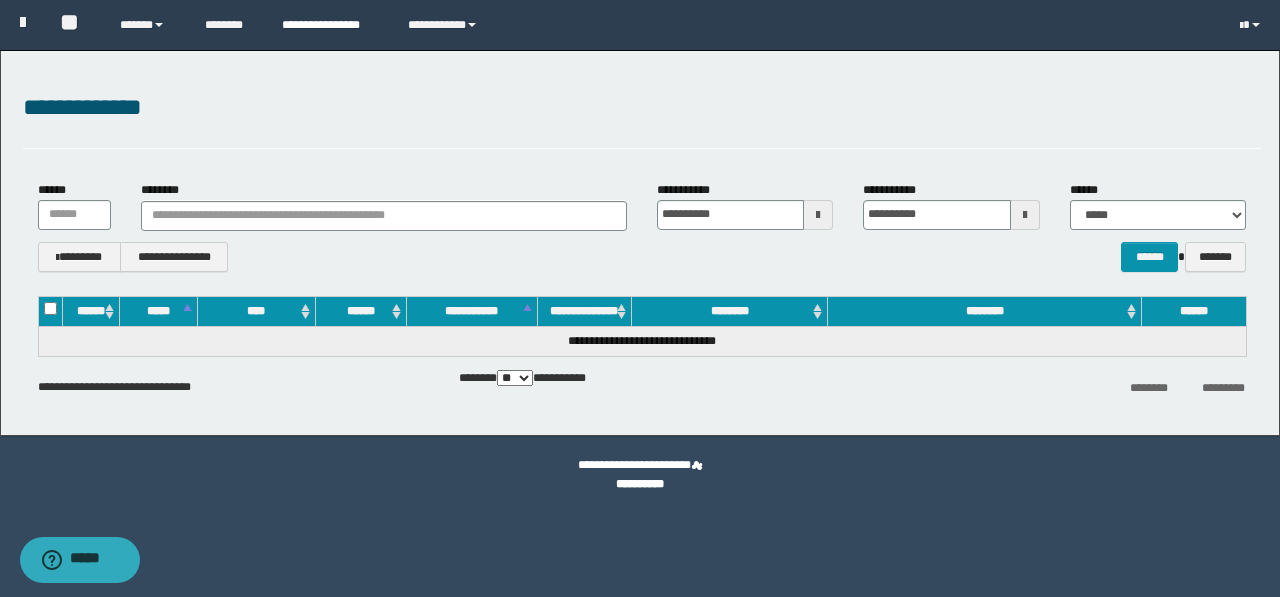 click on "**********" at bounding box center (330, 25) 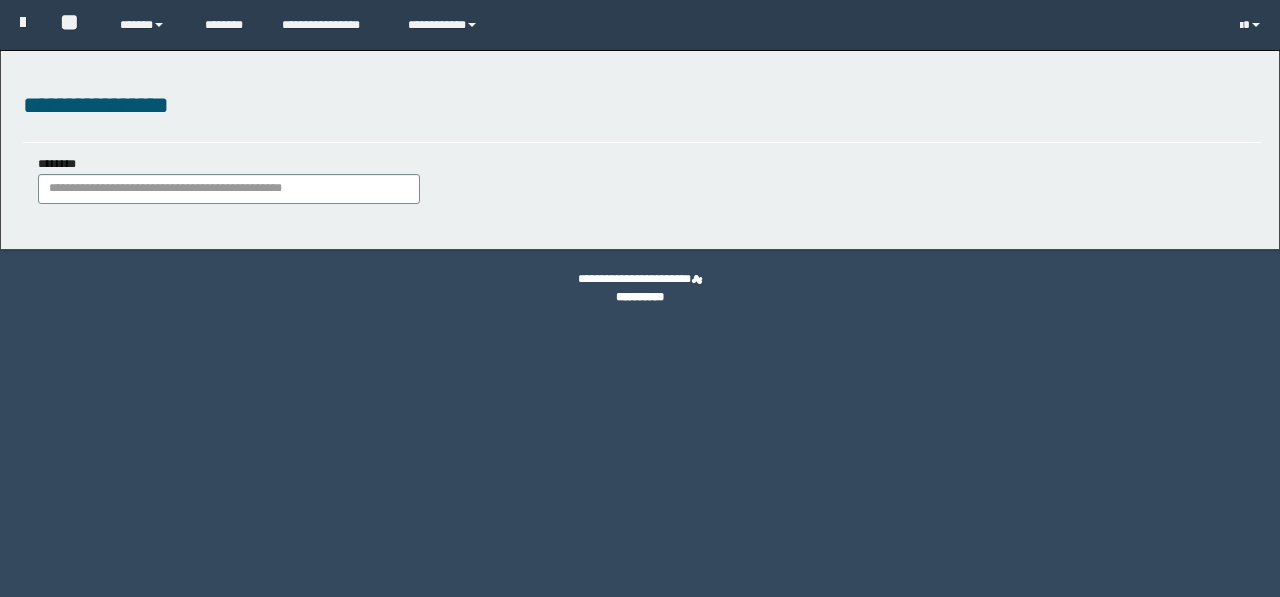 scroll, scrollTop: 0, scrollLeft: 0, axis: both 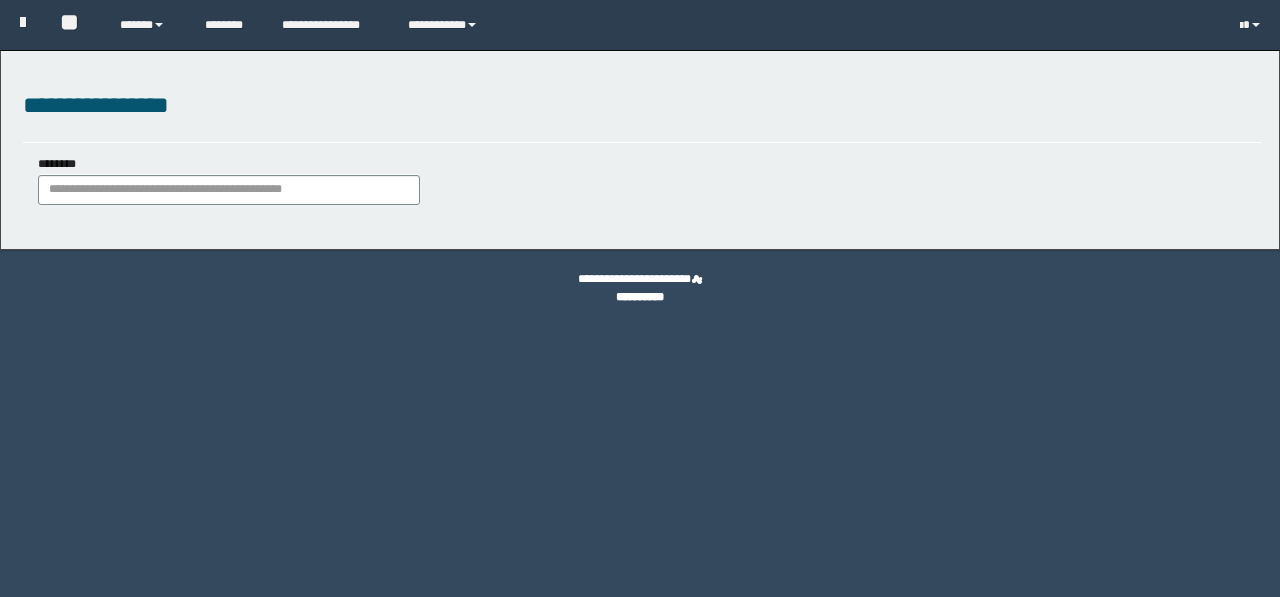 click on "**********" at bounding box center (642, 187) 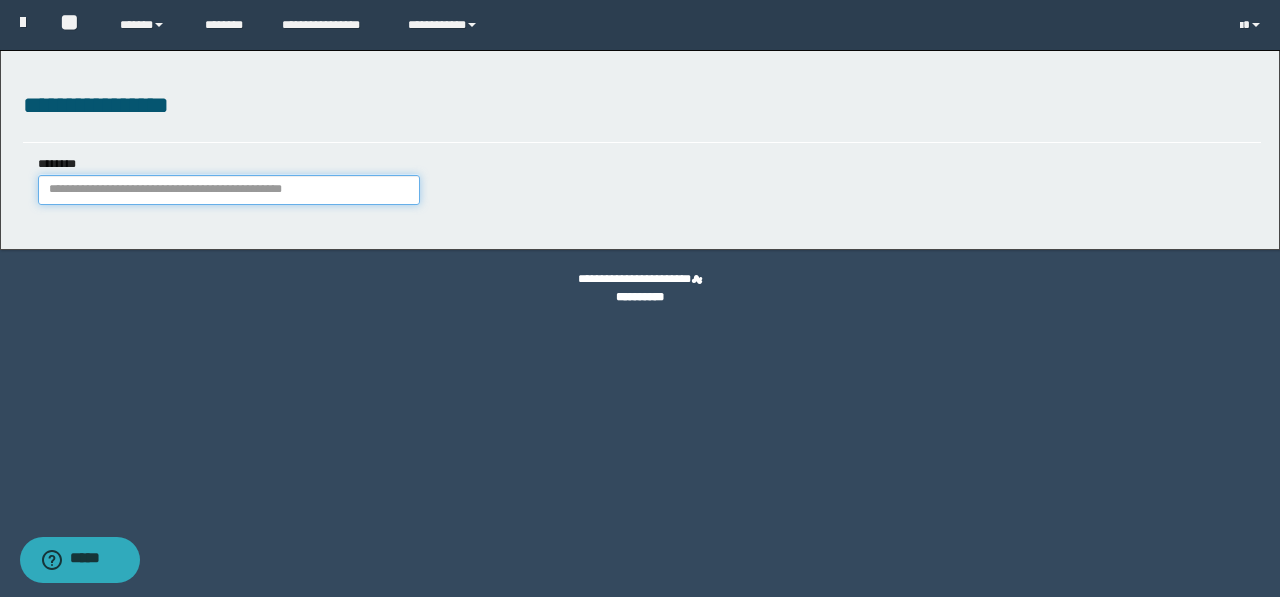 drag, startPoint x: 288, startPoint y: 197, endPoint x: 286, endPoint y: 157, distance: 40.04997 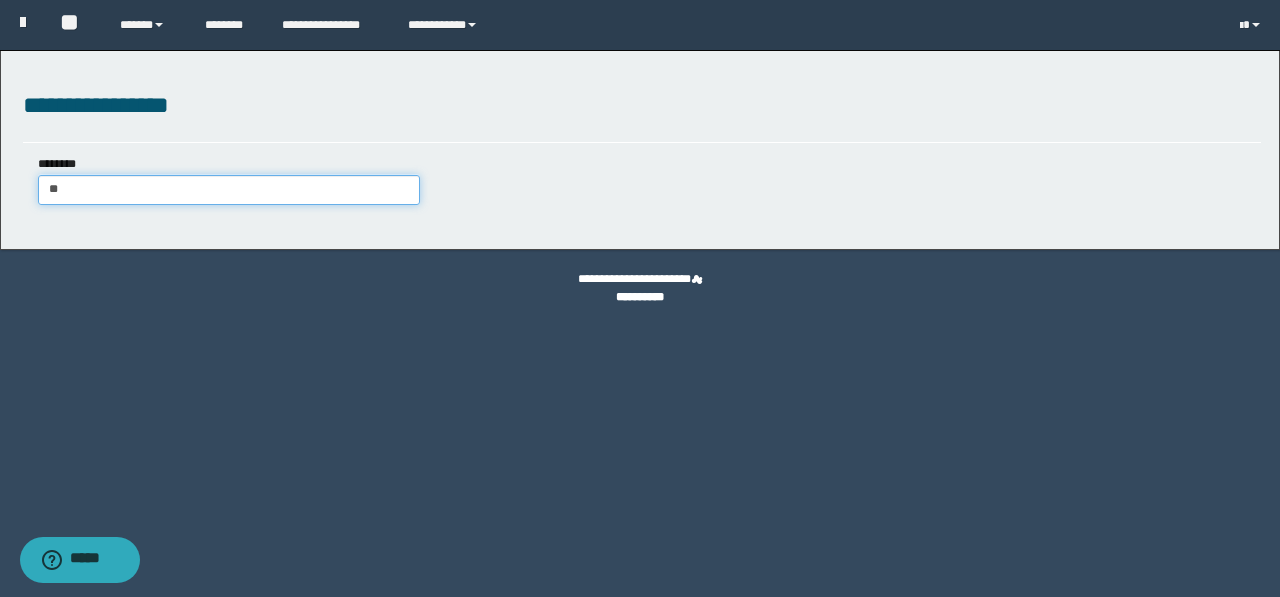type on "***" 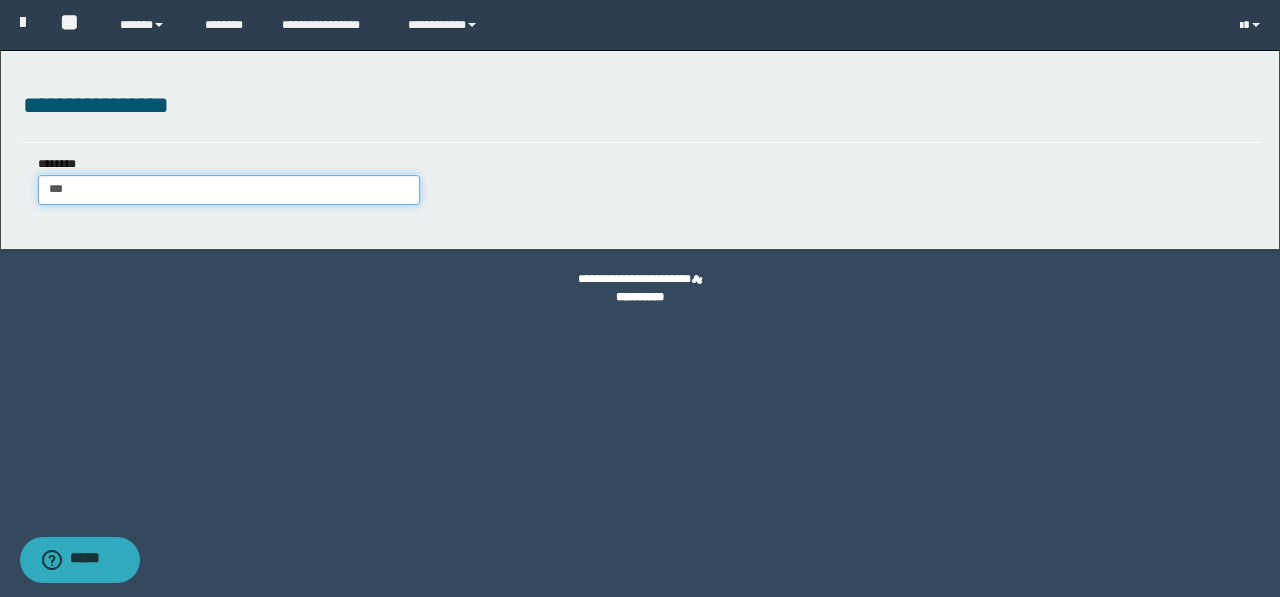 type on "***" 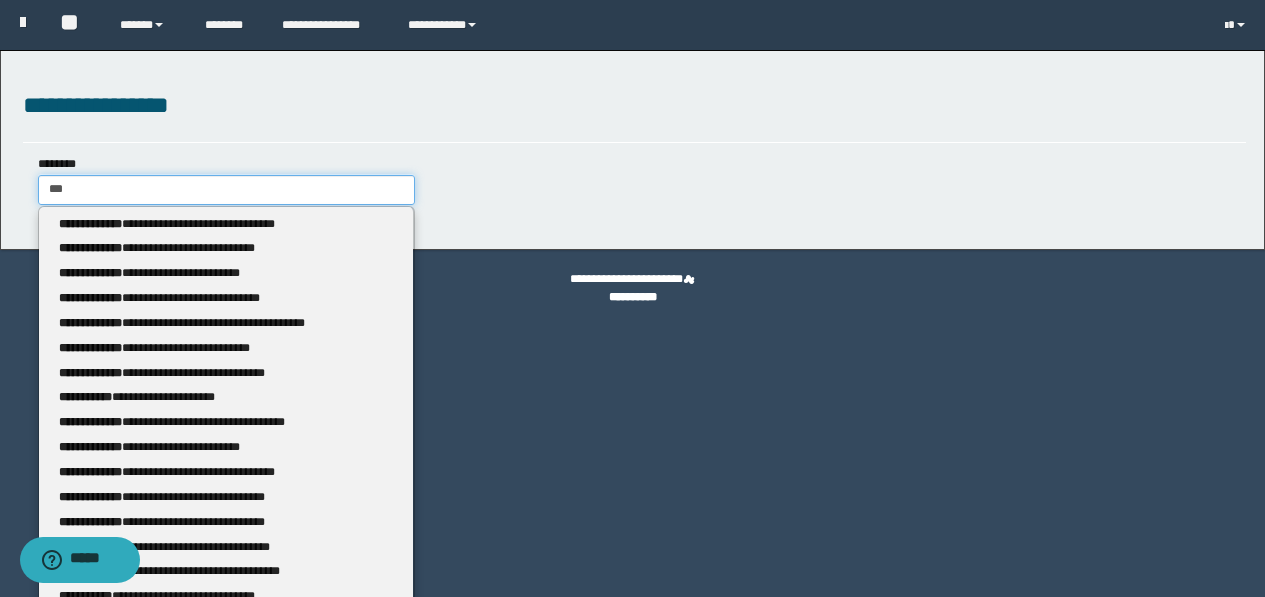 type 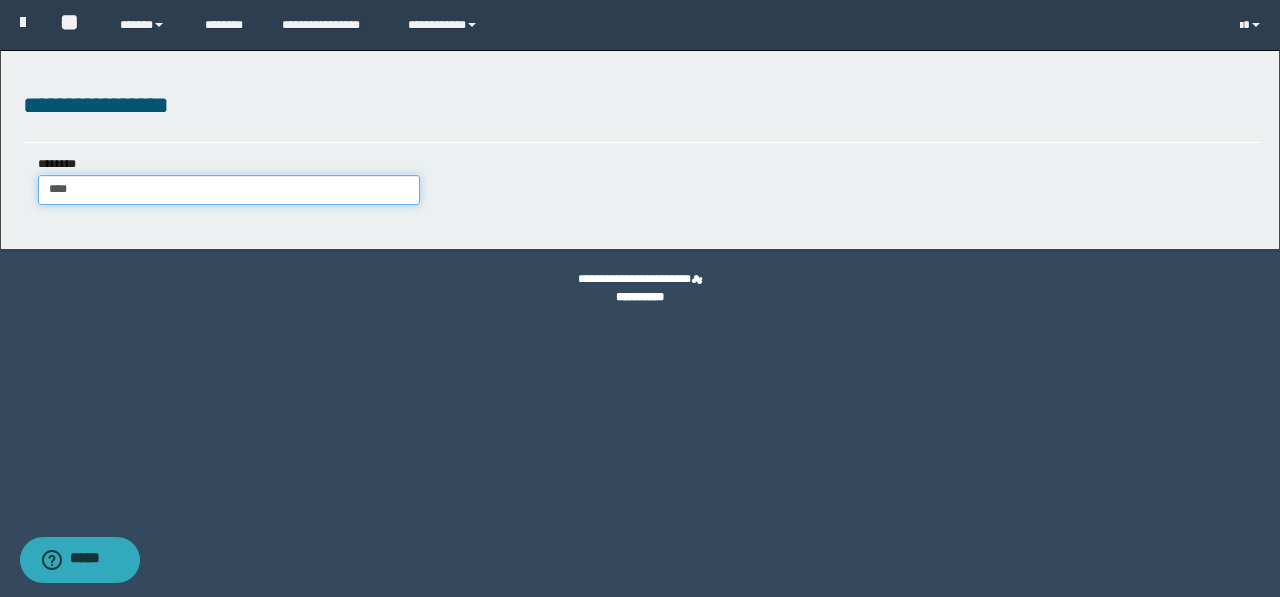 type on "****" 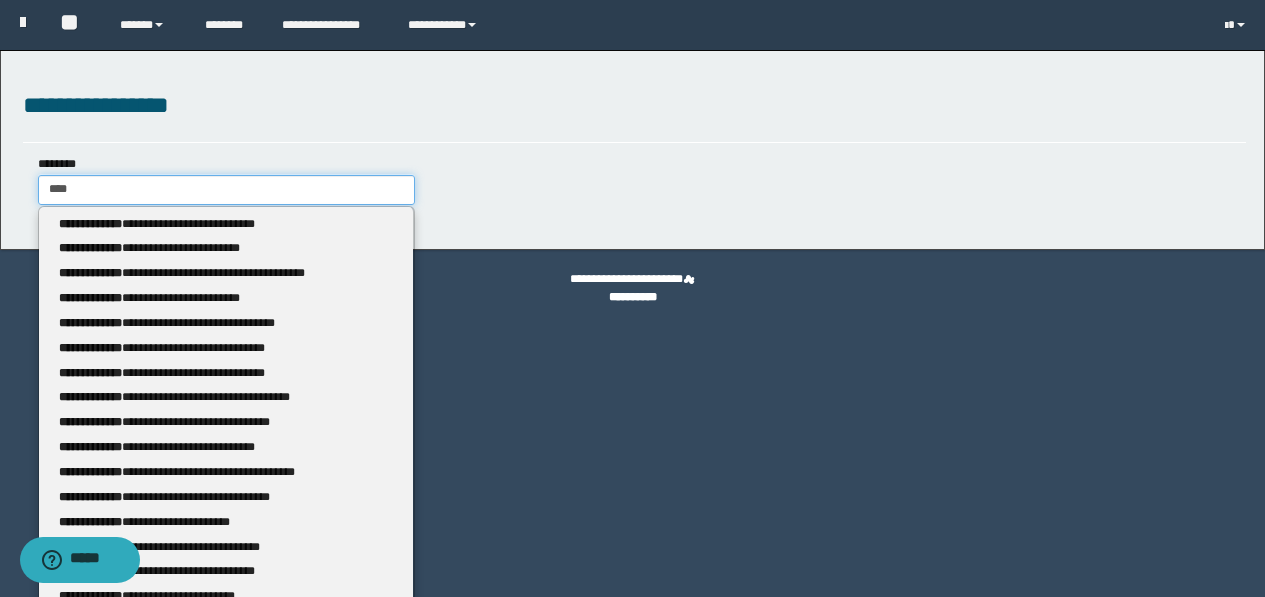 type 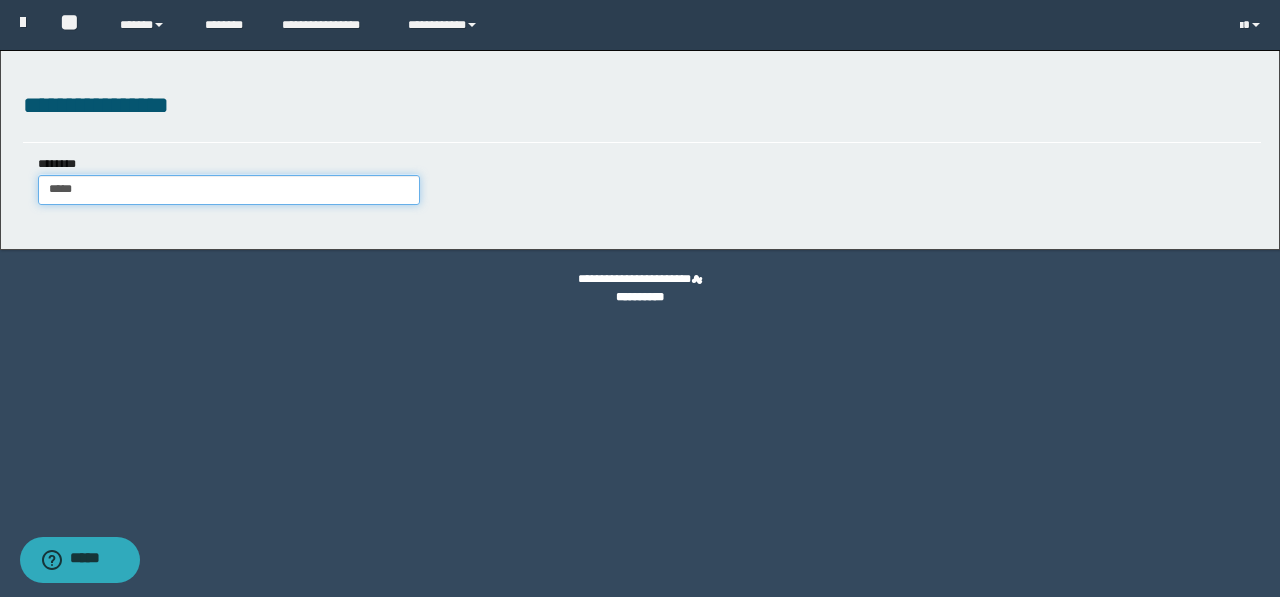type on "*****" 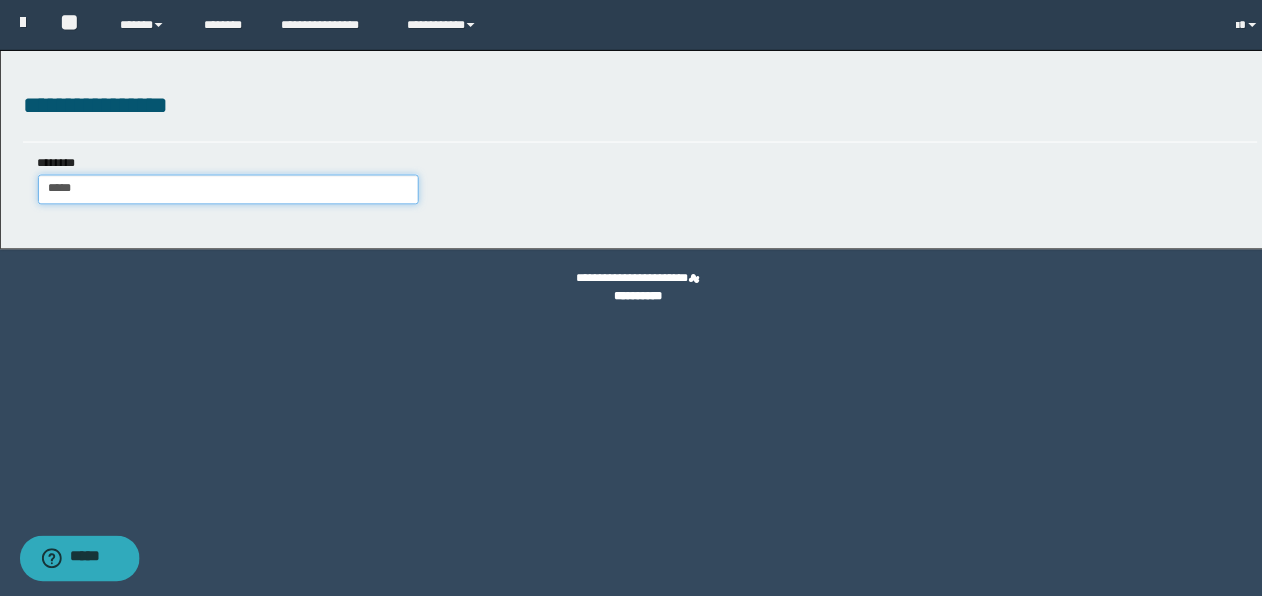 type 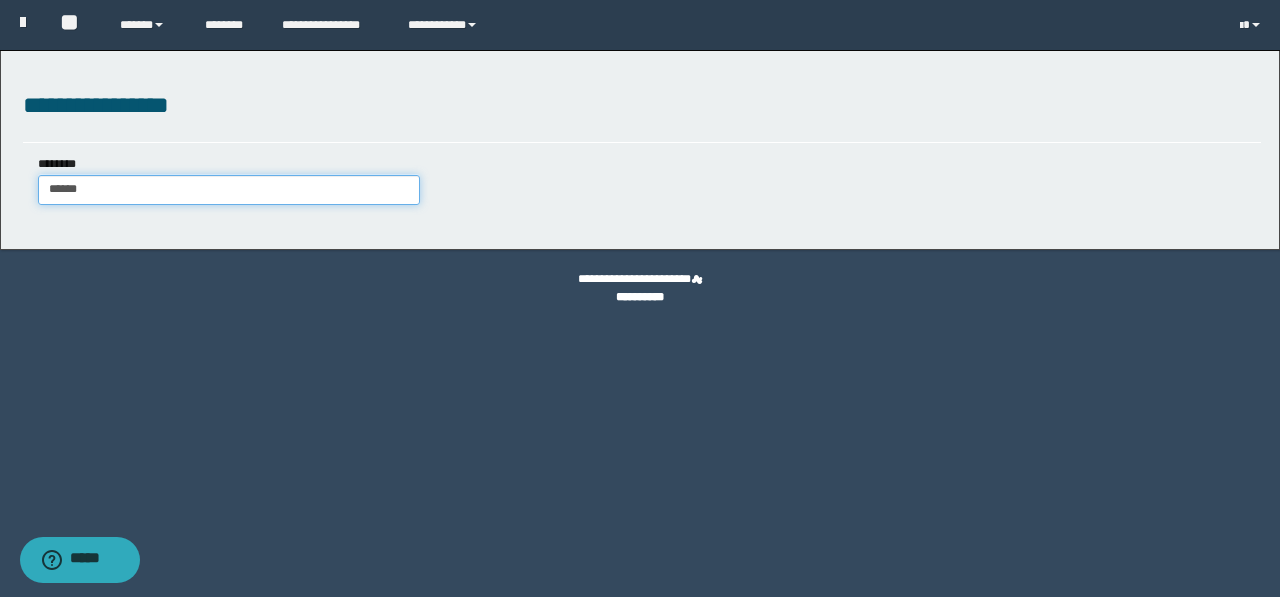 type on "******" 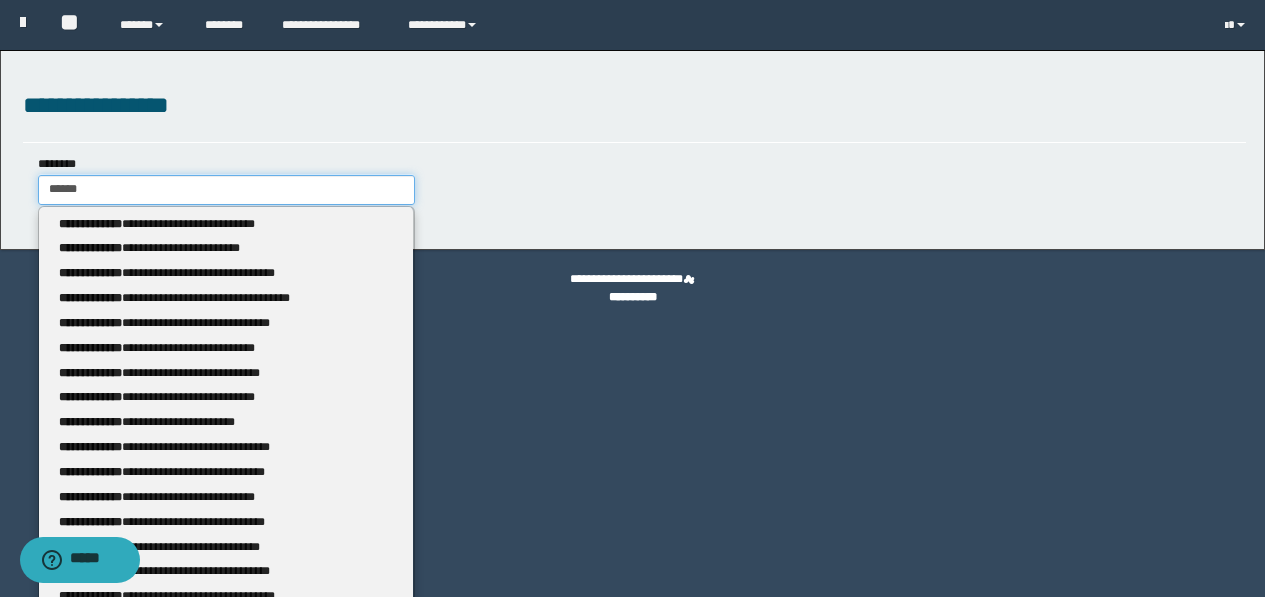 type 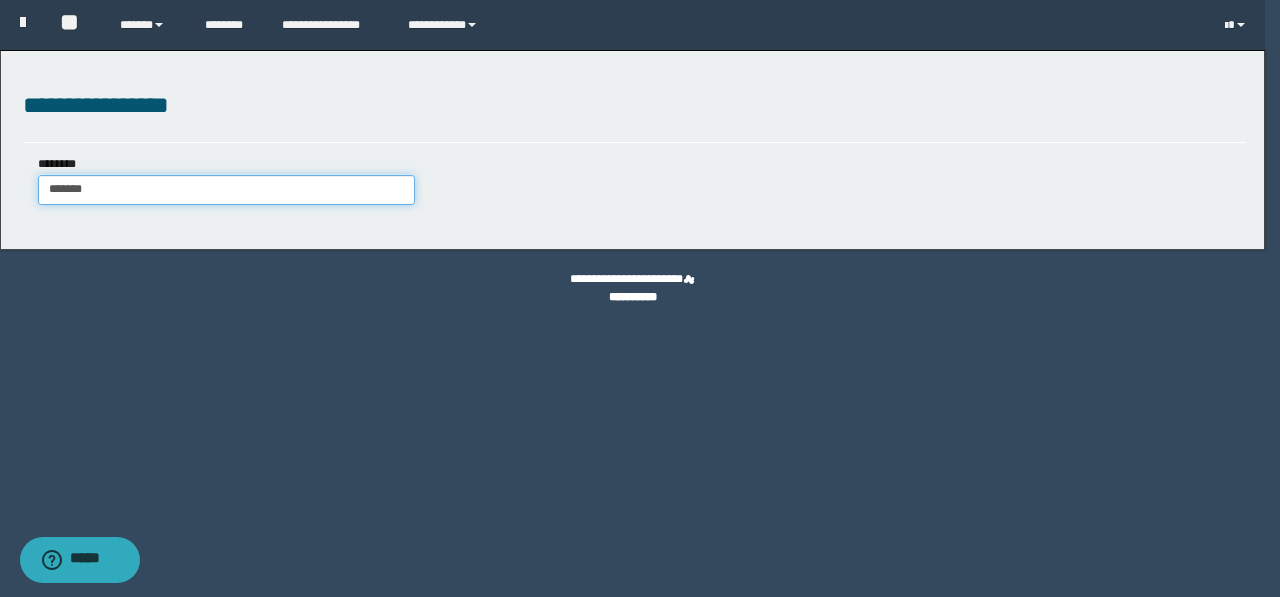 type on "********" 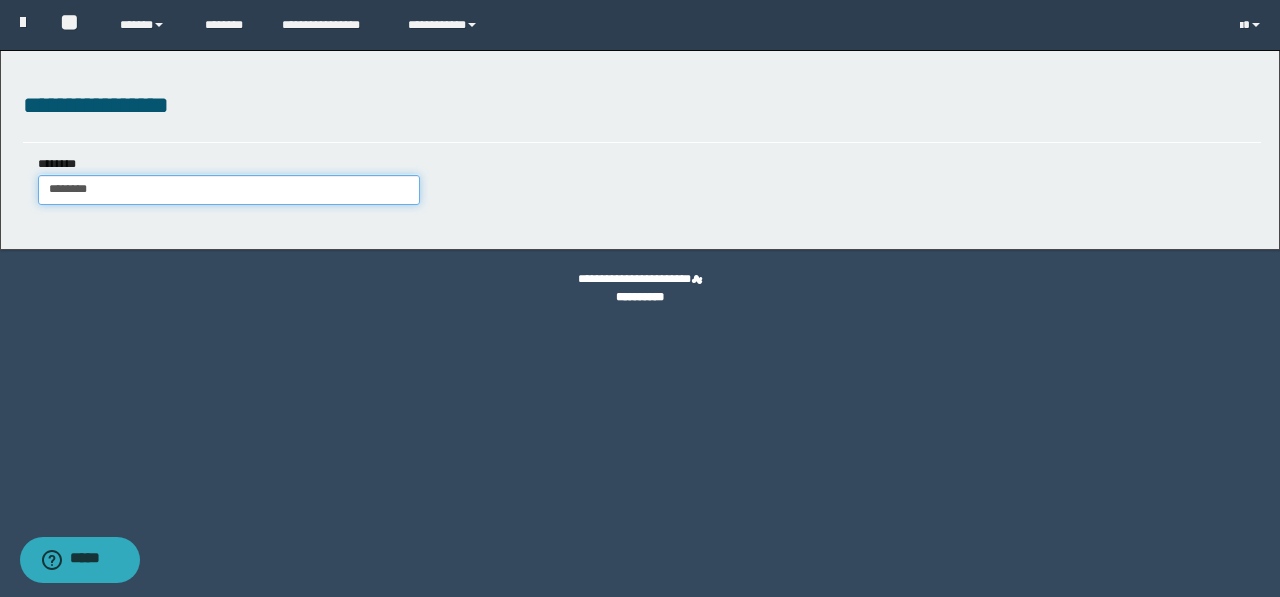 type on "********" 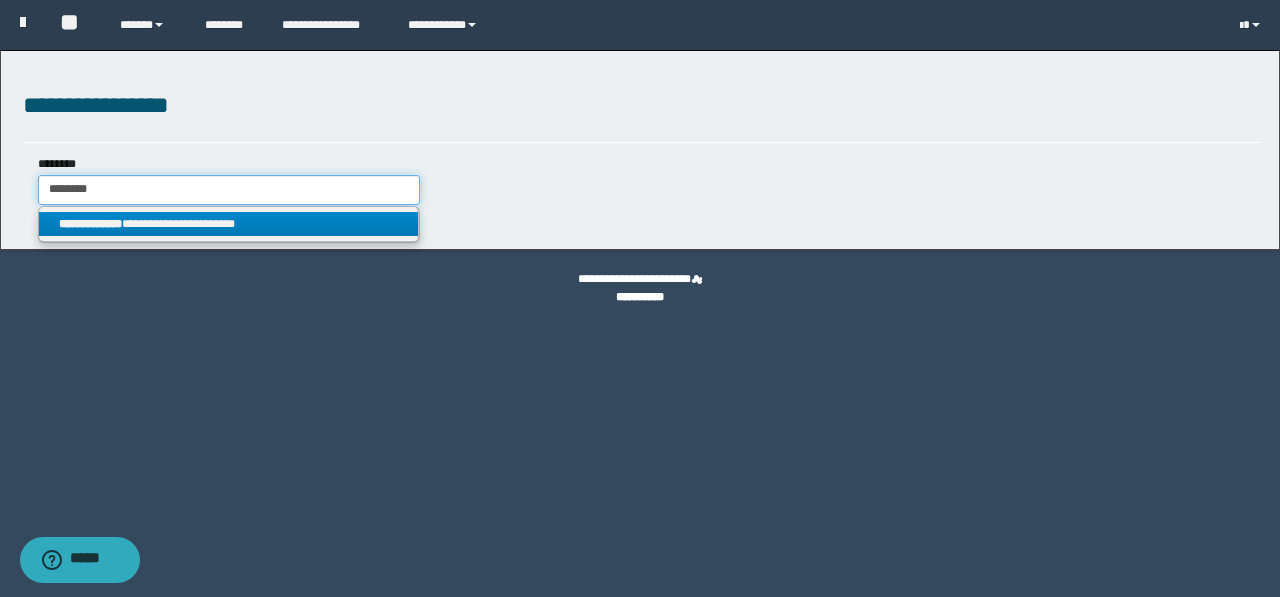 type 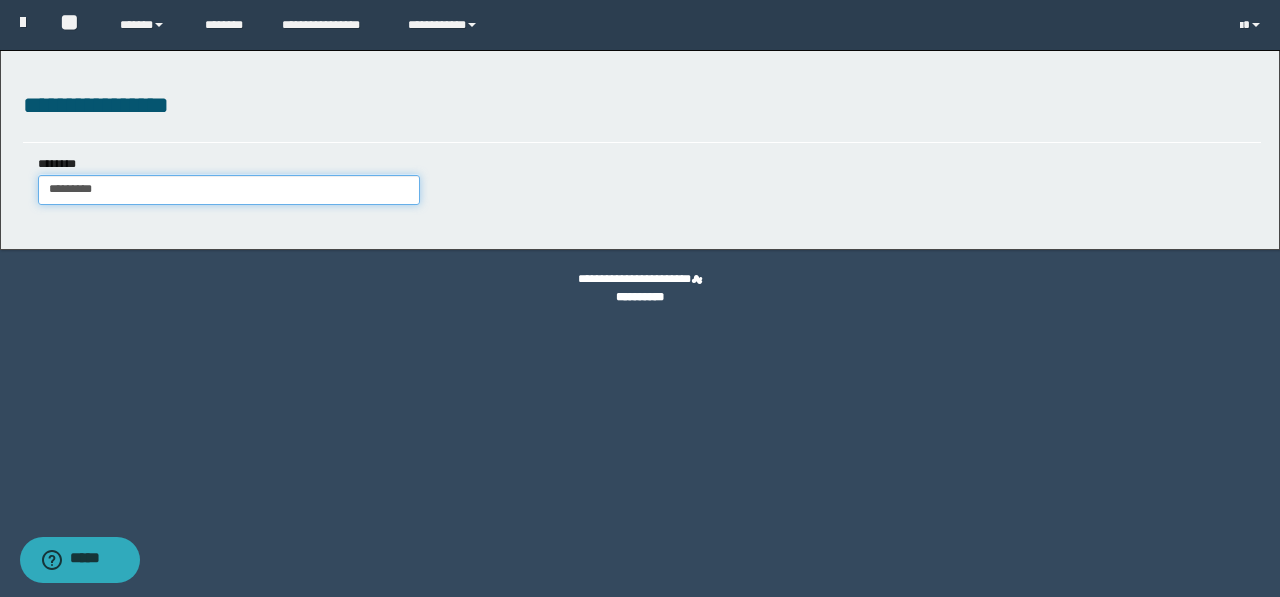 type on "********" 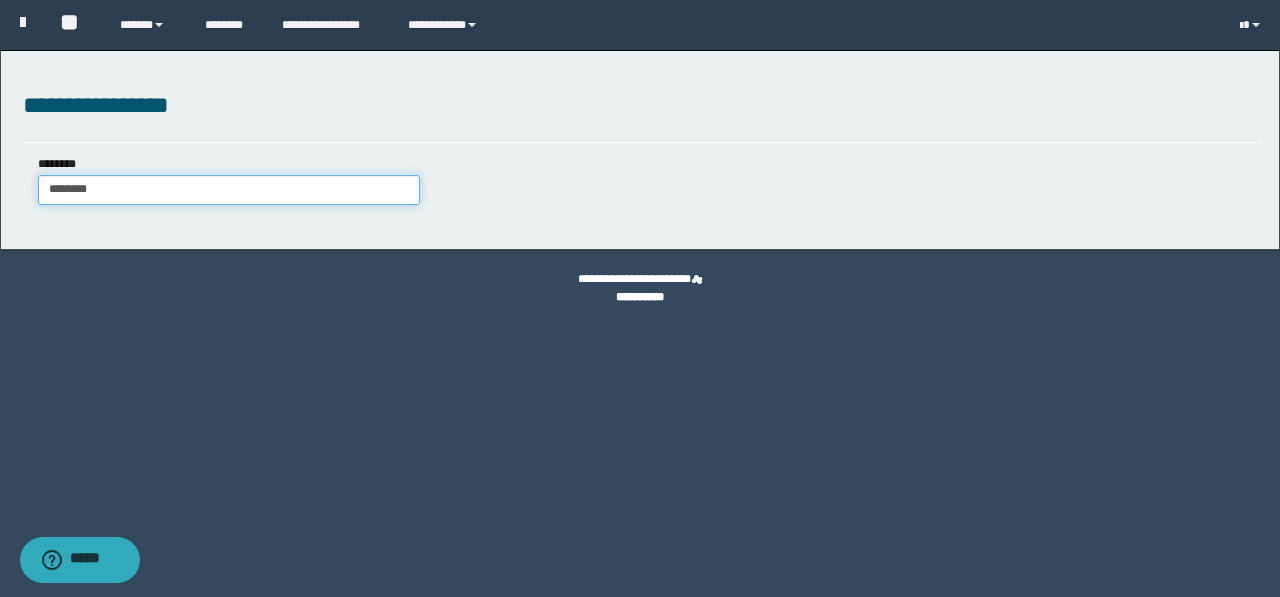 type on "********" 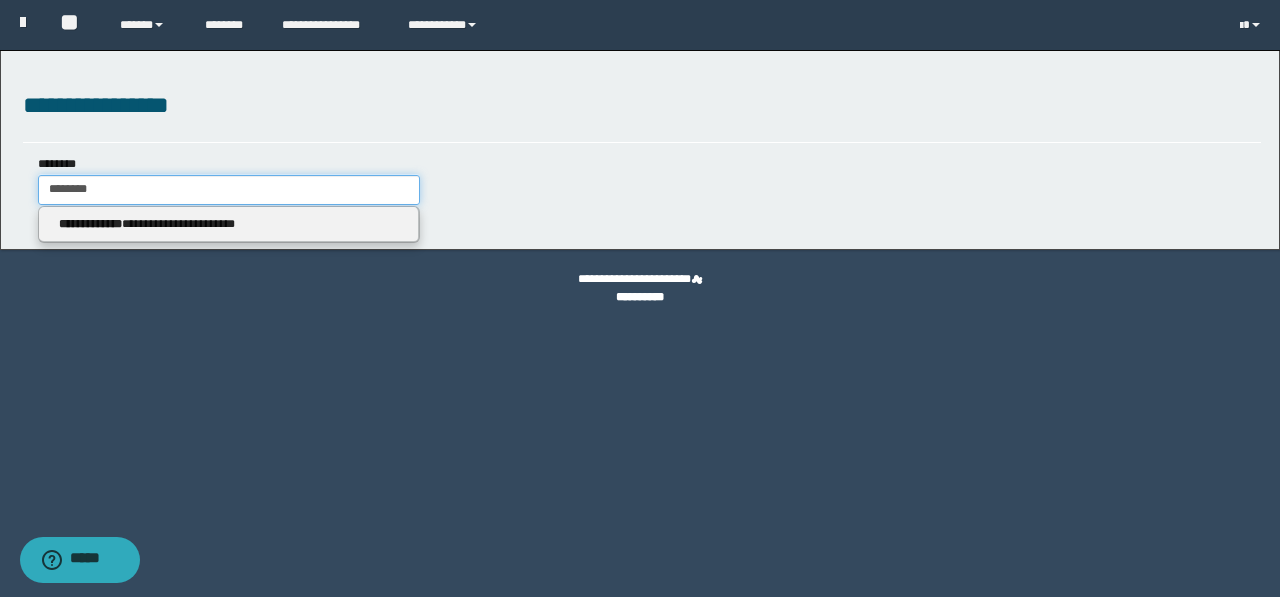type 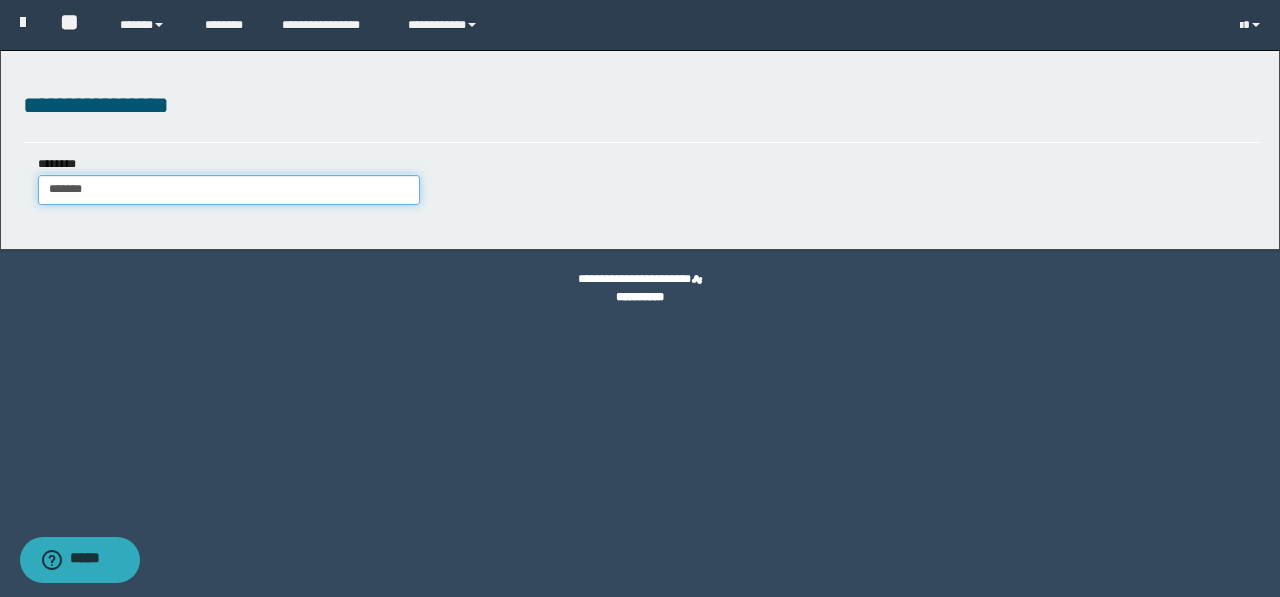 type on "******" 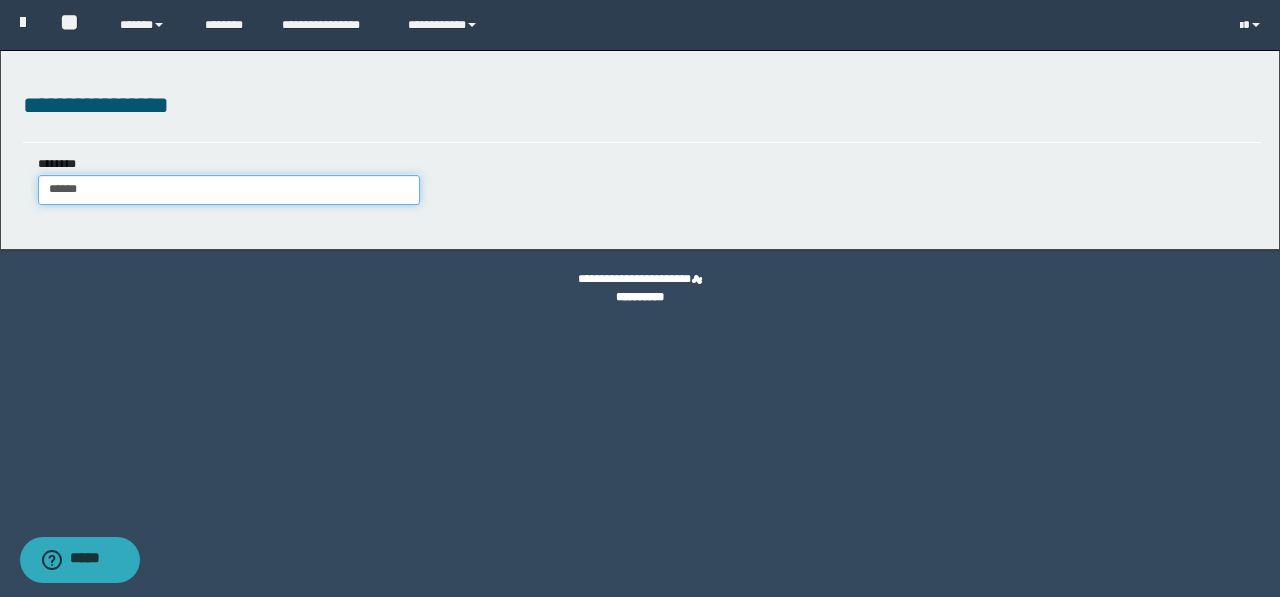 type on "******" 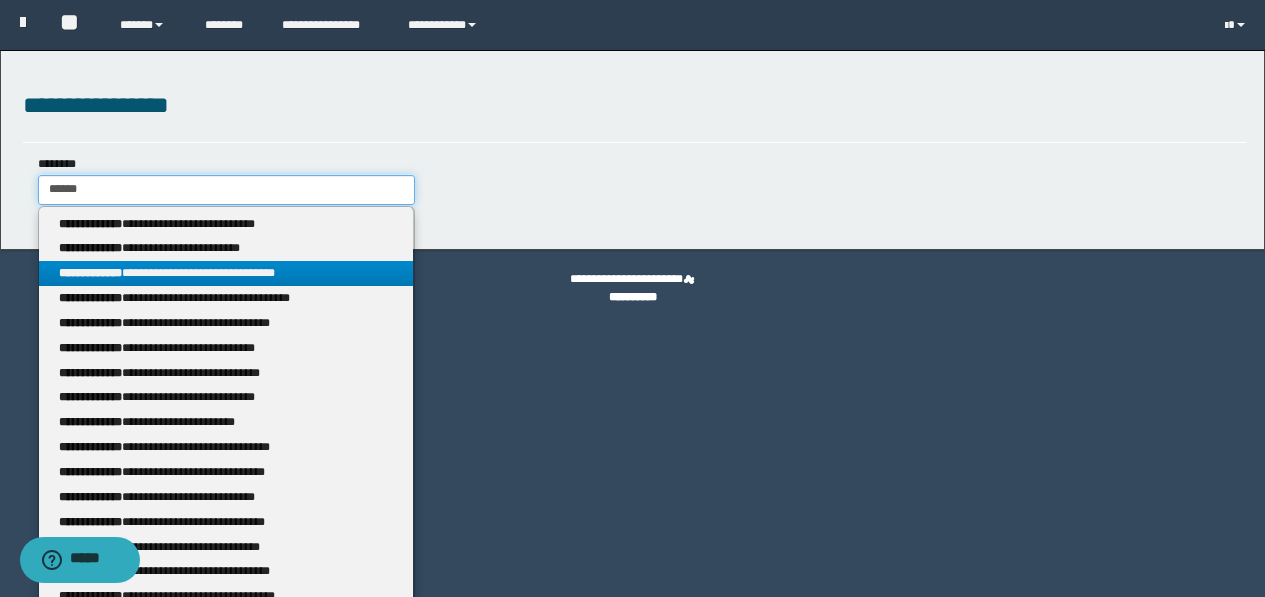 type 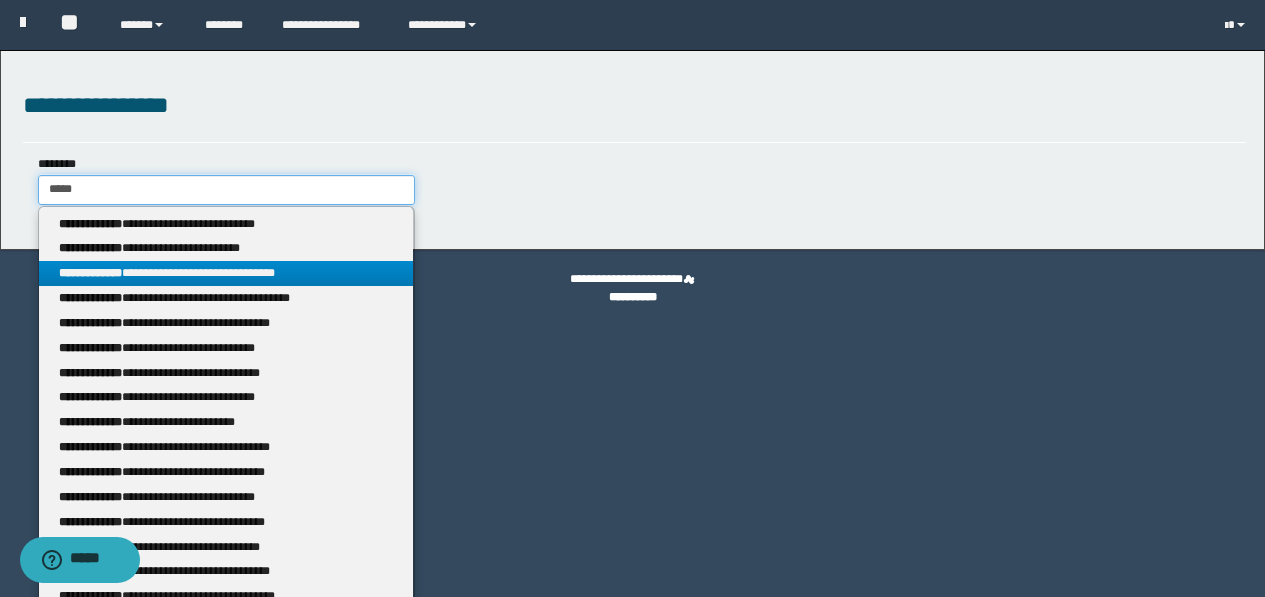 type on "*****" 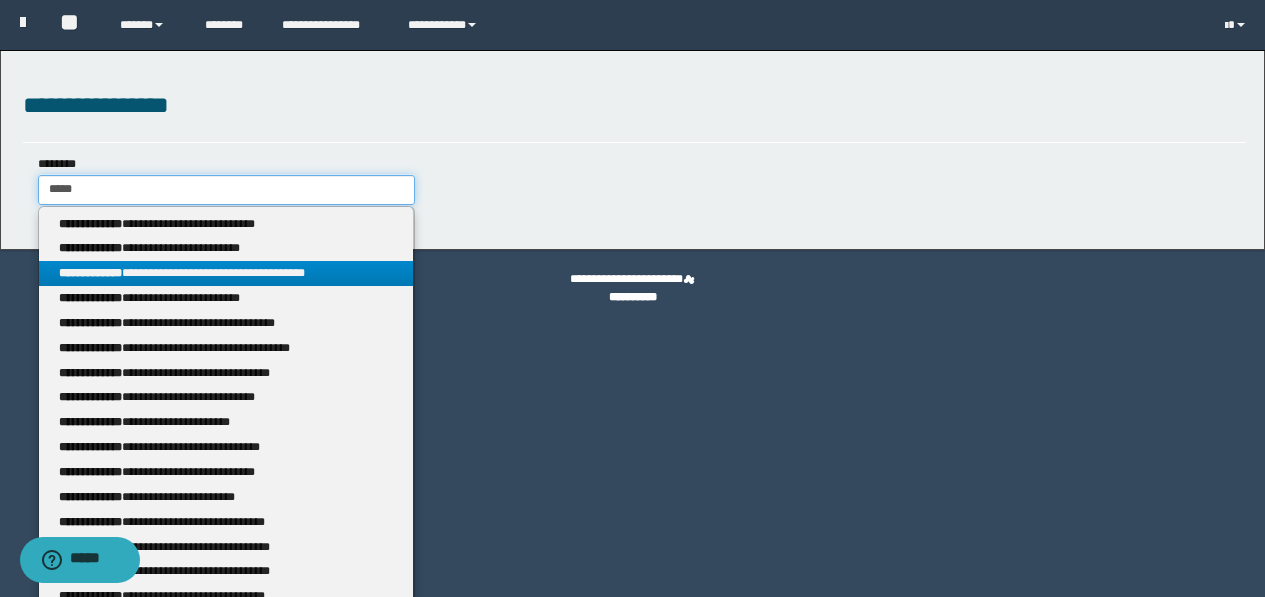 type 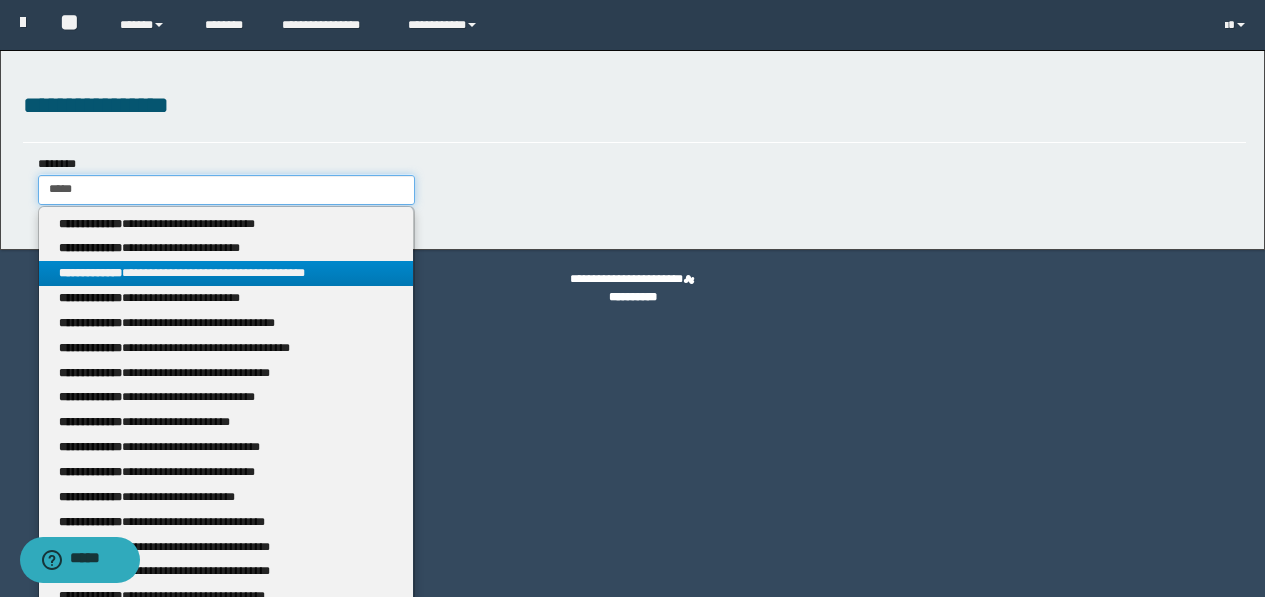 type on "****" 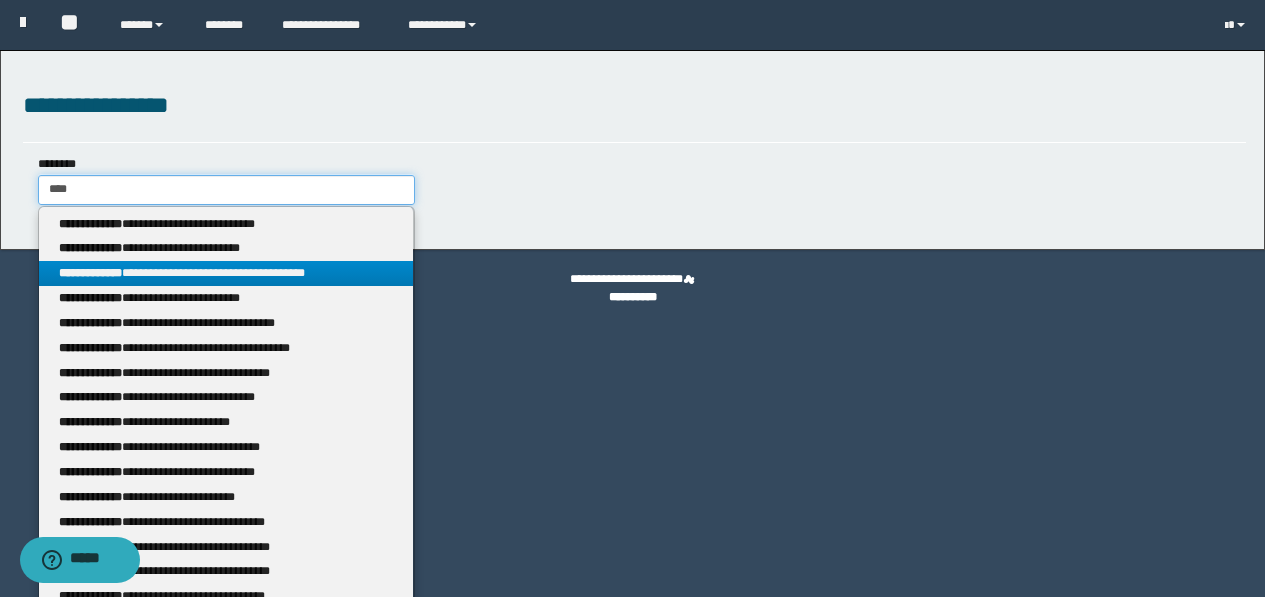 type on "****" 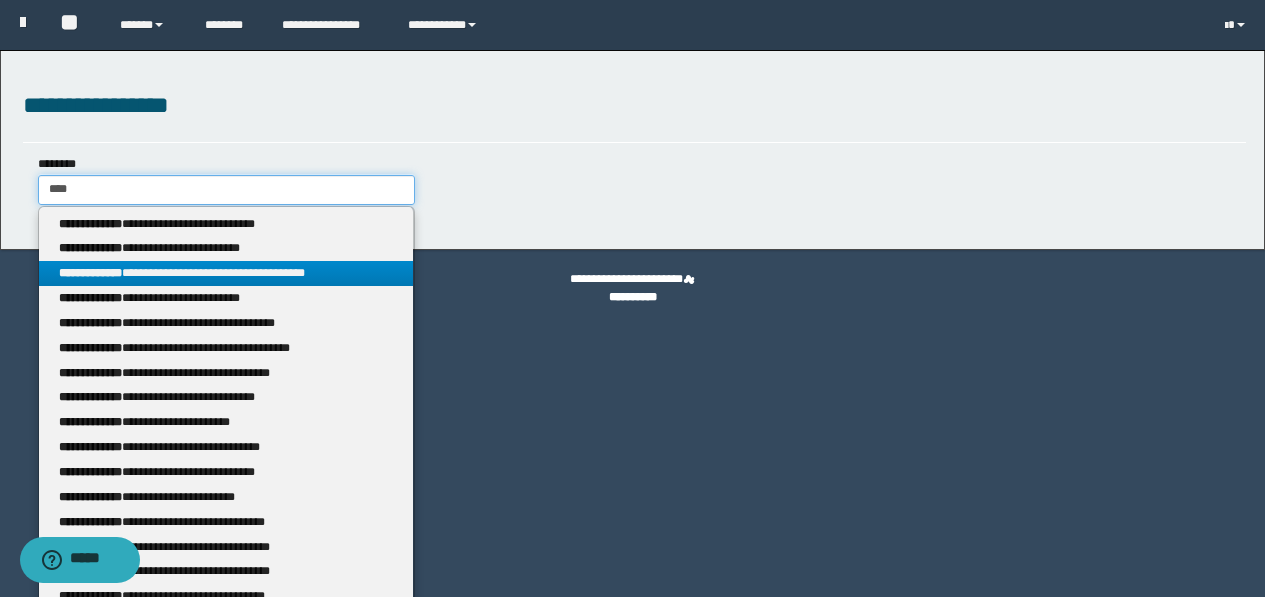 type 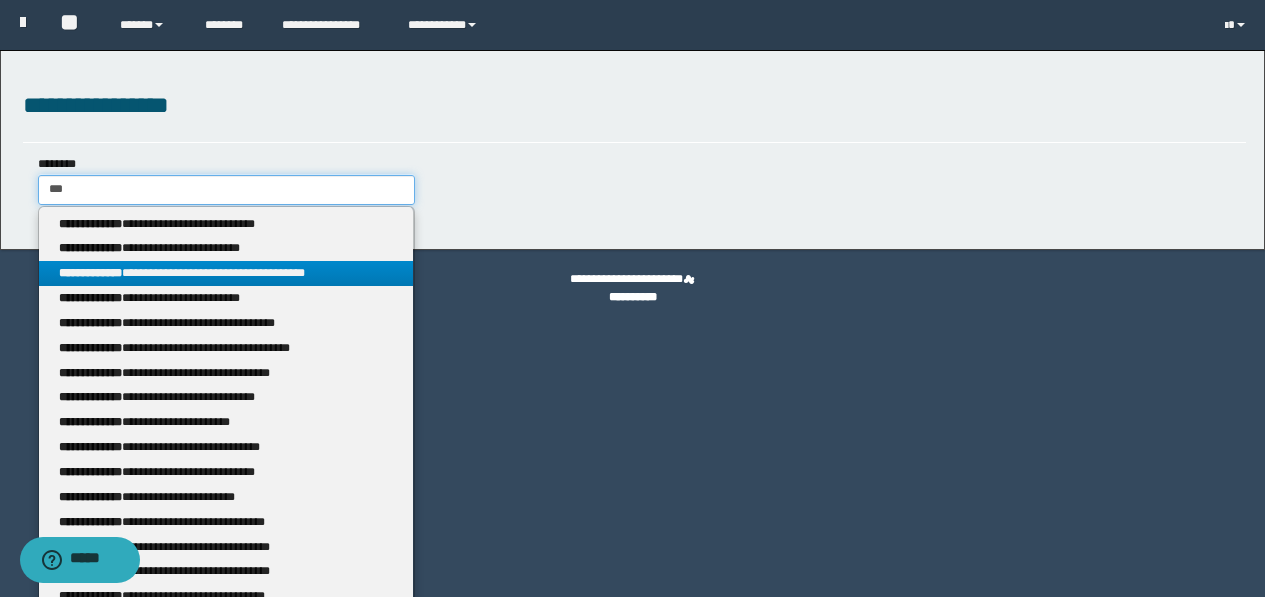 type on "***" 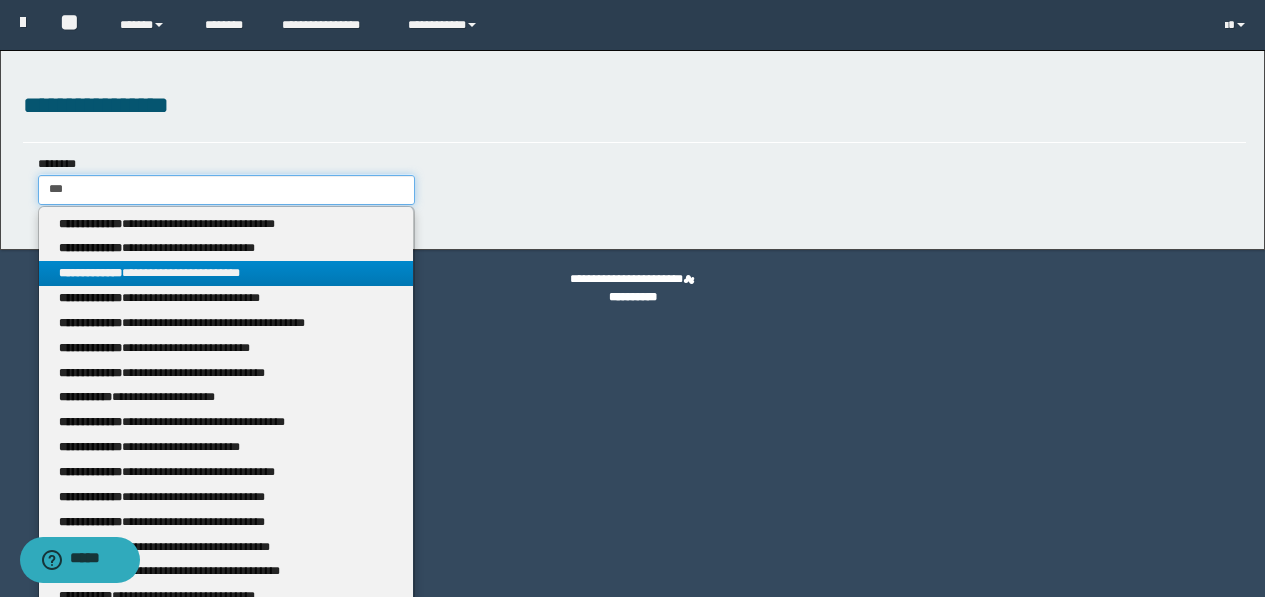 type 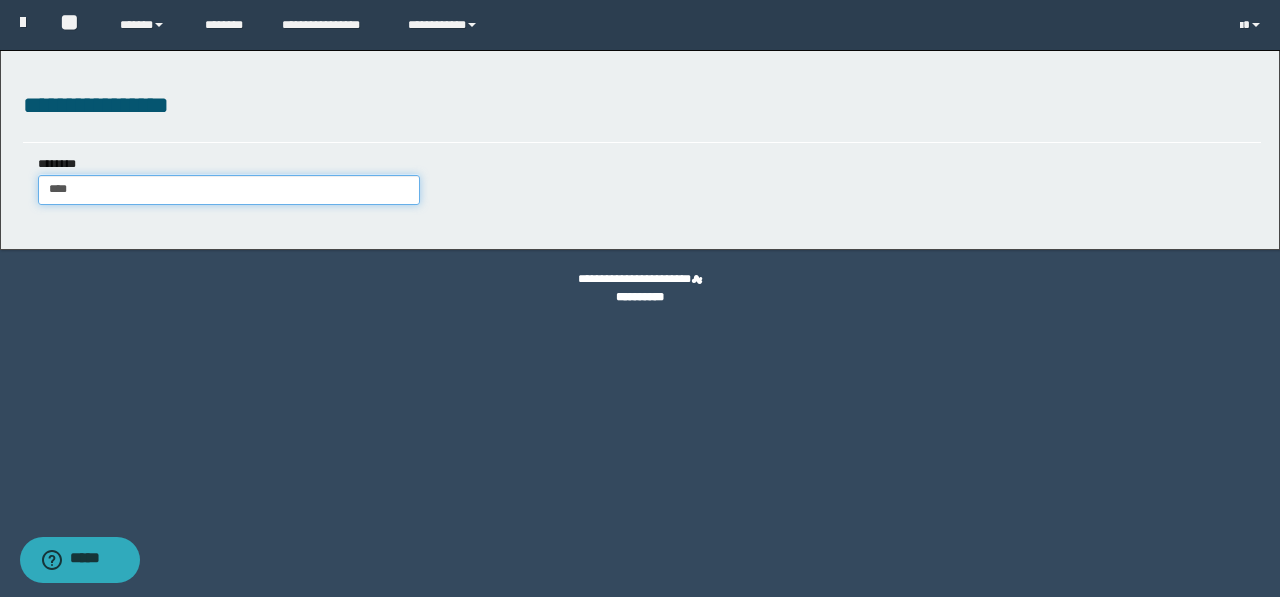 type on "***" 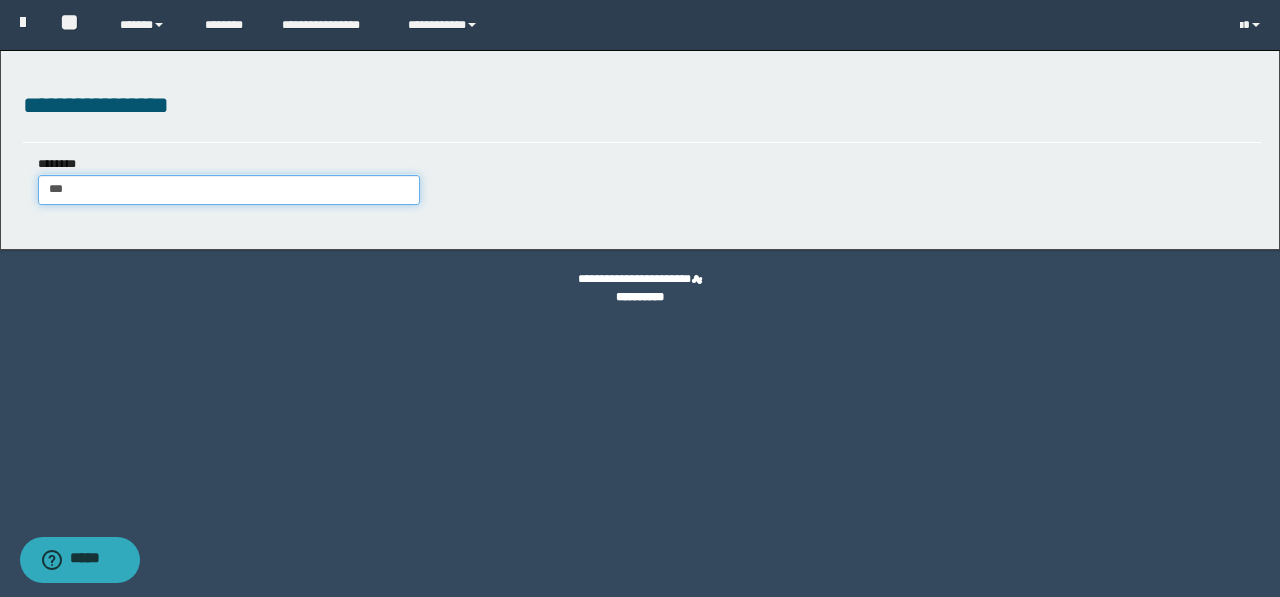 type on "***" 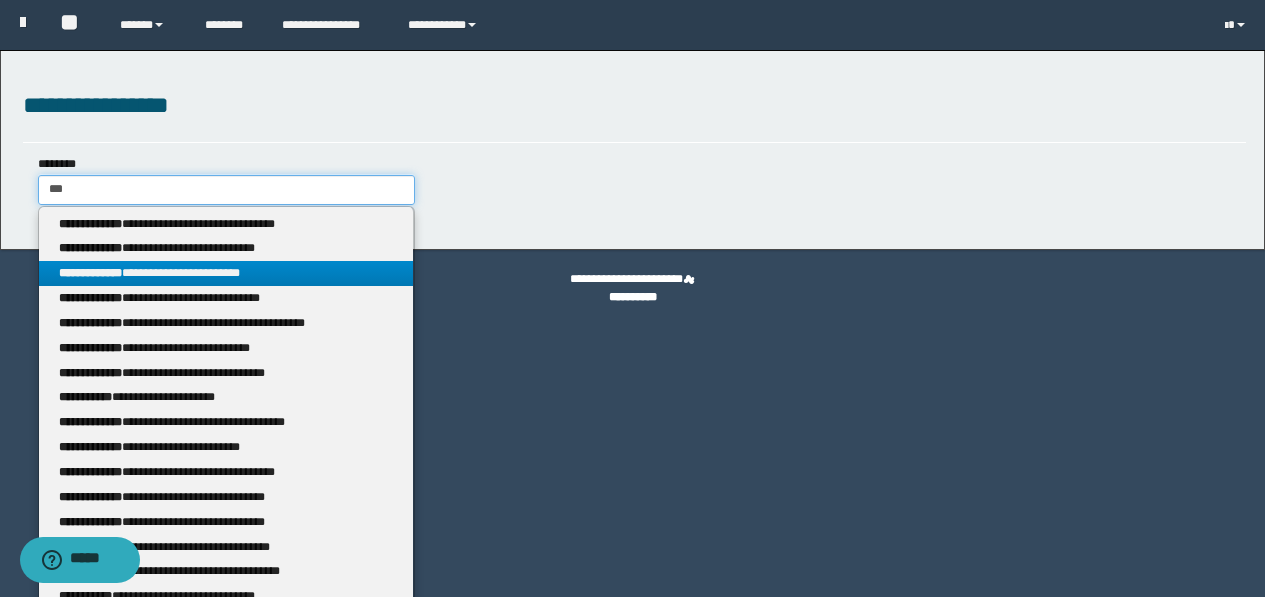 type 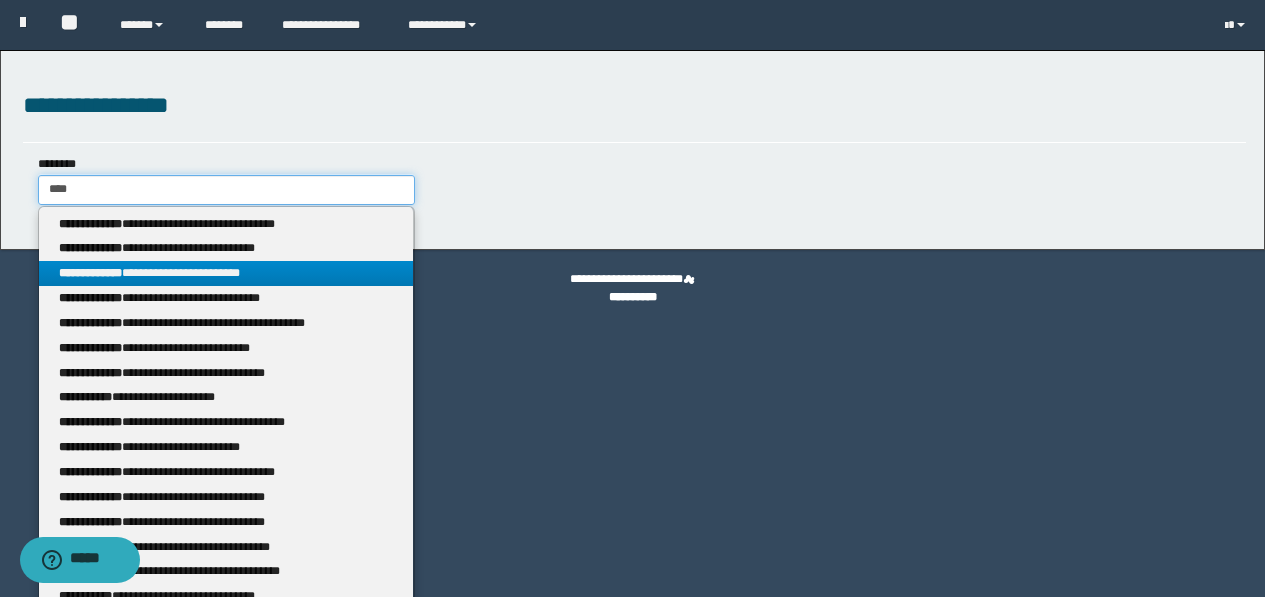 type on "****" 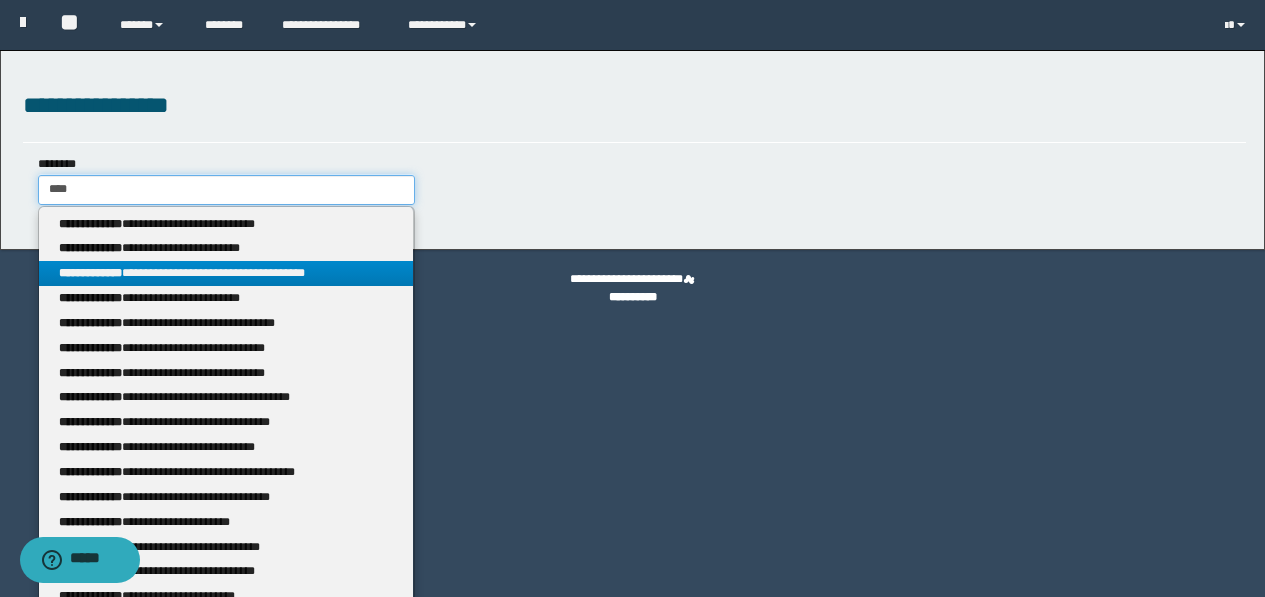 type 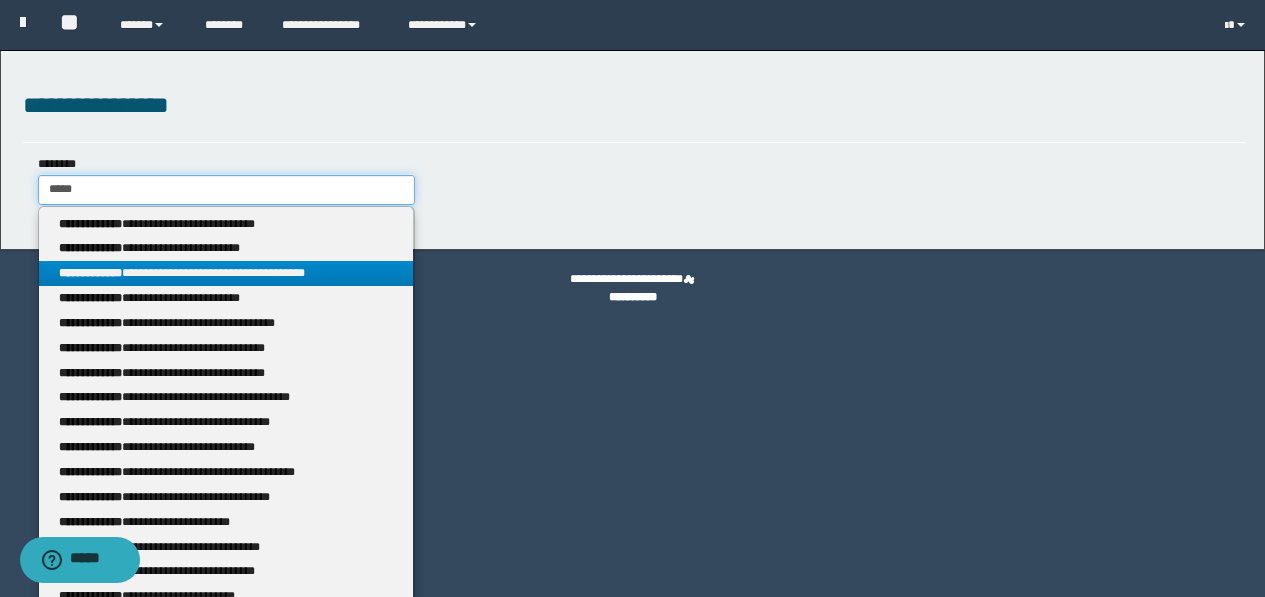 type on "*****" 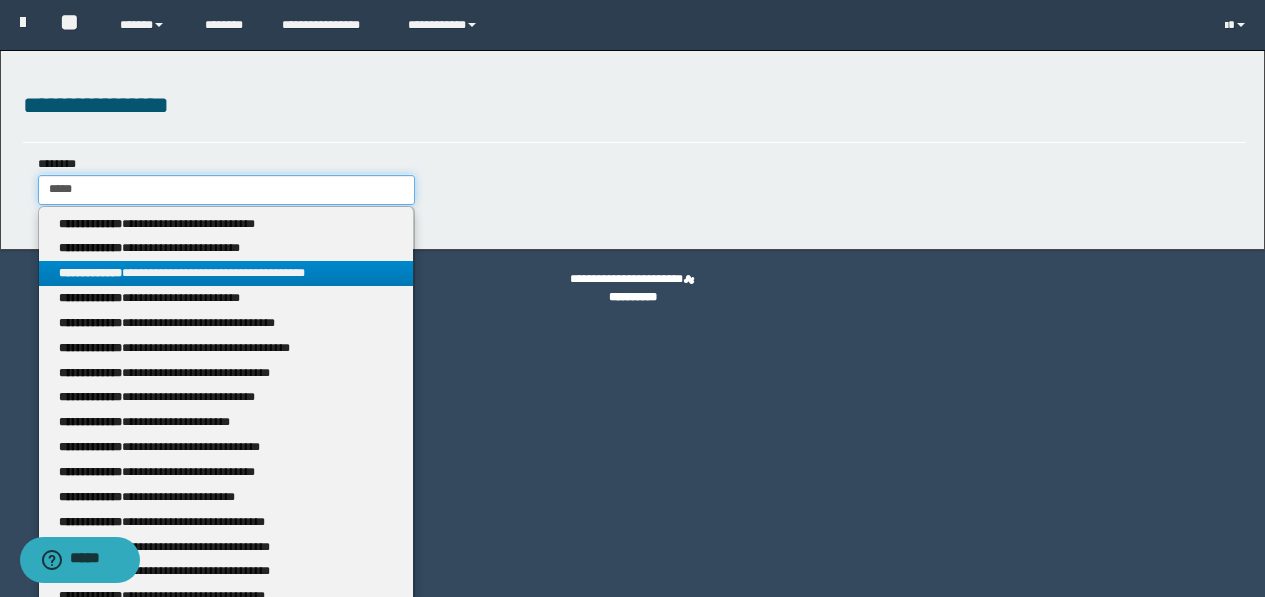 type 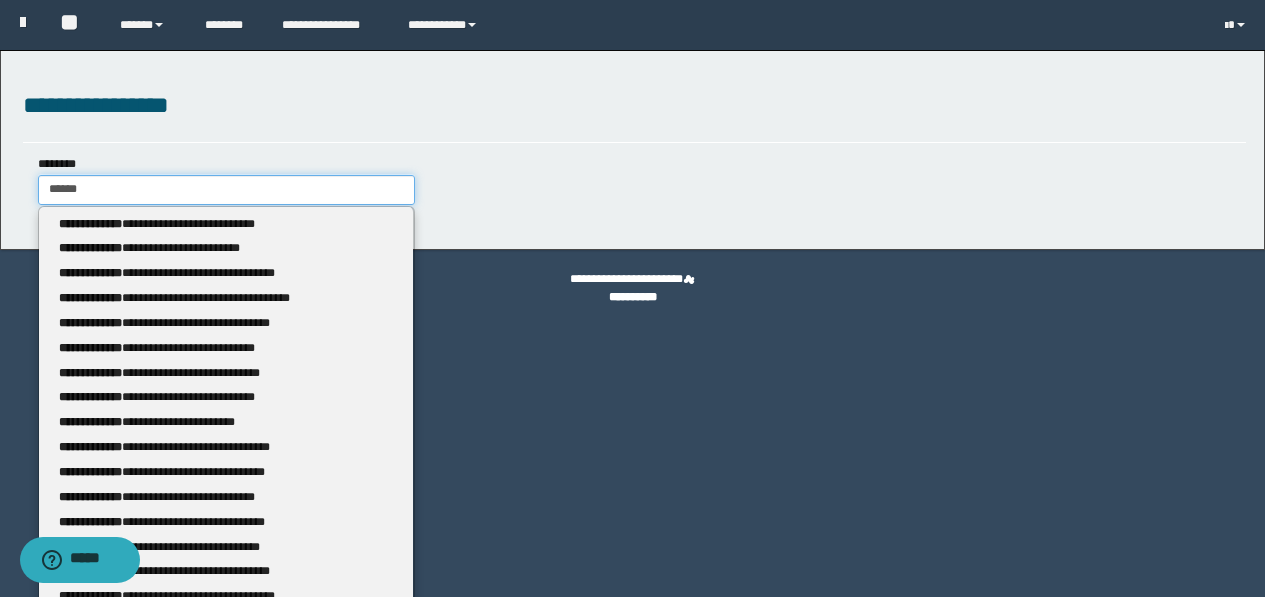type on "******" 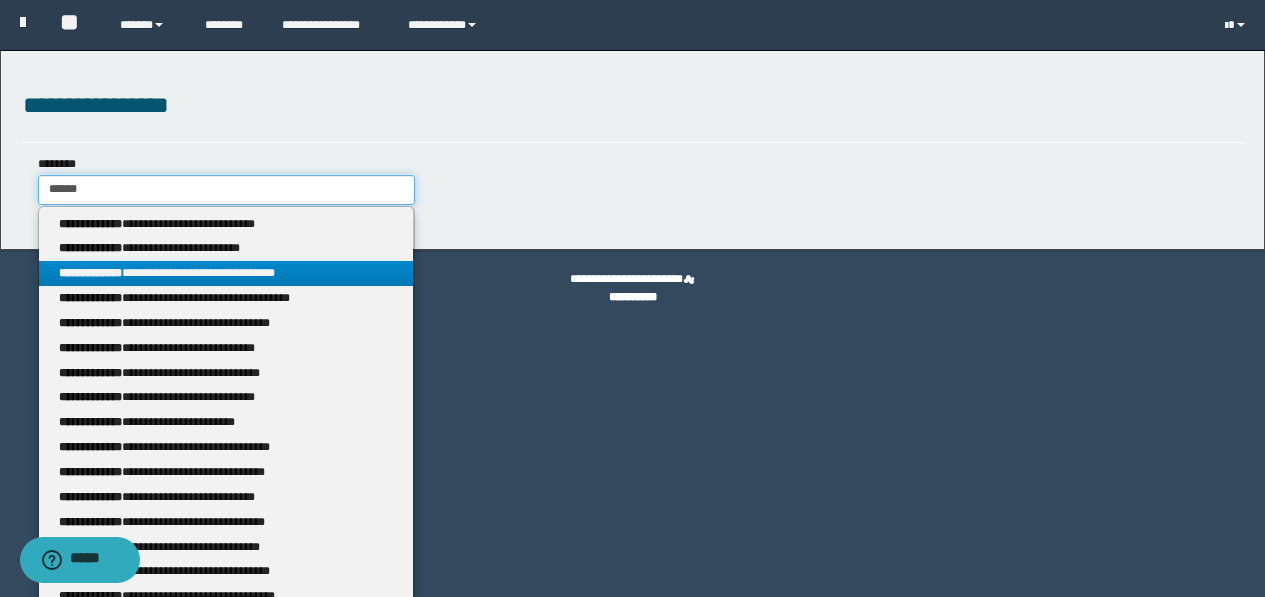 type 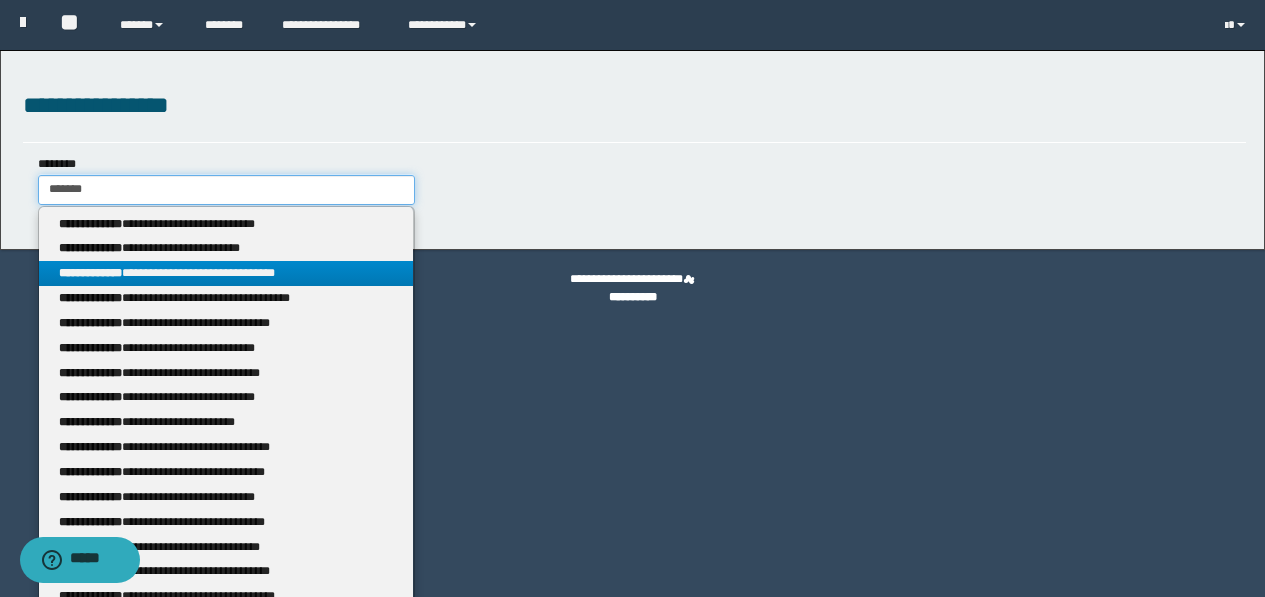 type on "*******" 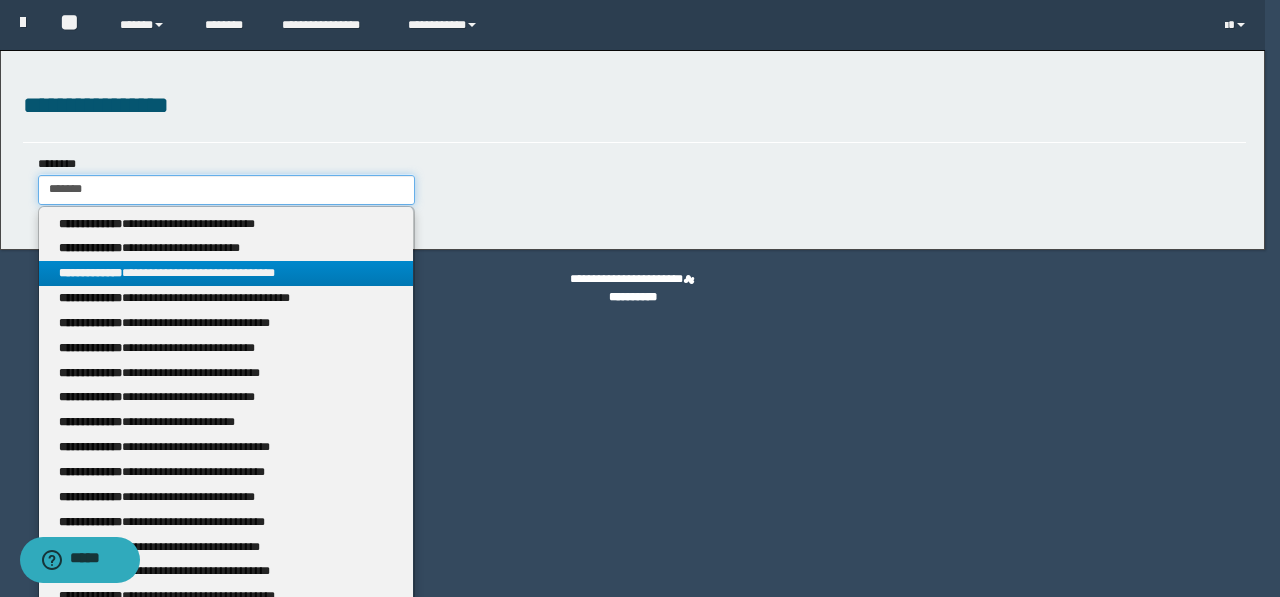 type 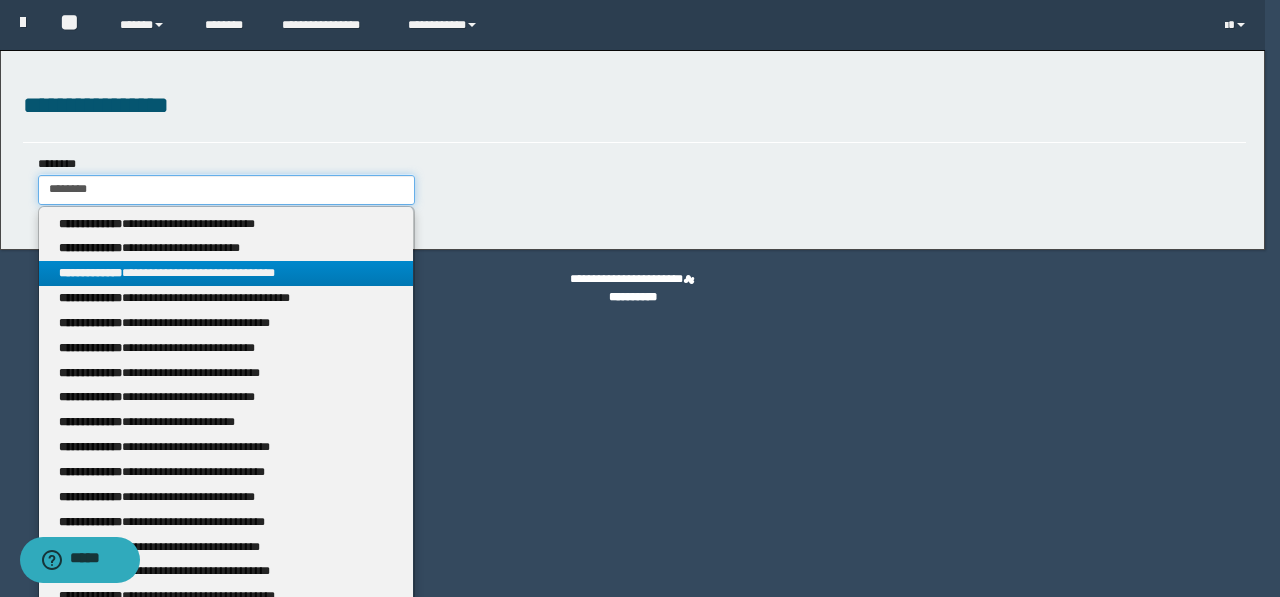 type on "********" 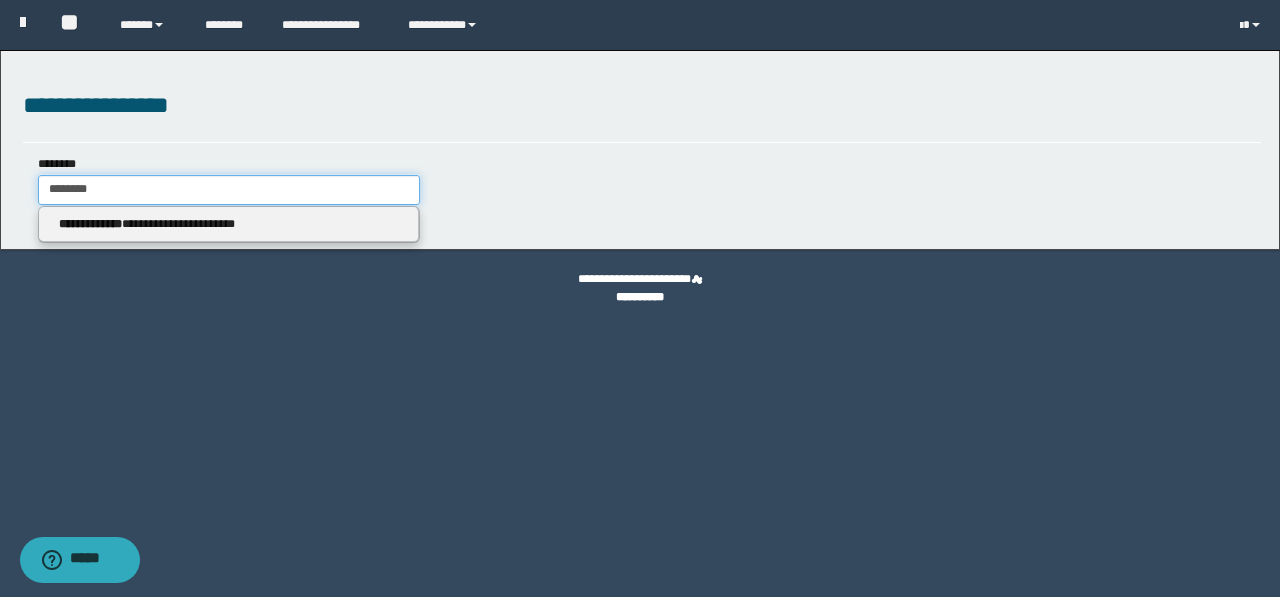 type 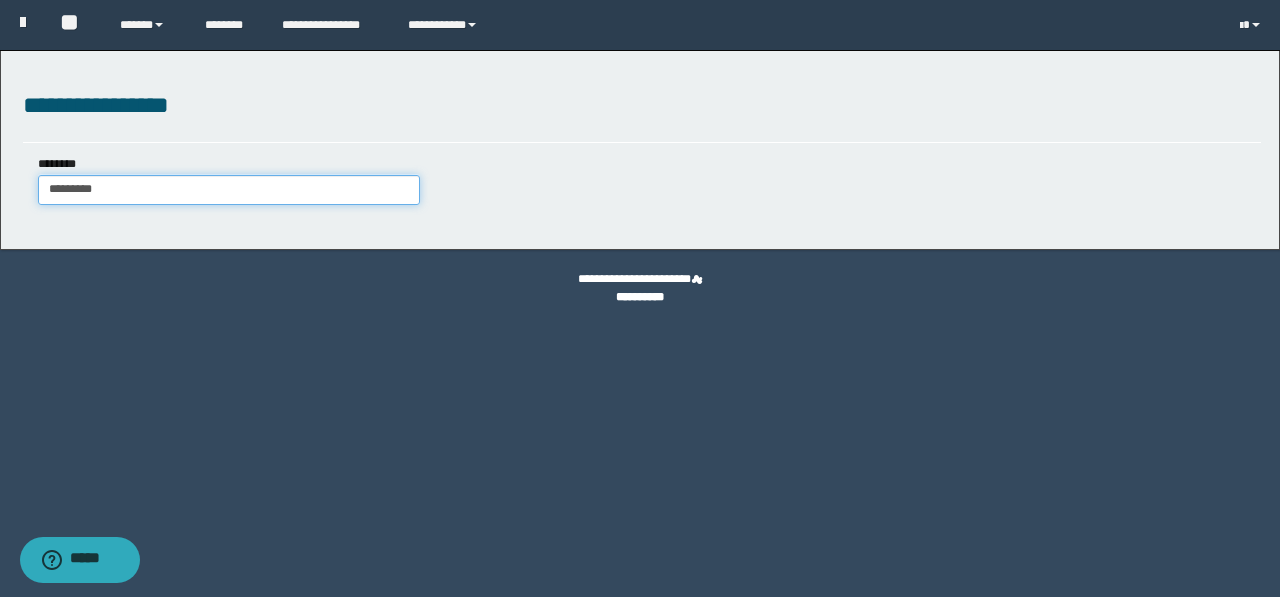 type on "********" 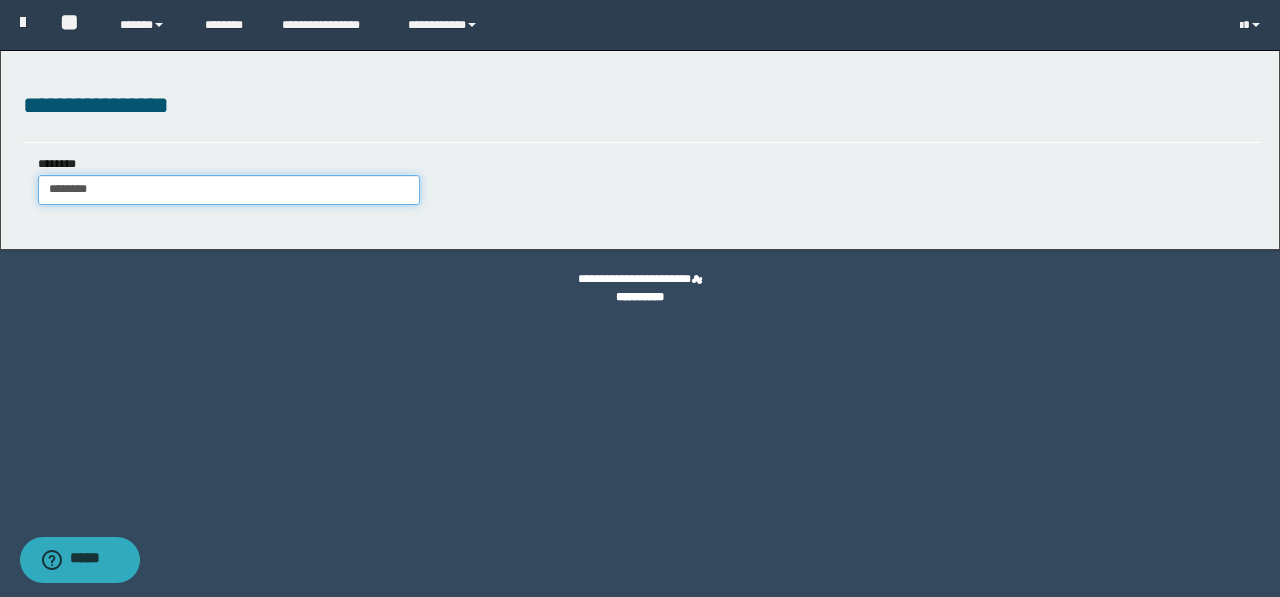 type on "********" 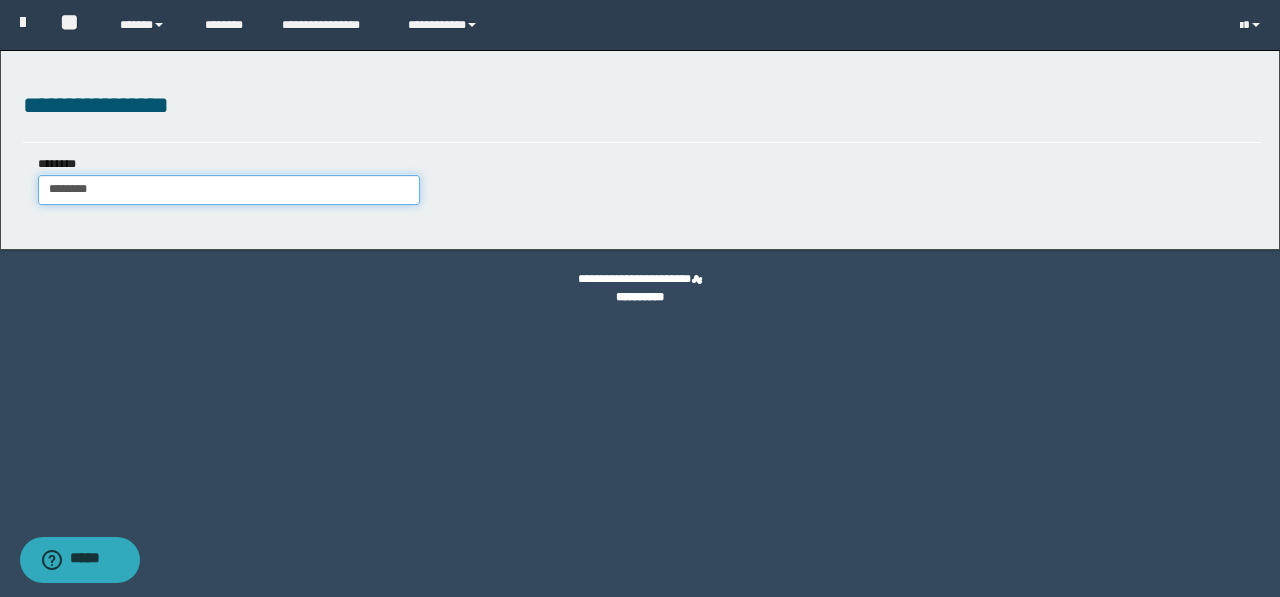 type 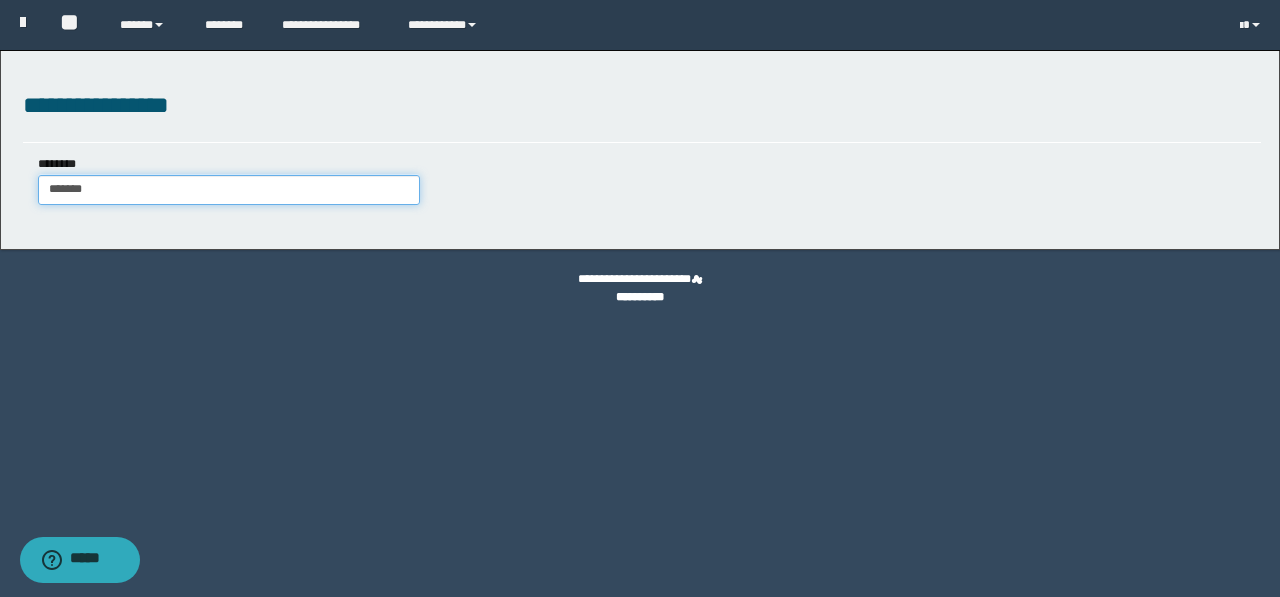 type on "*******" 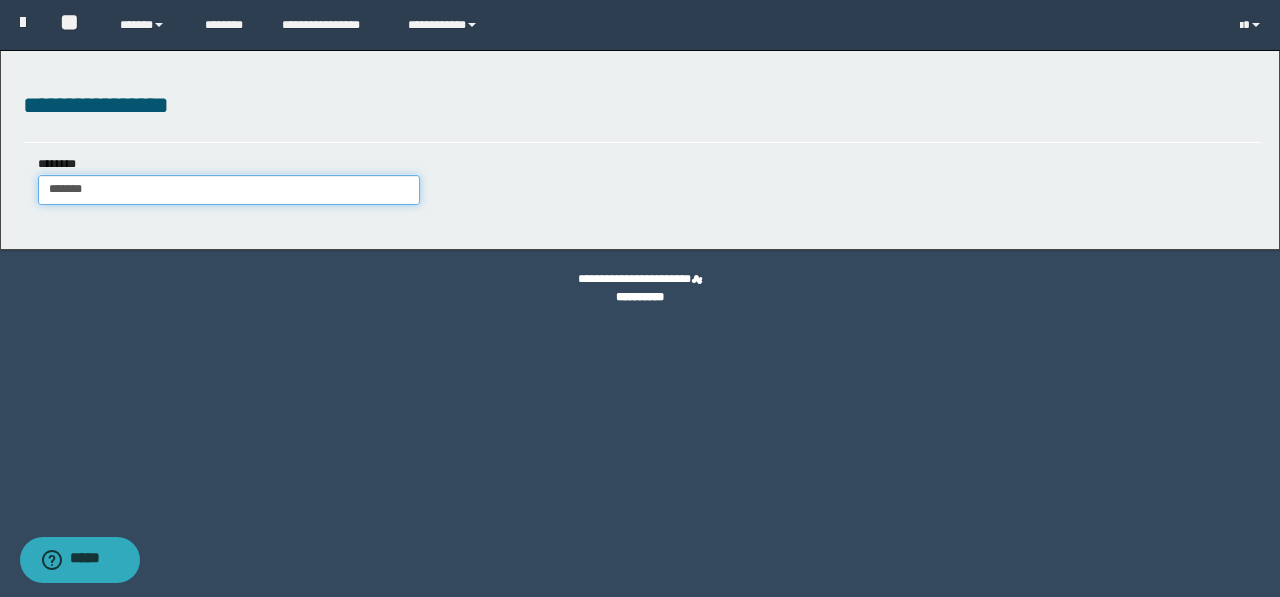 type 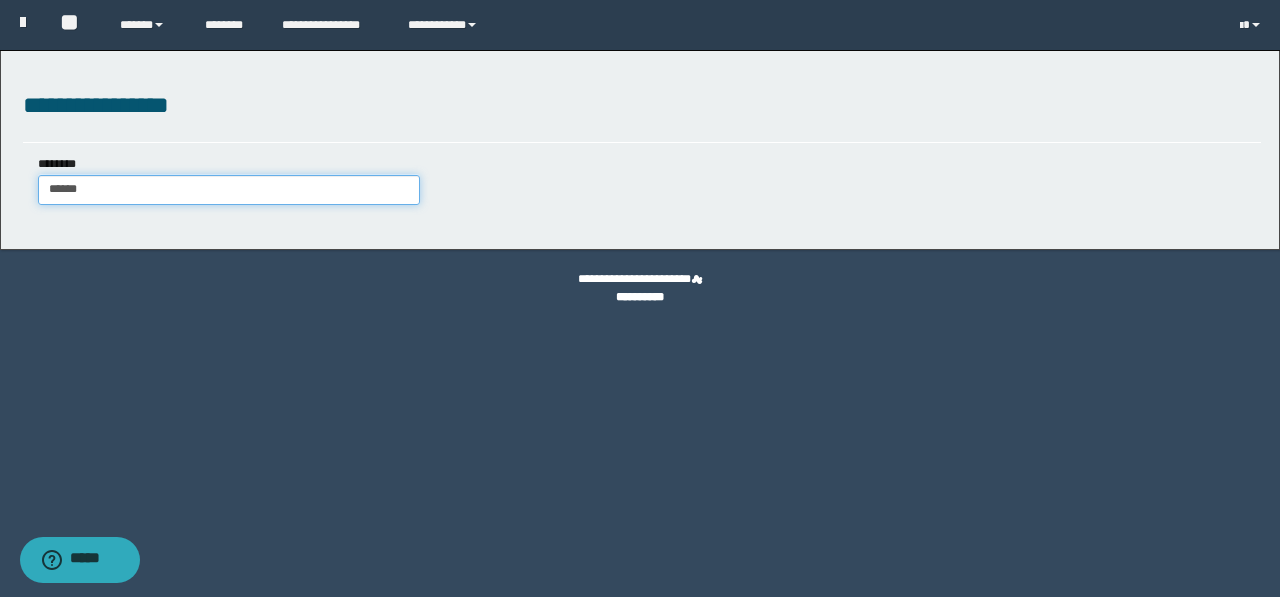 type on "******" 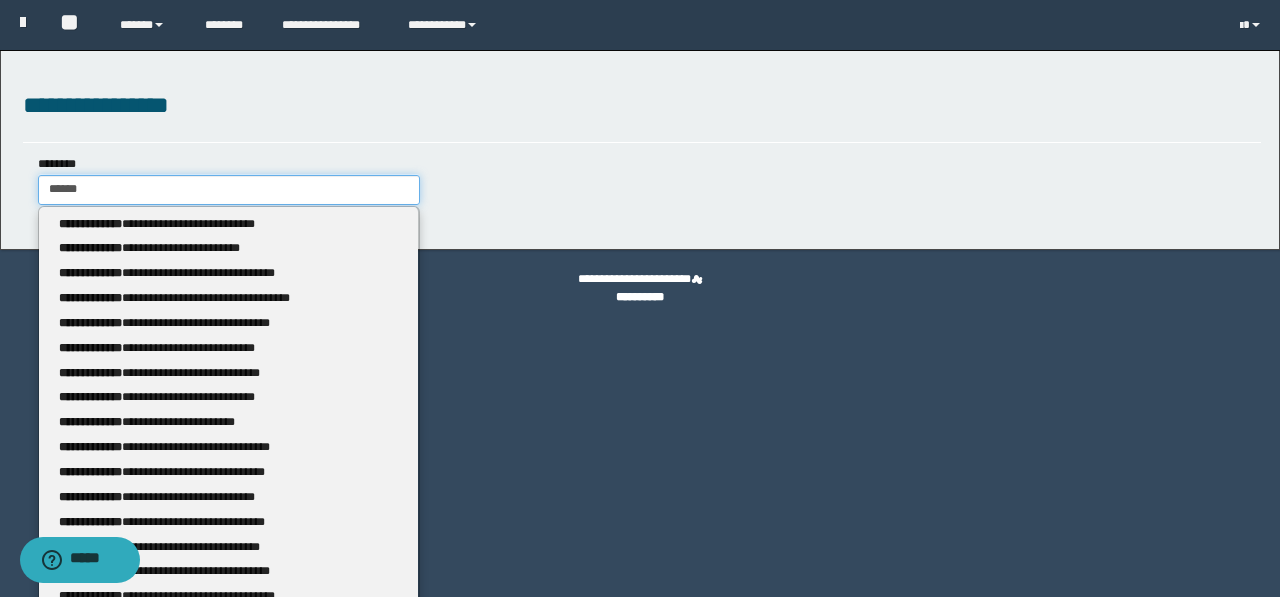 type 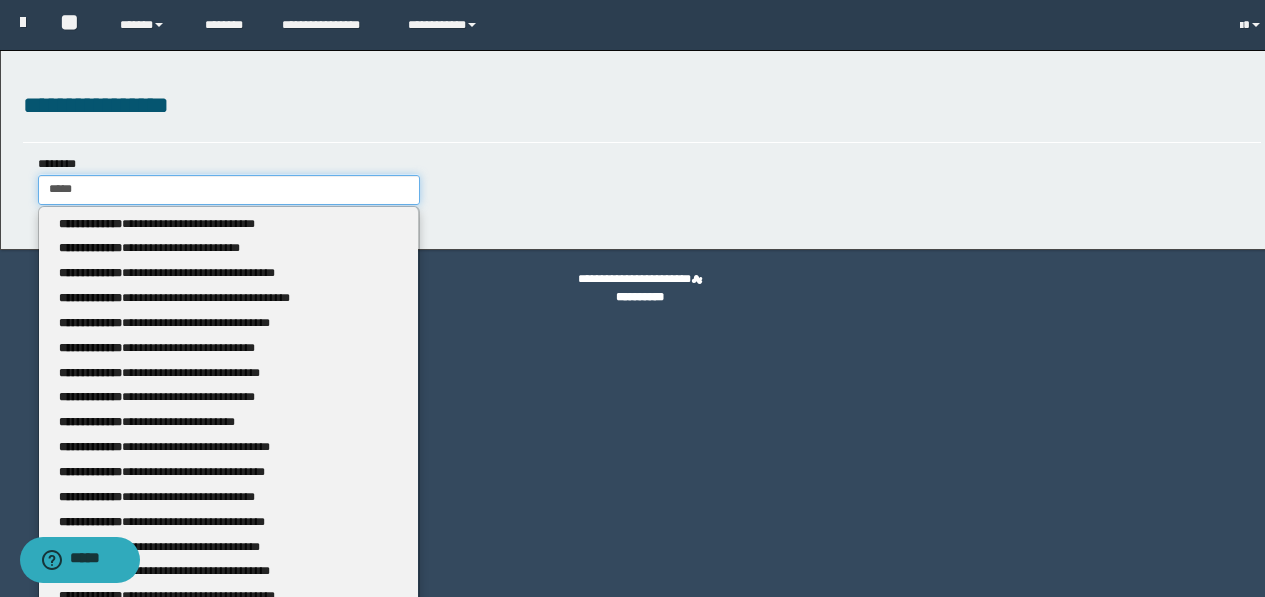 type on "*****" 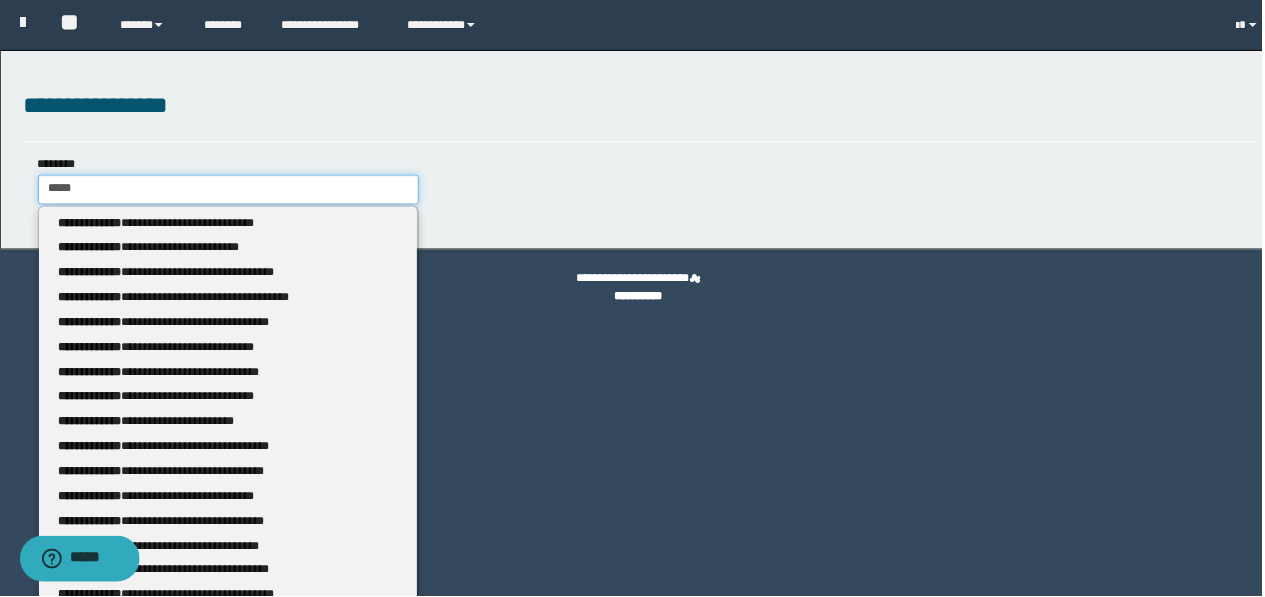 type 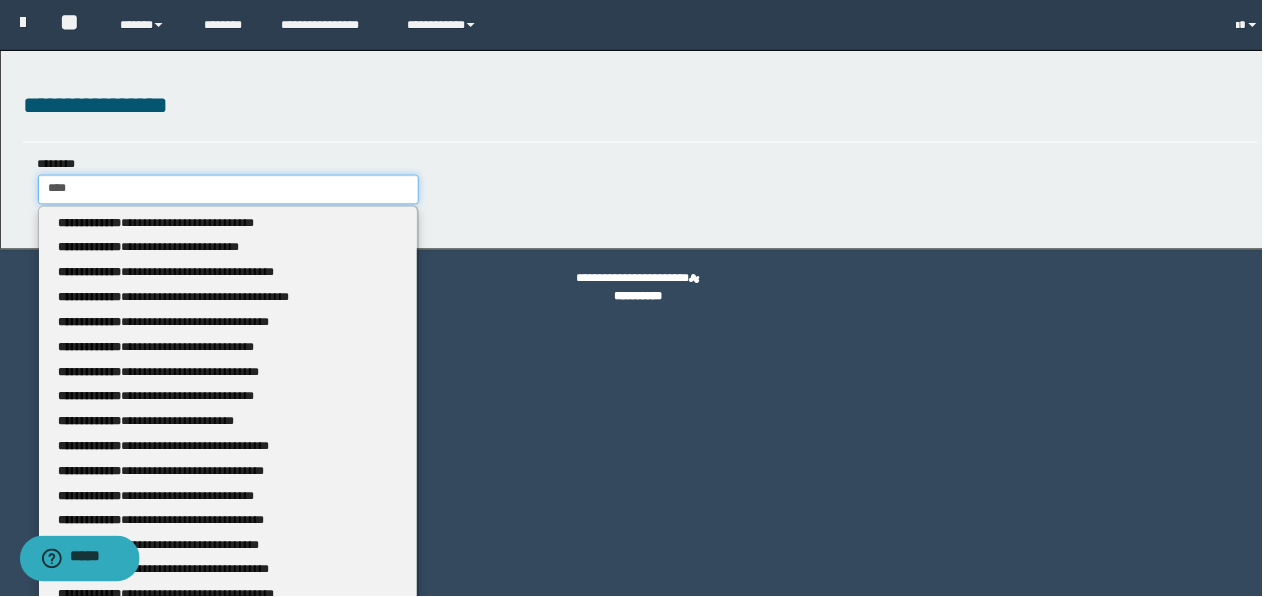 type on "****" 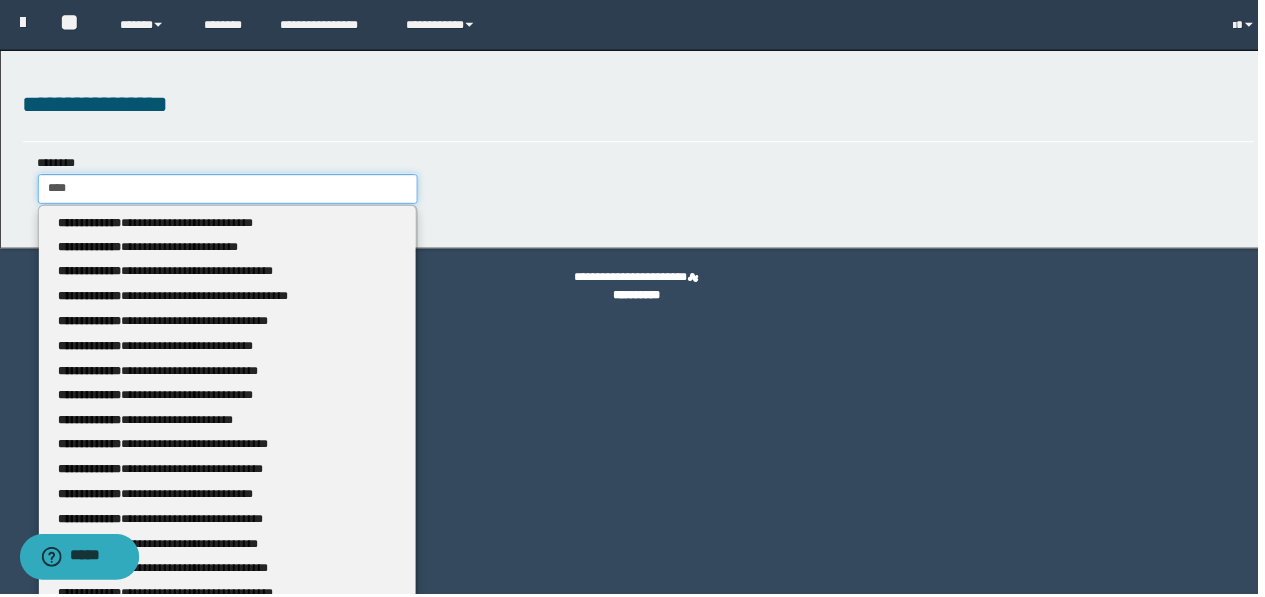 type 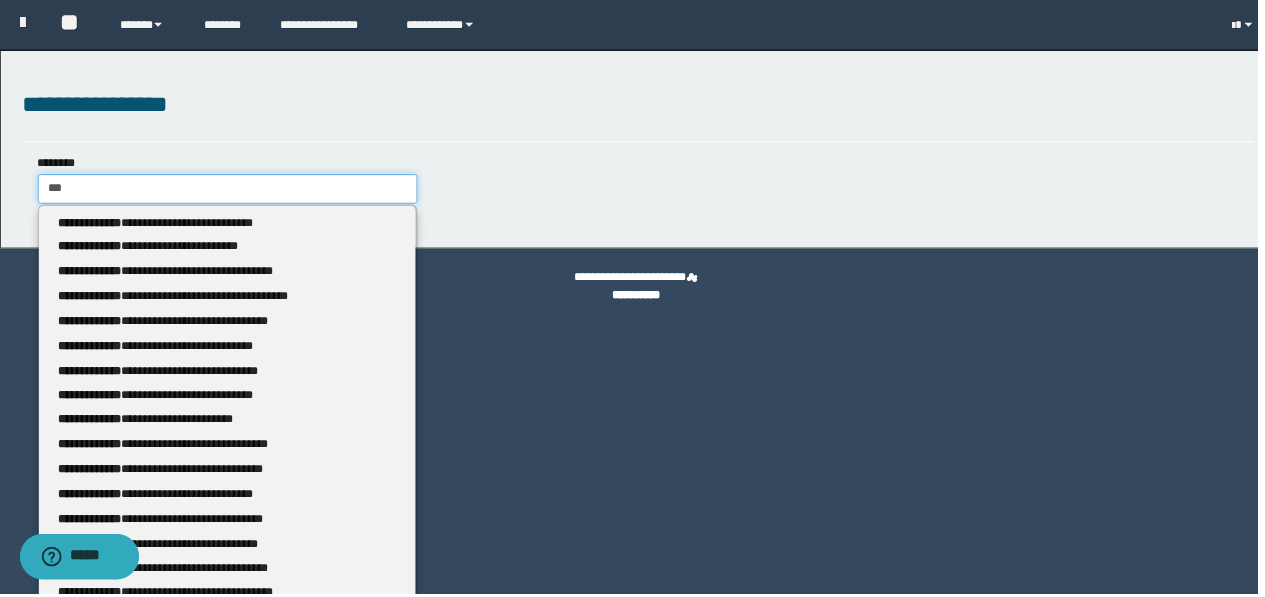 type on "***" 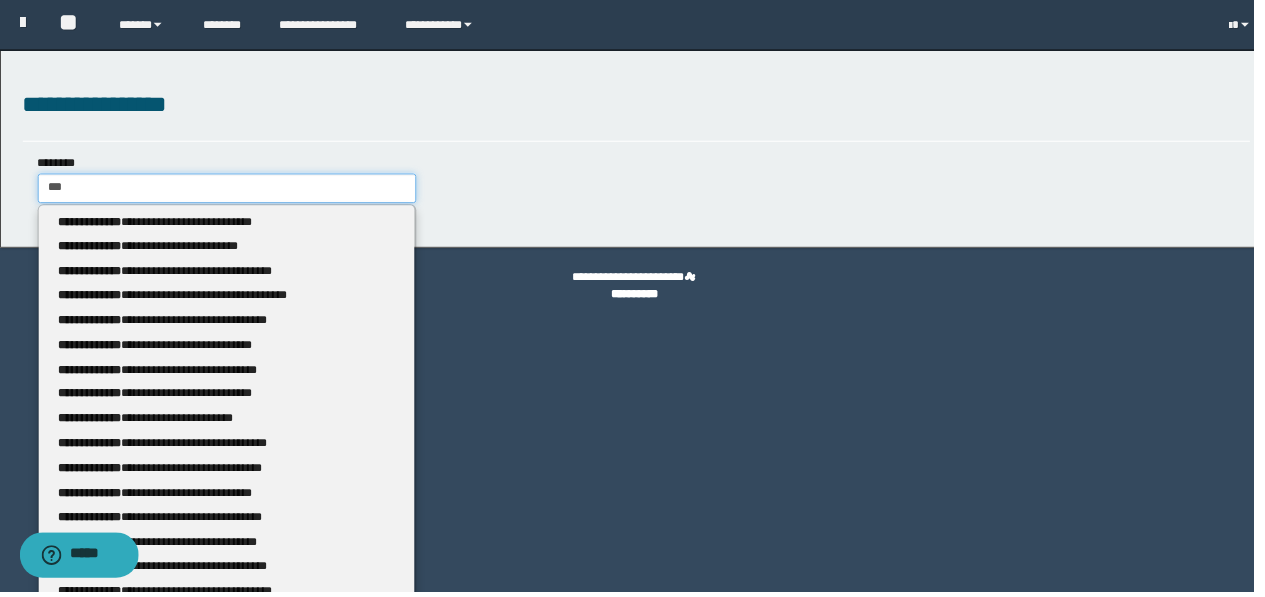 type 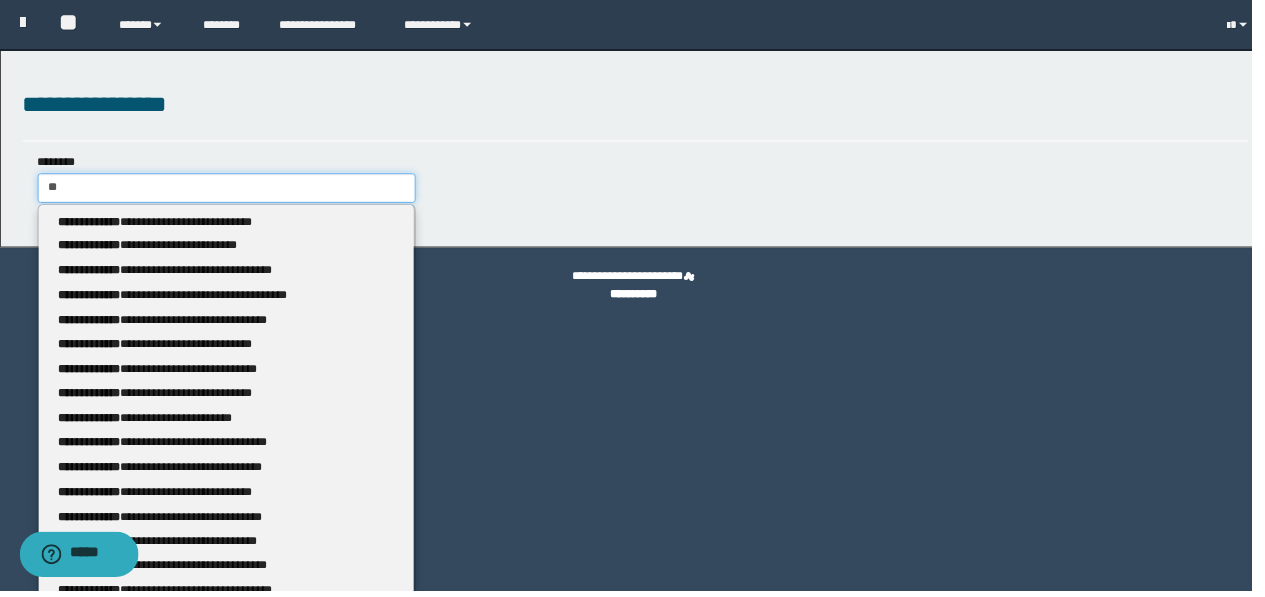 type on "*" 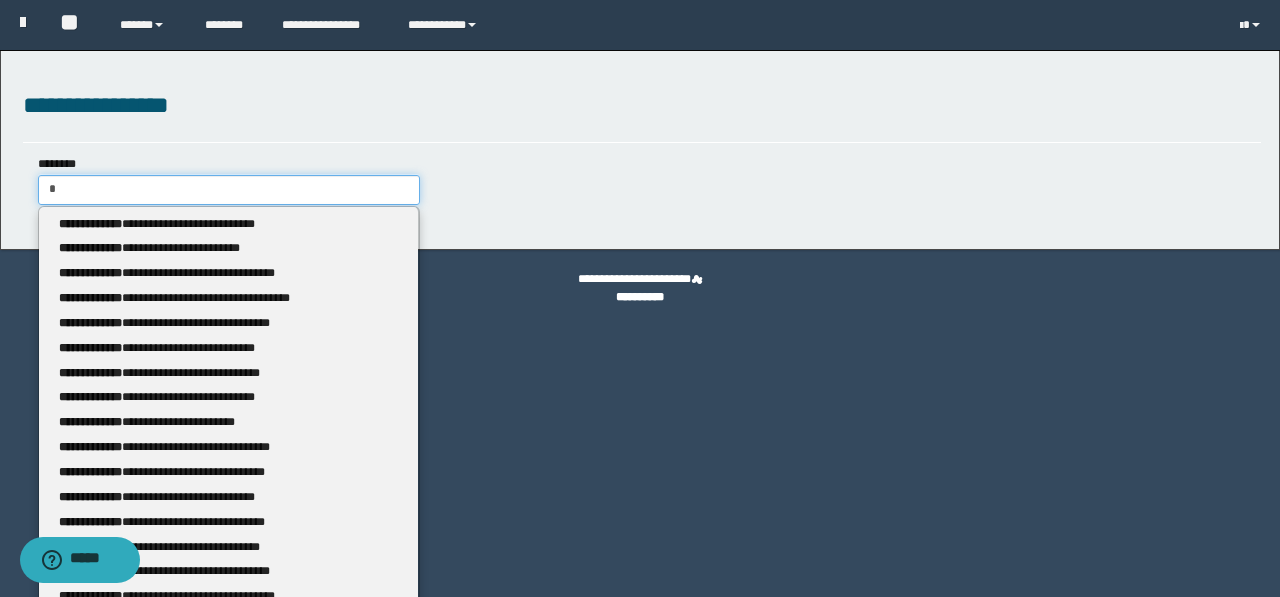 type 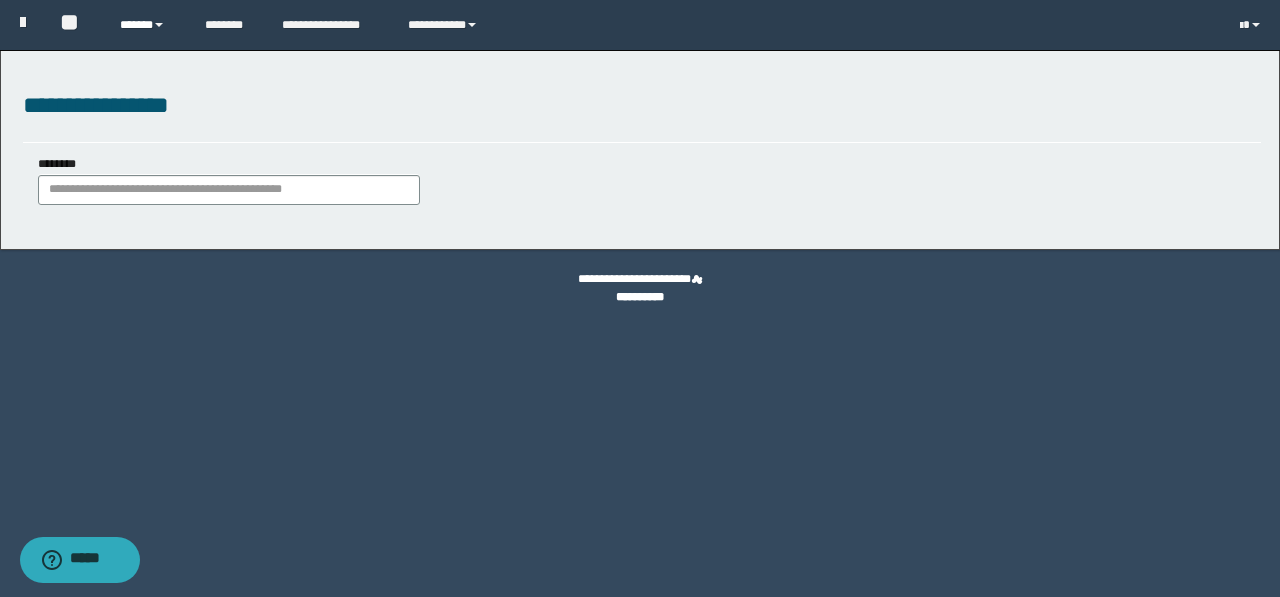 click on "******" at bounding box center (147, 25) 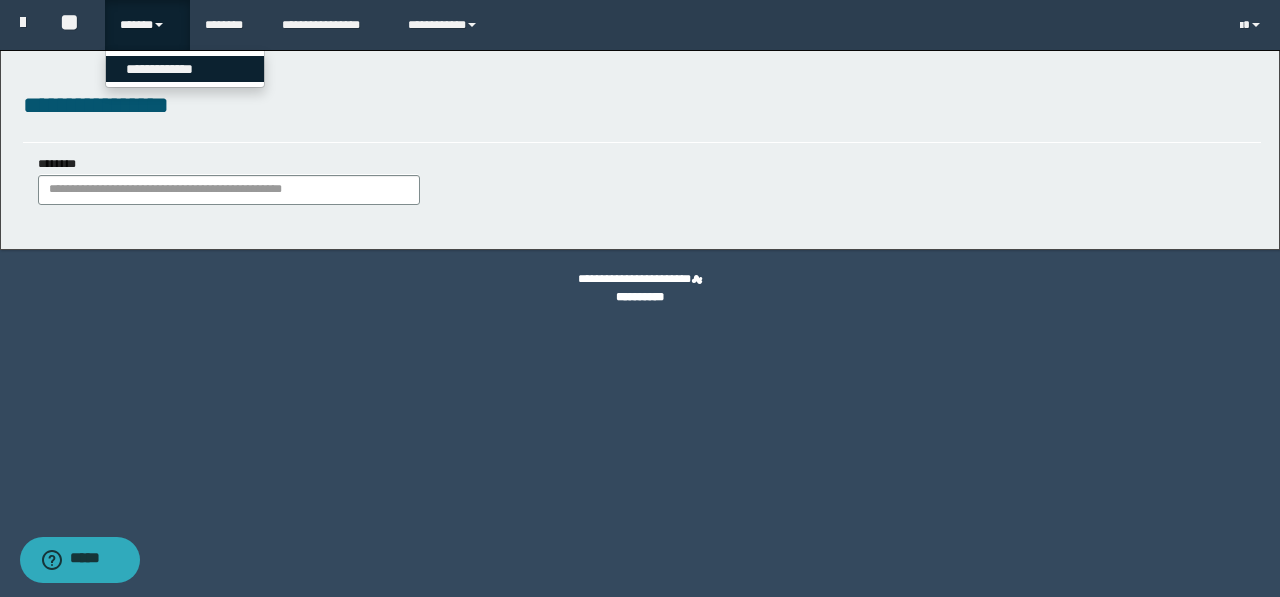 click on "**********" at bounding box center [185, 69] 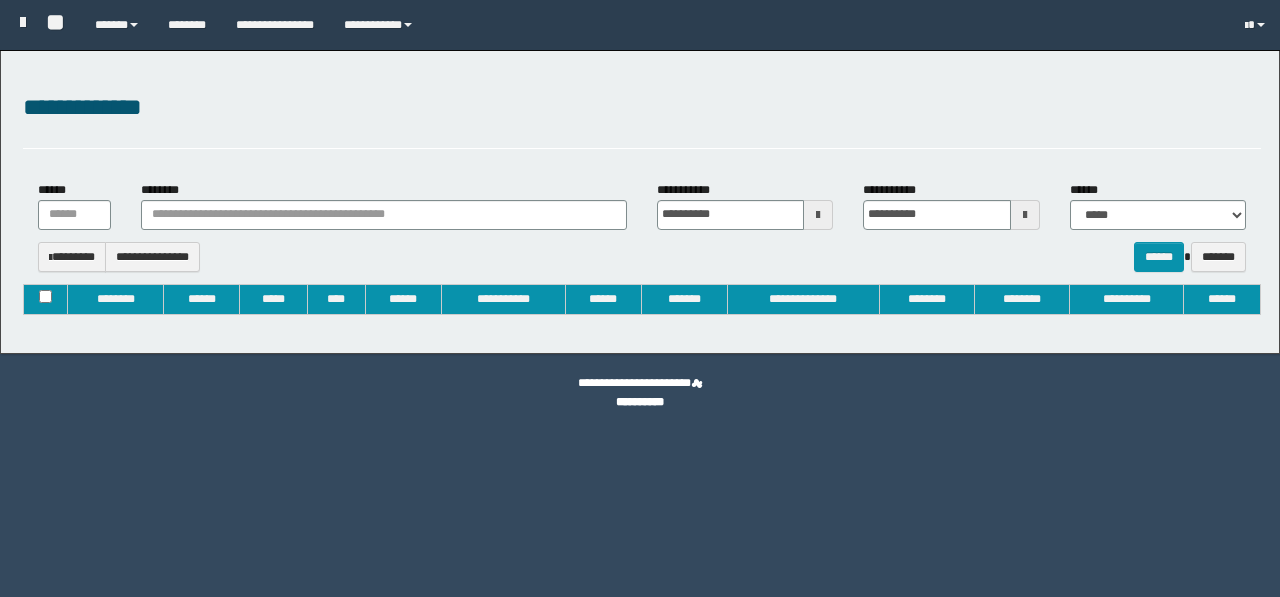 type on "**********" 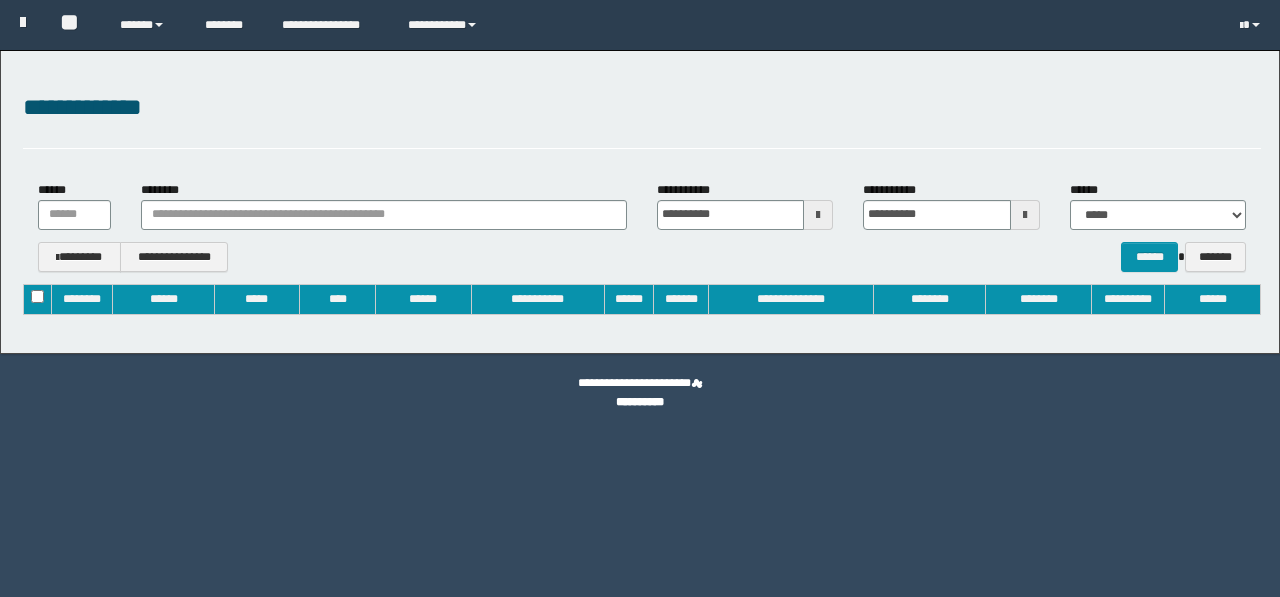 scroll, scrollTop: 0, scrollLeft: 0, axis: both 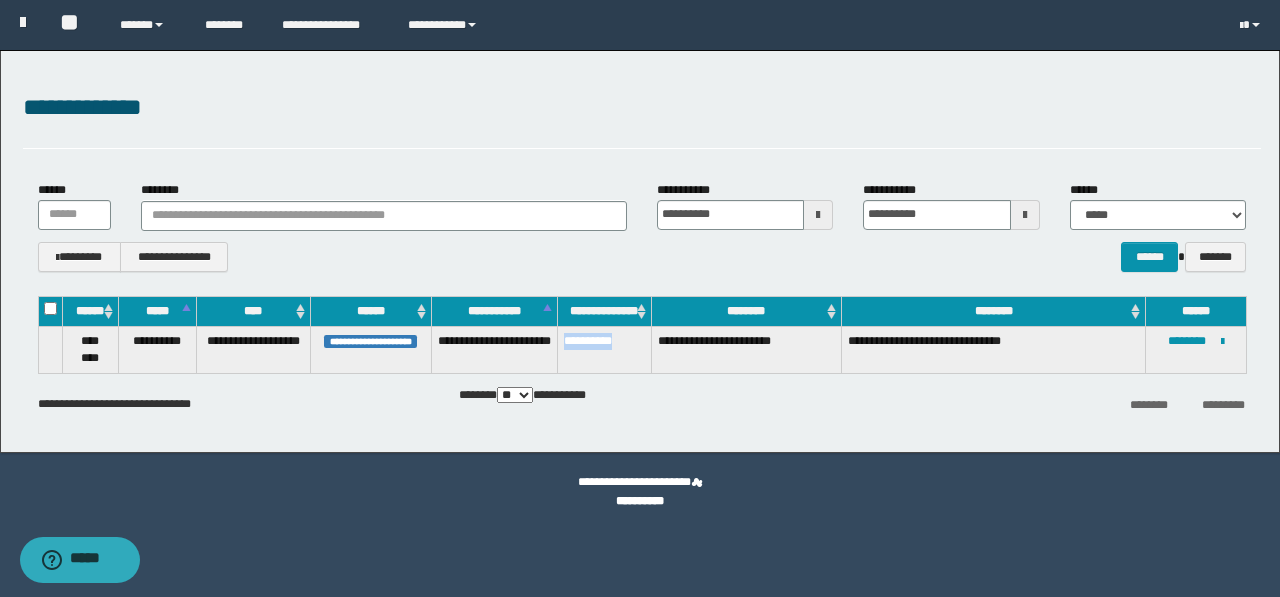 drag, startPoint x: 566, startPoint y: 334, endPoint x: 638, endPoint y: 331, distance: 72.06247 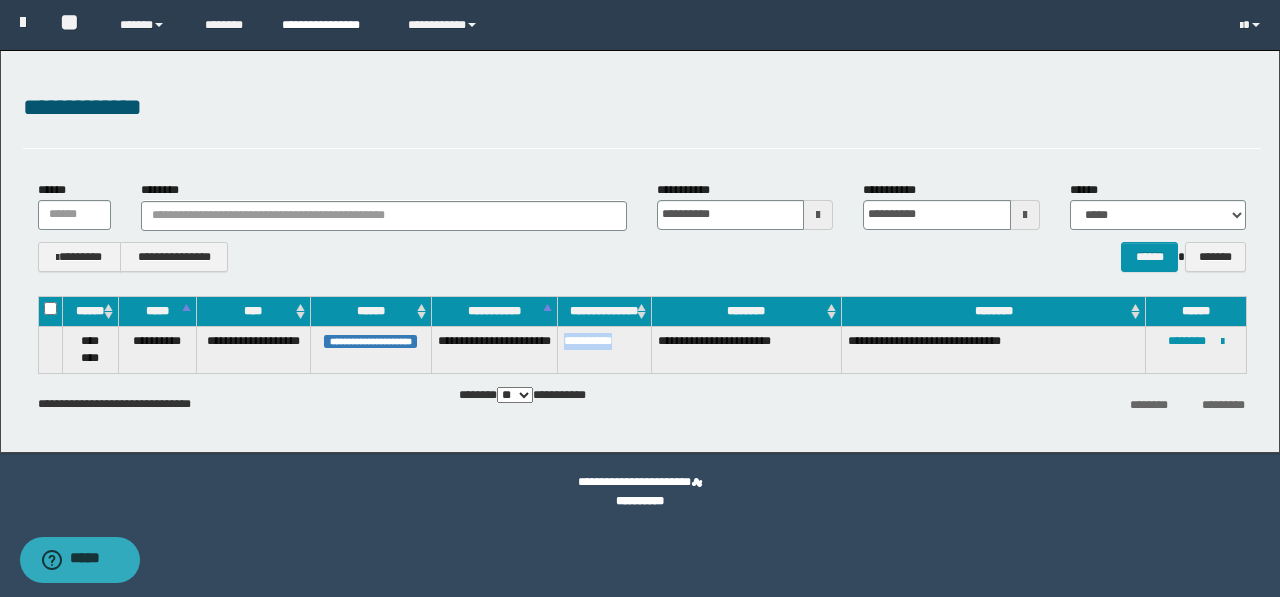 click on "**********" at bounding box center [330, 25] 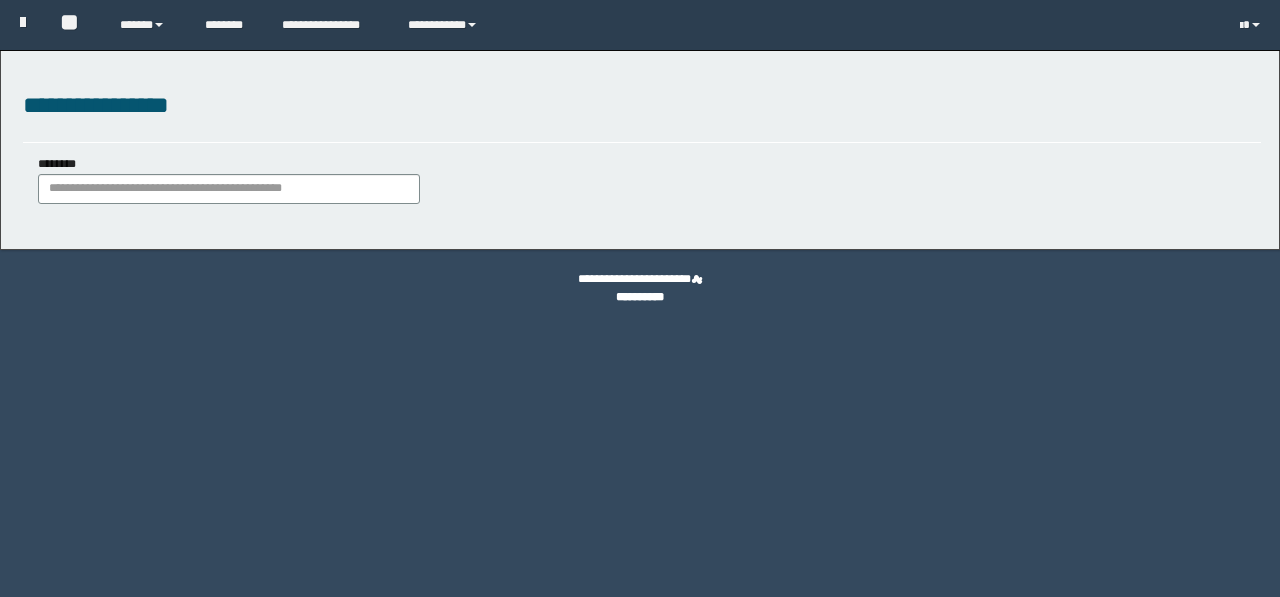 scroll, scrollTop: 0, scrollLeft: 0, axis: both 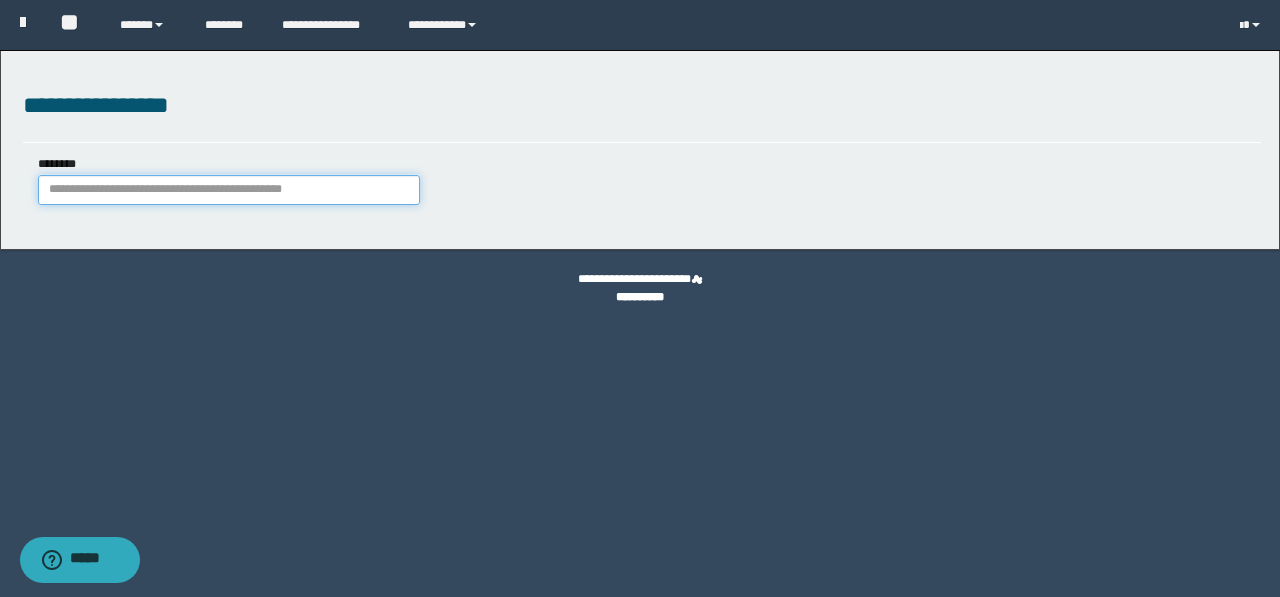 click on "********" at bounding box center (229, 190) 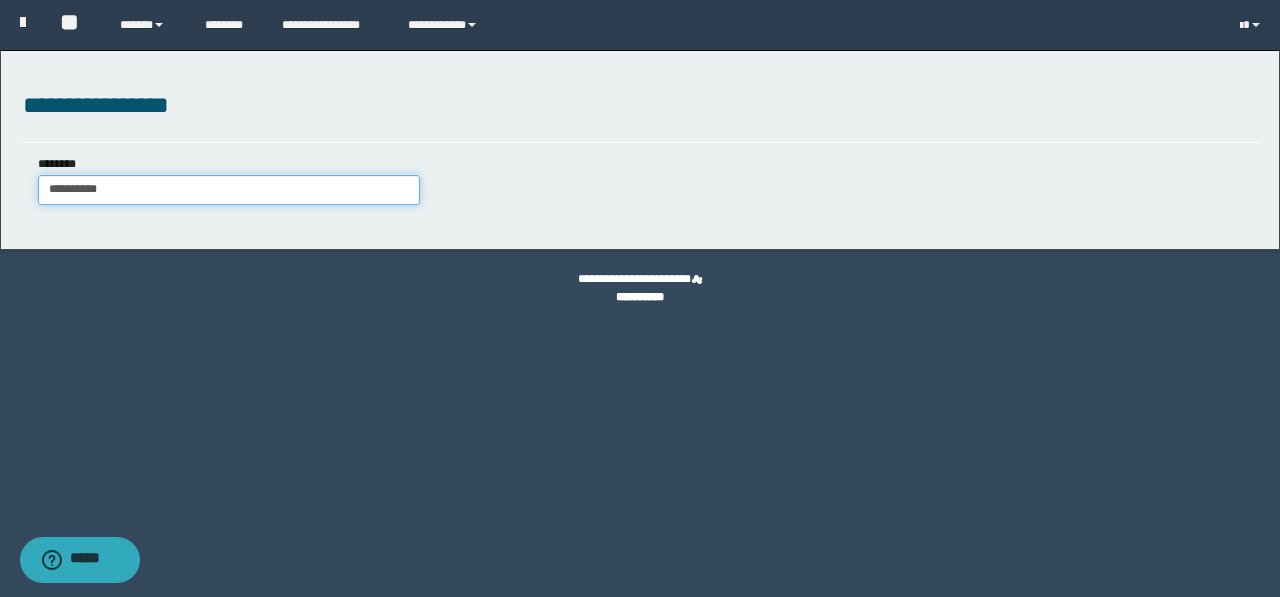 type on "**********" 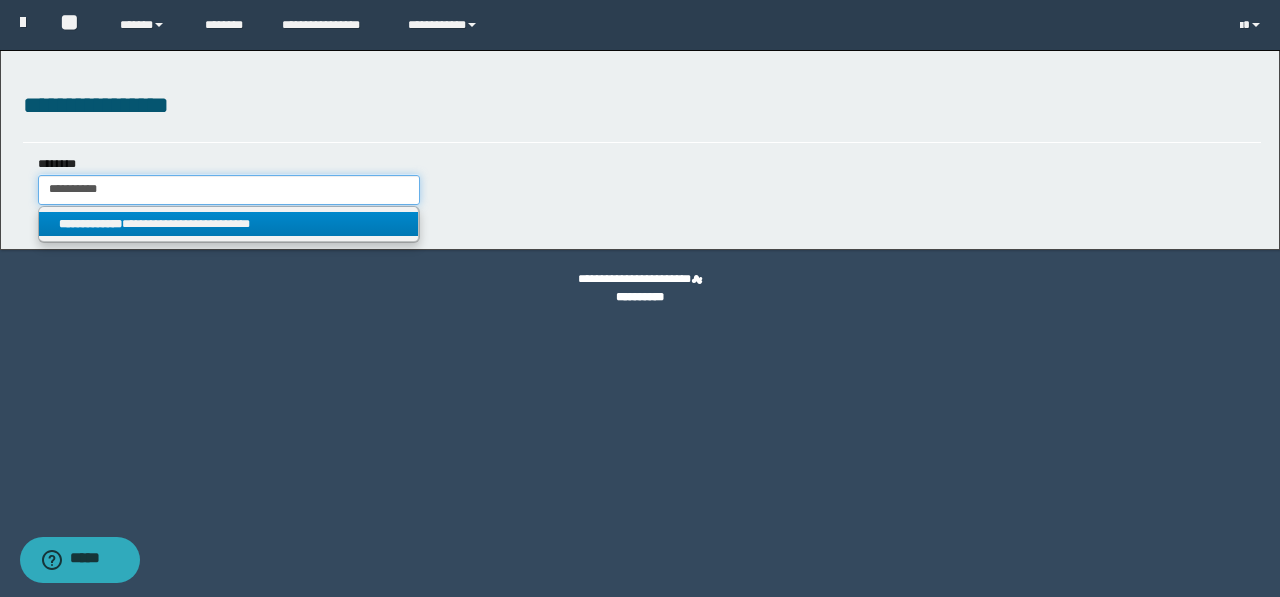 type on "**********" 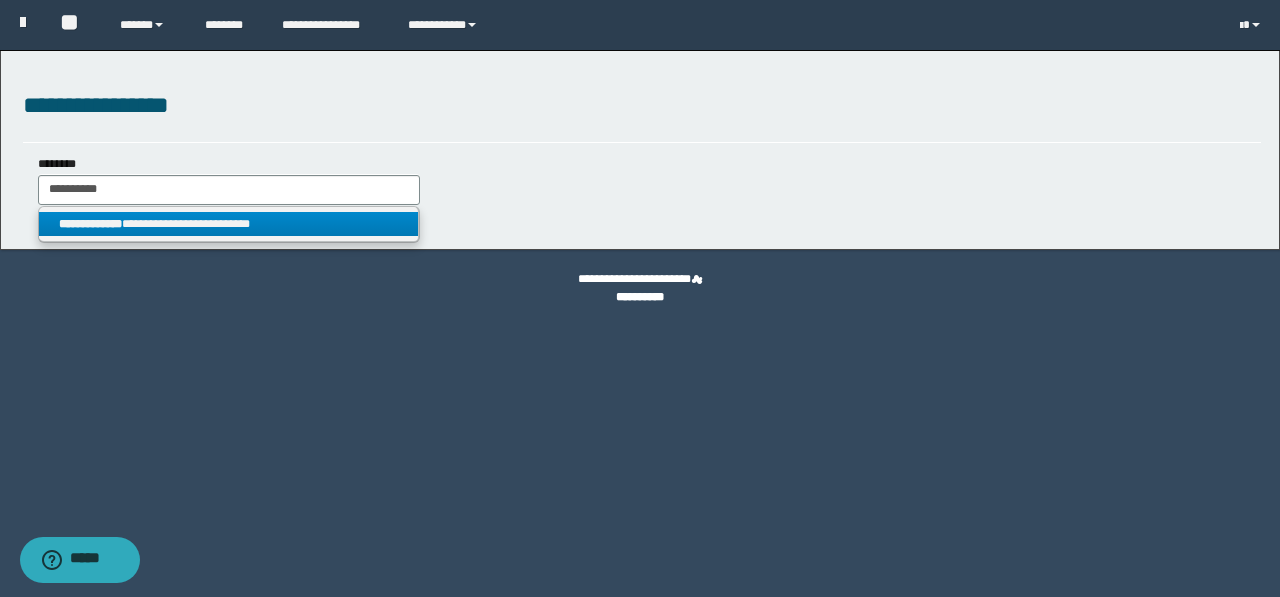 click on "**********" at bounding box center [229, 224] 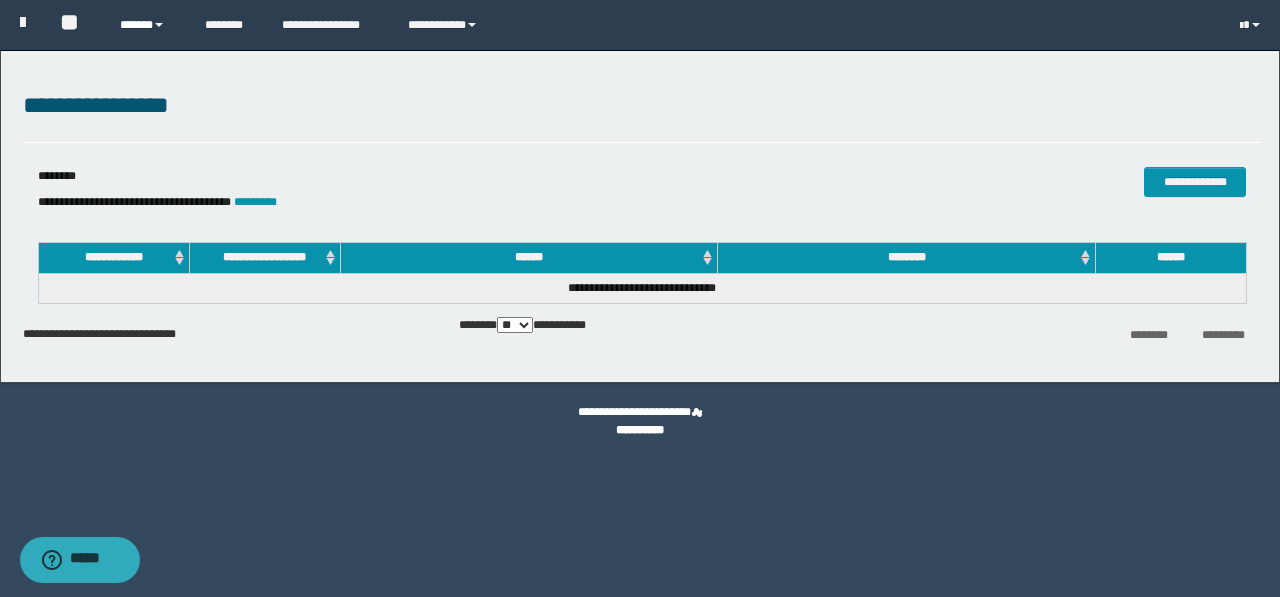 click on "******" at bounding box center [147, 25] 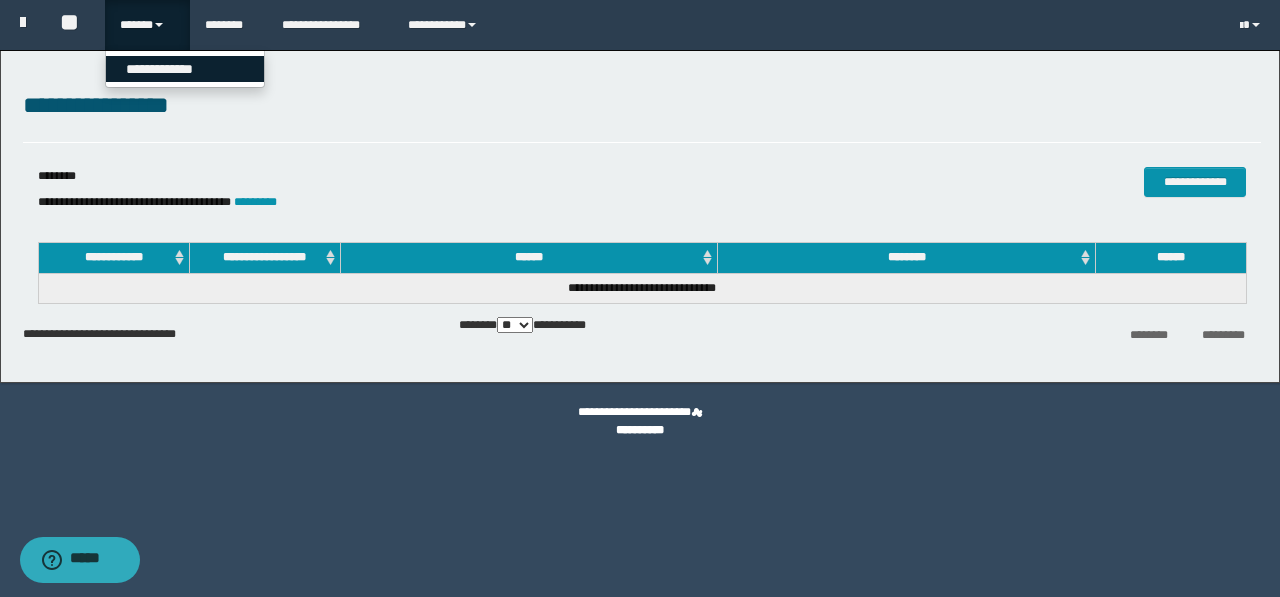 click on "**********" at bounding box center [185, 69] 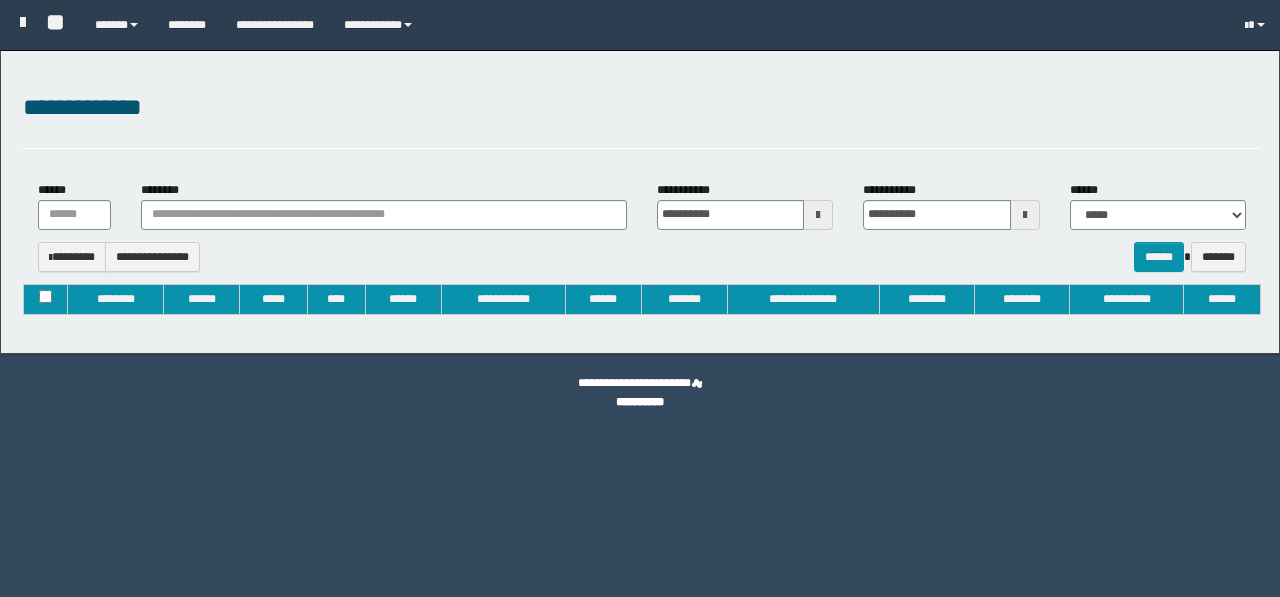 type on "**********" 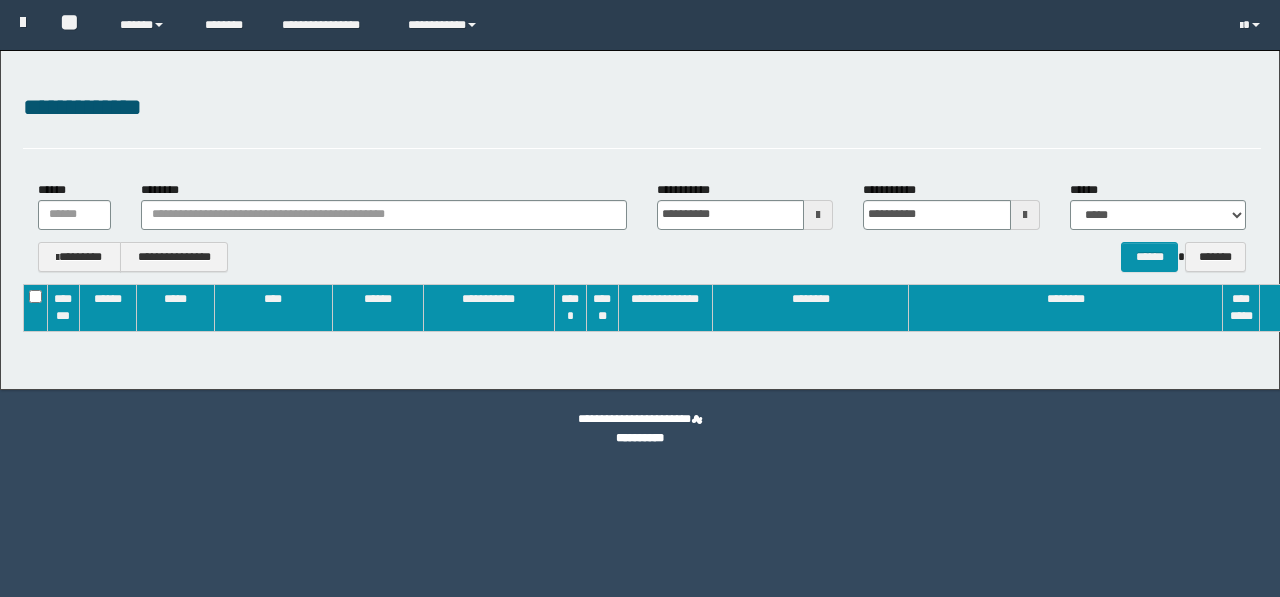 scroll, scrollTop: 0, scrollLeft: 0, axis: both 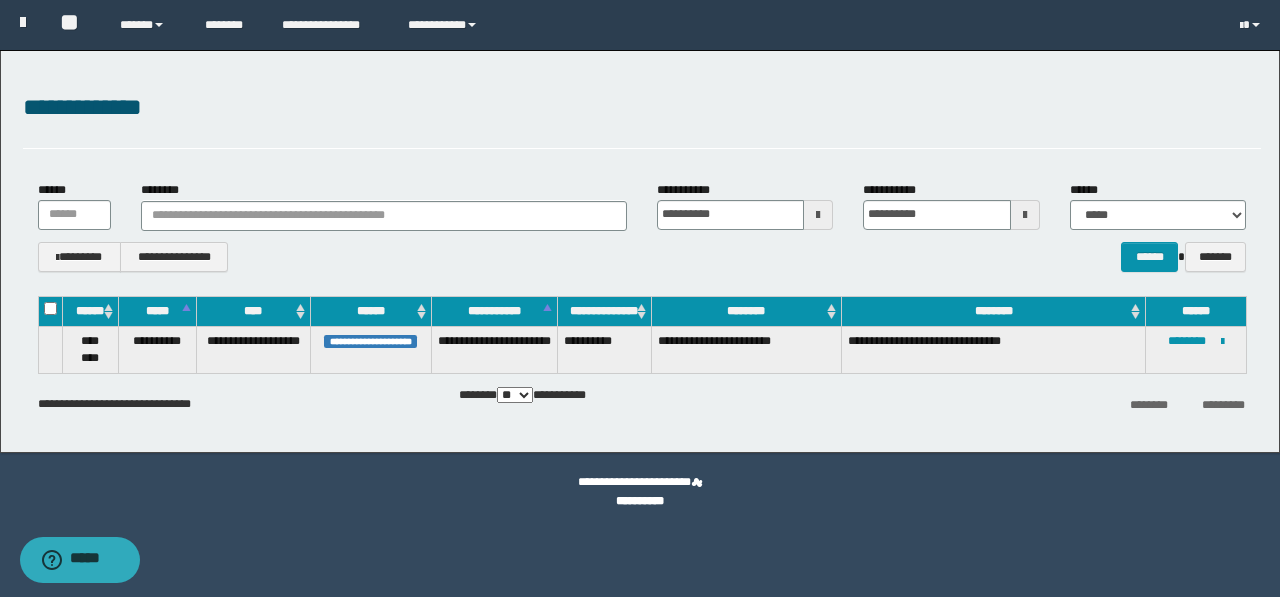 drag, startPoint x: 0, startPoint y: 0, endPoint x: 163, endPoint y: 74, distance: 179.01117 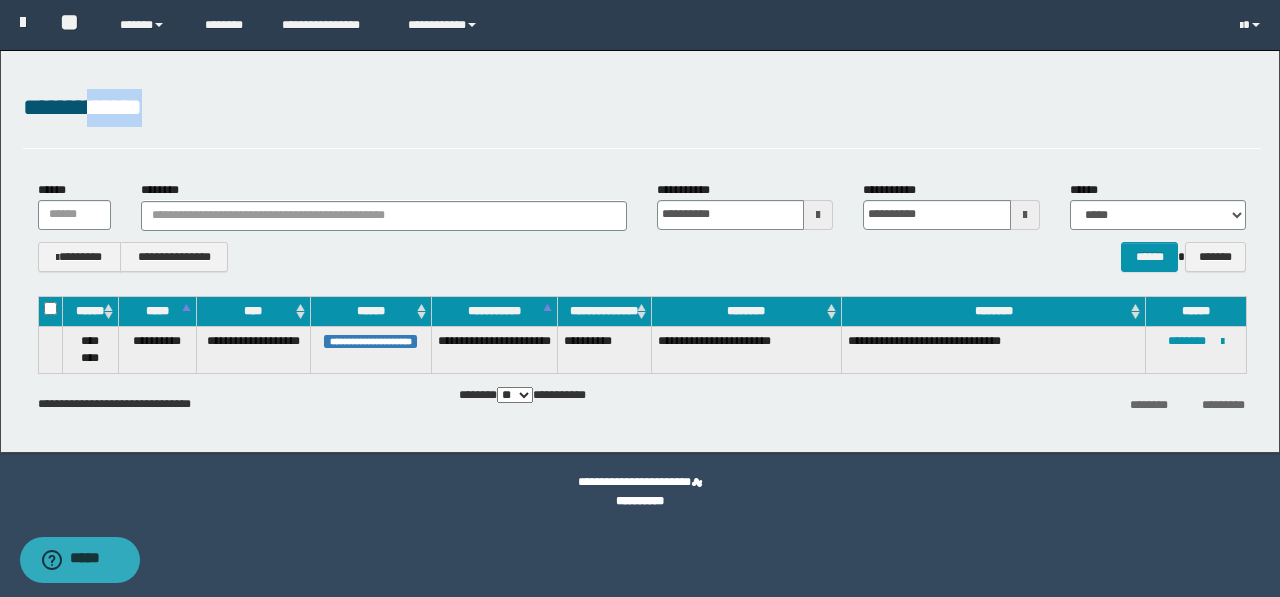 click on "**********" at bounding box center [640, 251] 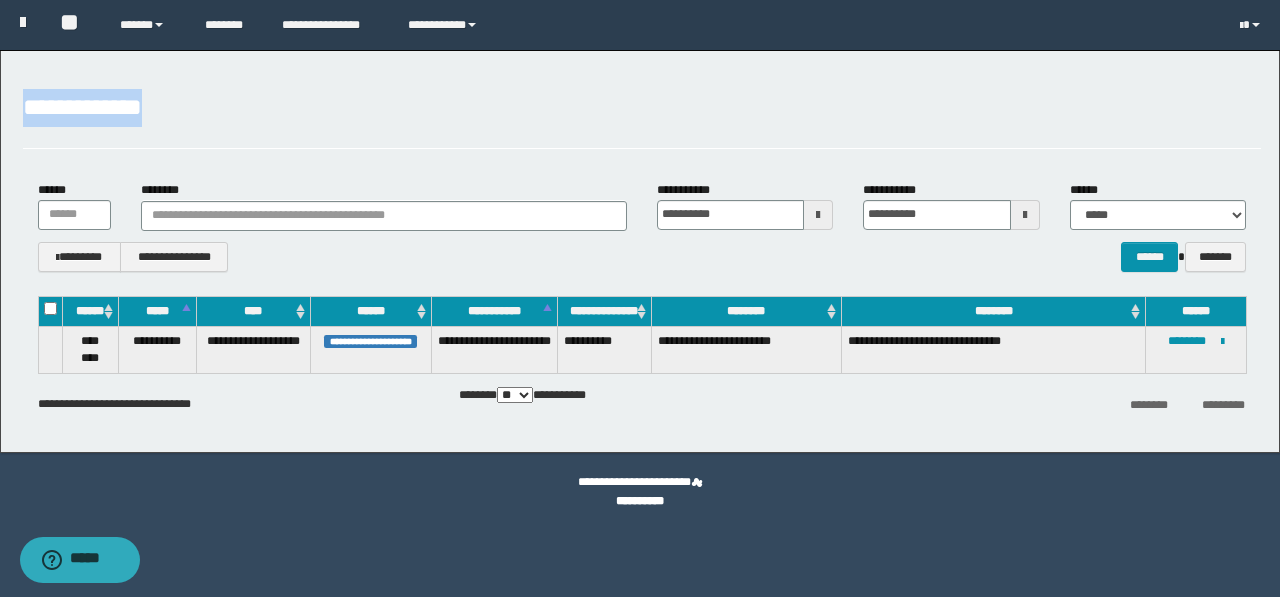 click on "**********" at bounding box center [640, 251] 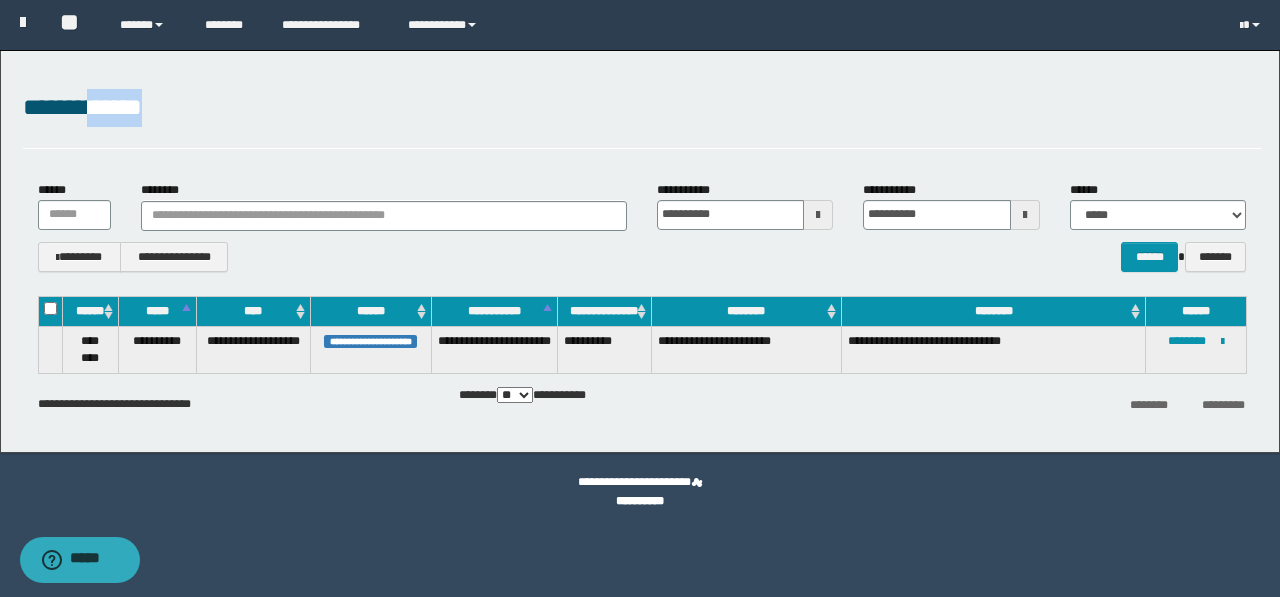 click on "**********" at bounding box center [640, 251] 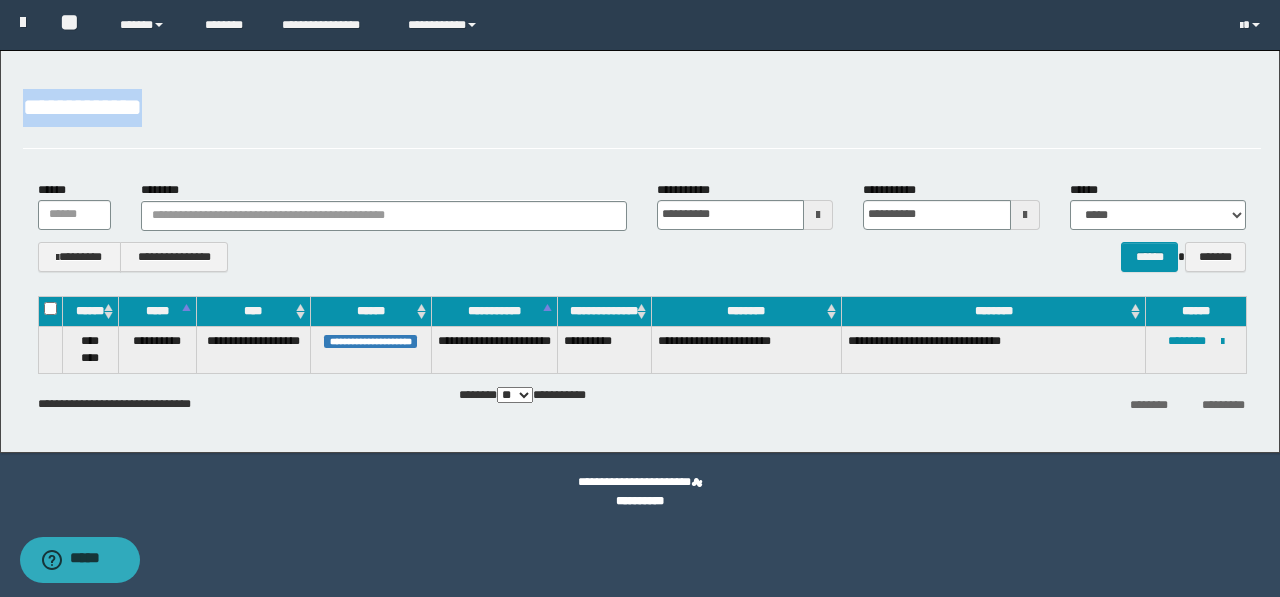 click on "**********" at bounding box center [640, 251] 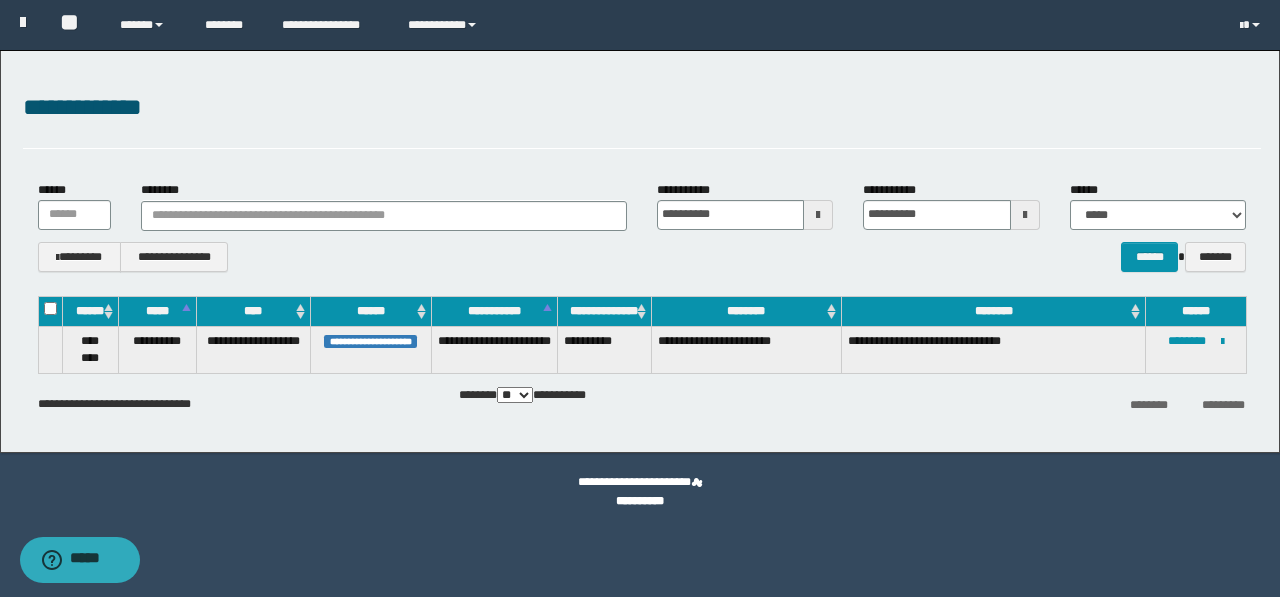 click on "**********" at bounding box center [640, 251] 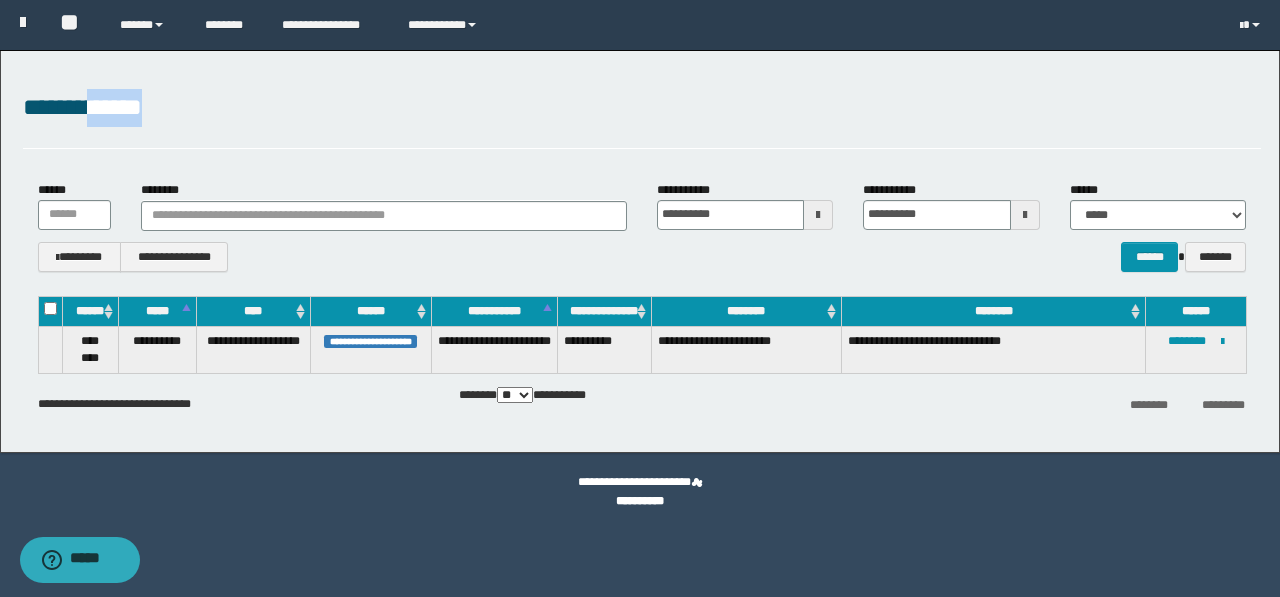 click on "**********" at bounding box center [640, 251] 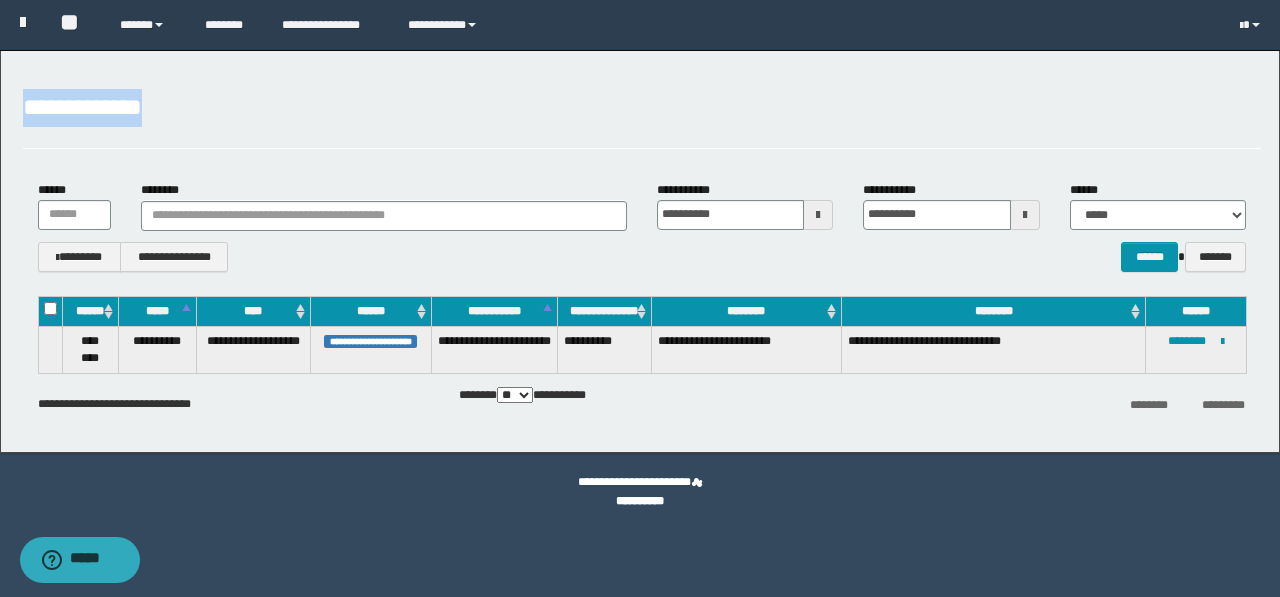 click on "**********" at bounding box center (640, 251) 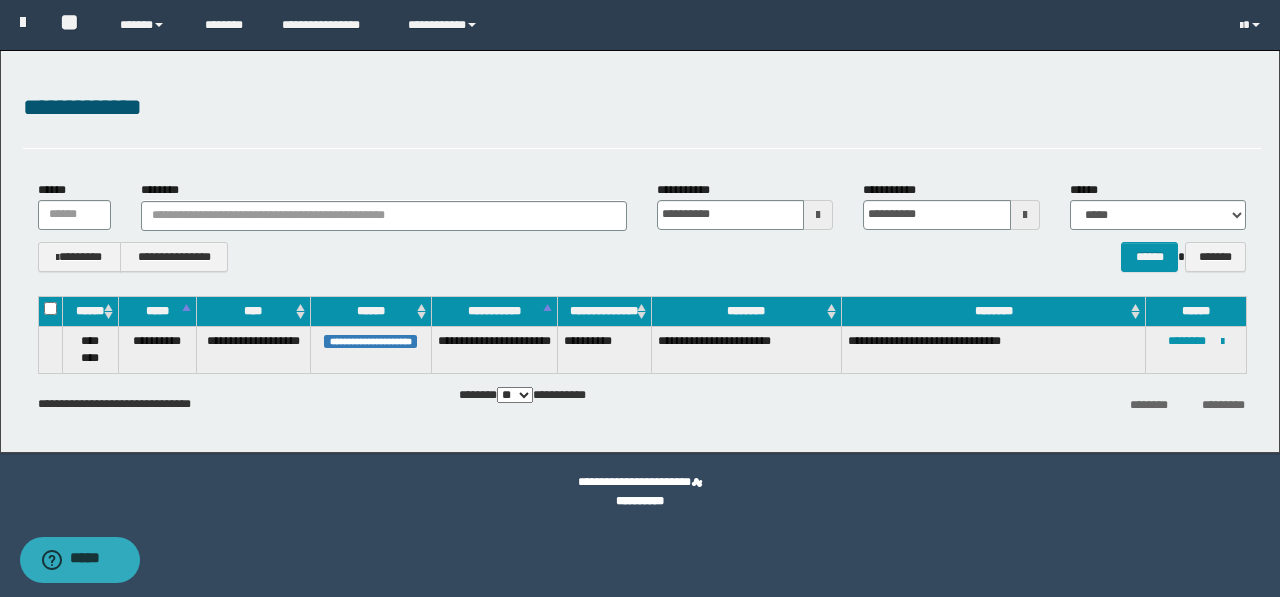 click on "**********" at bounding box center [640, 251] 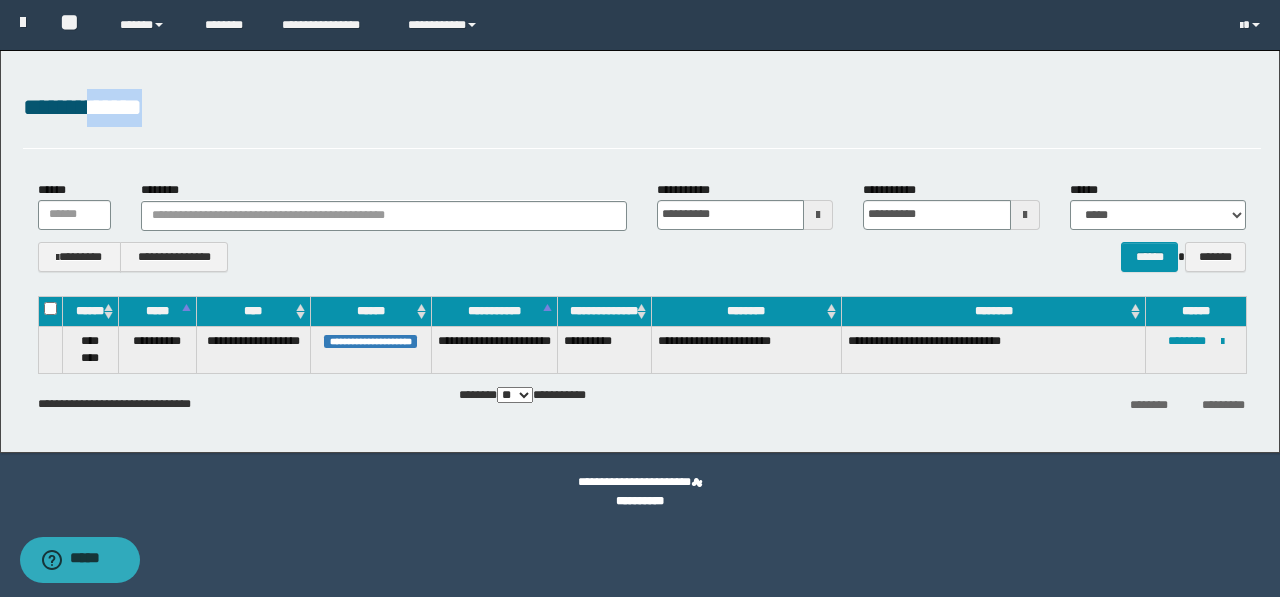 click on "**********" at bounding box center (640, 251) 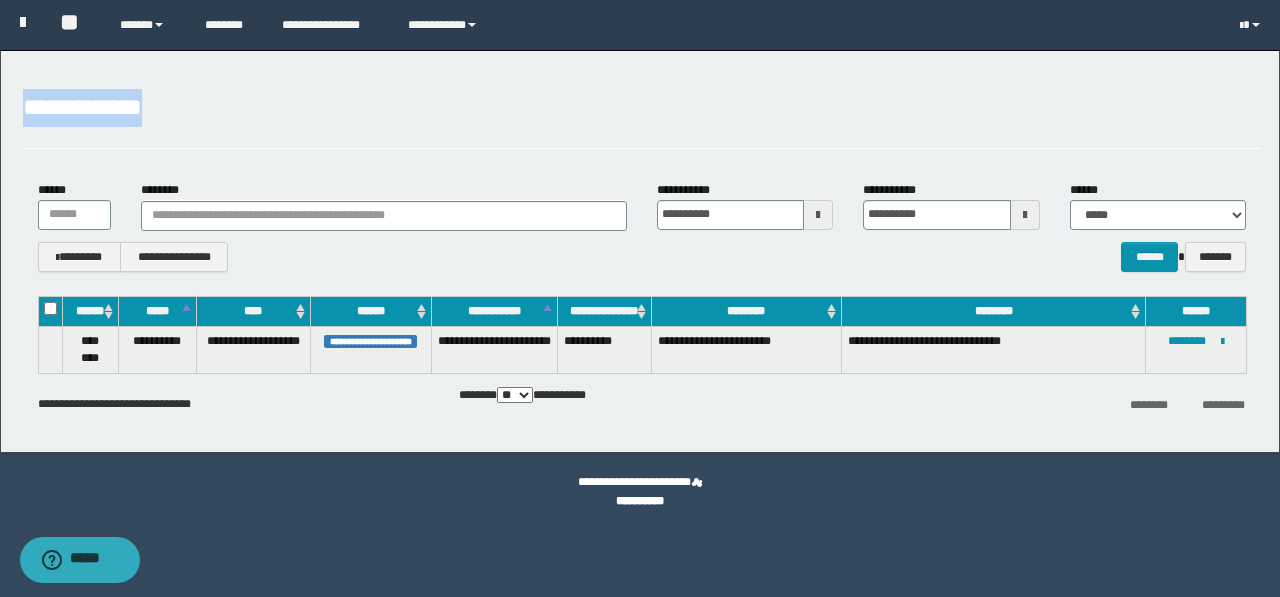 click on "**********" at bounding box center [640, 251] 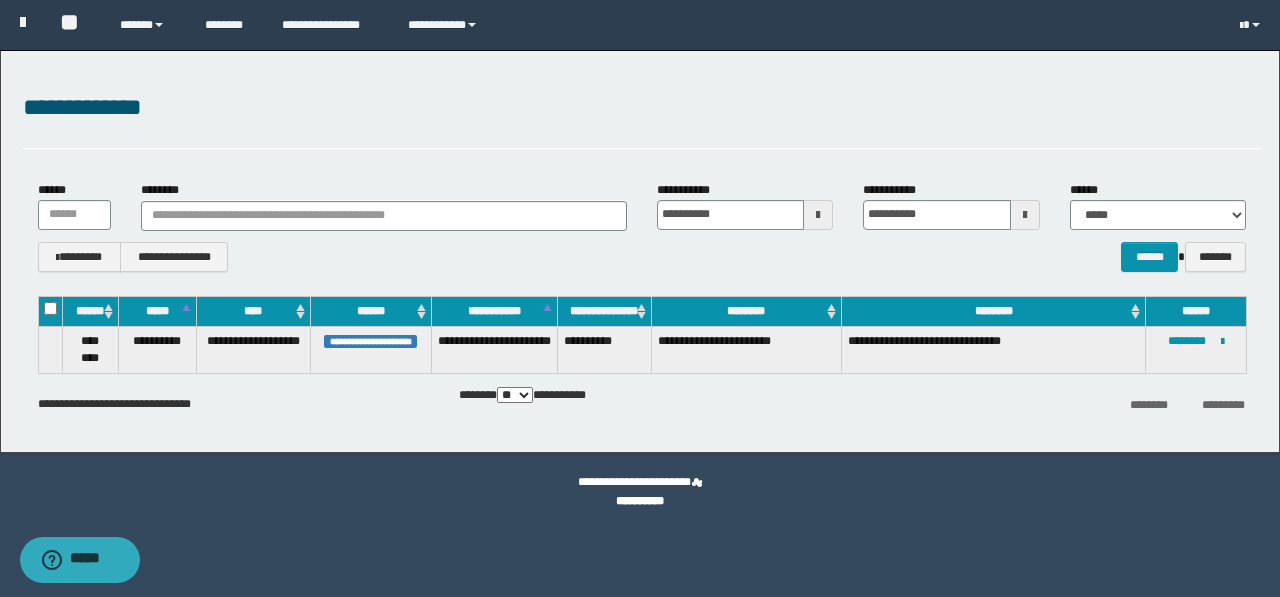 click on "**********" at bounding box center [640, 251] 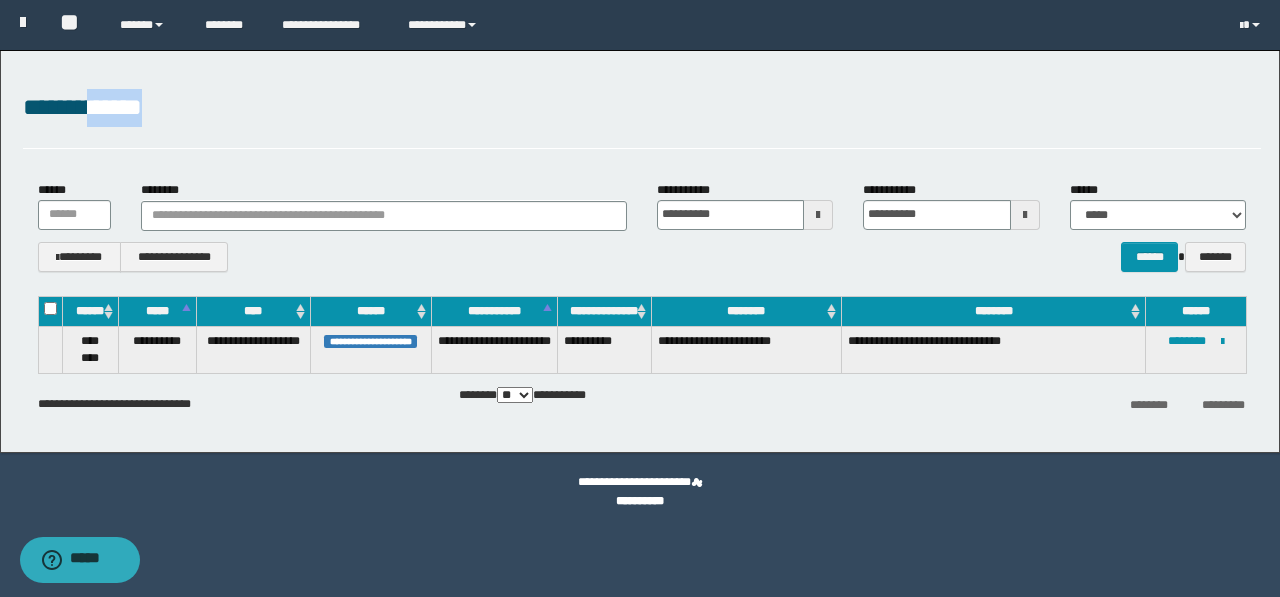 click on "**********" at bounding box center (640, 251) 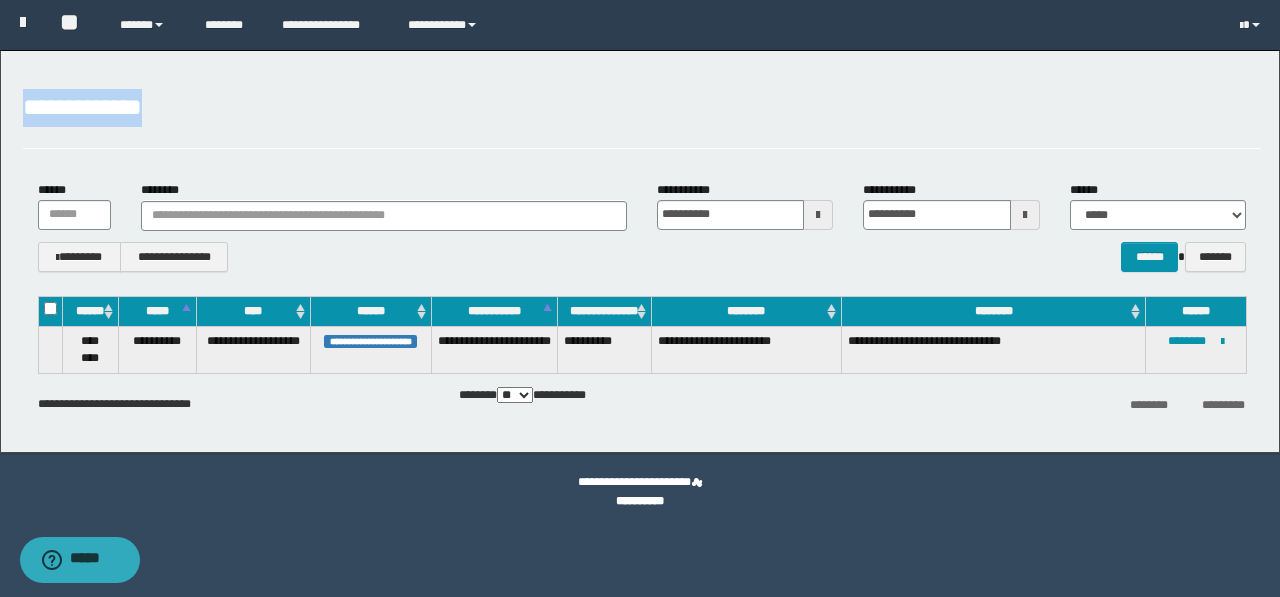 click on "**********" at bounding box center (640, 251) 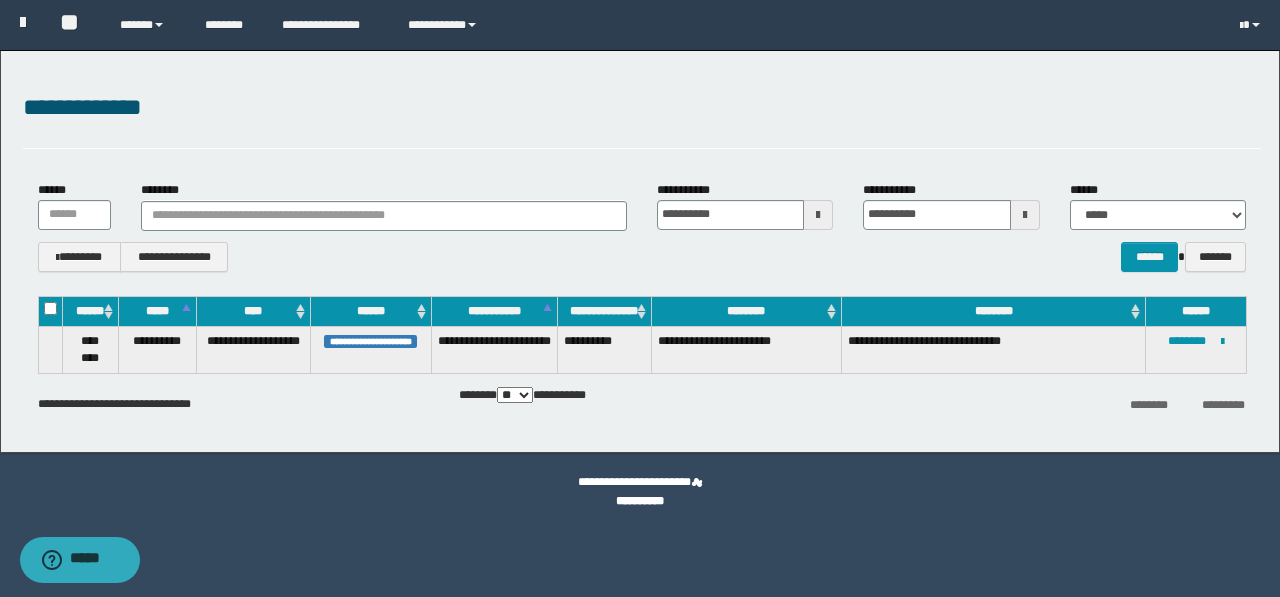 click on "**********" at bounding box center (640, 251) 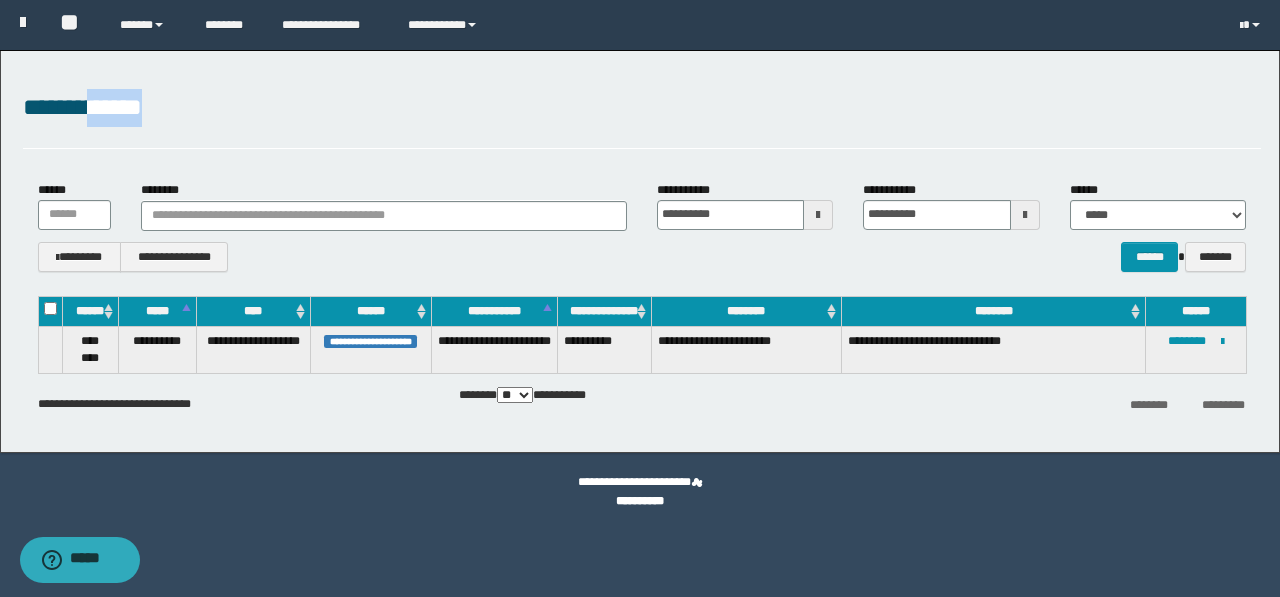 click on "**********" at bounding box center (640, 251) 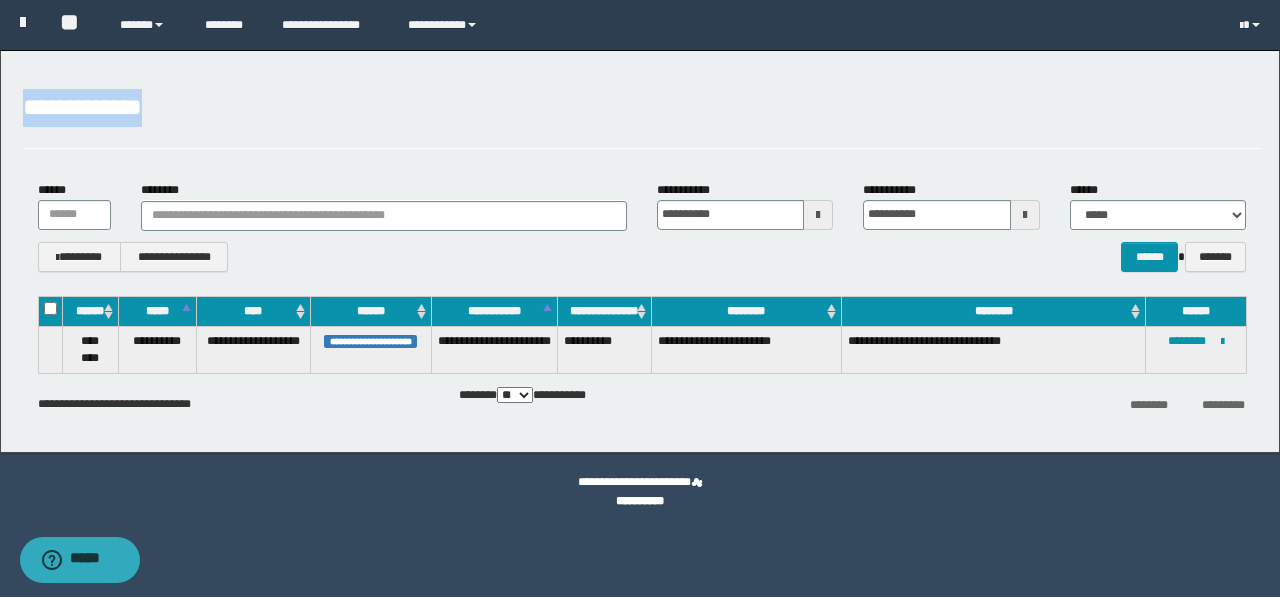 click on "**********" at bounding box center (640, 251) 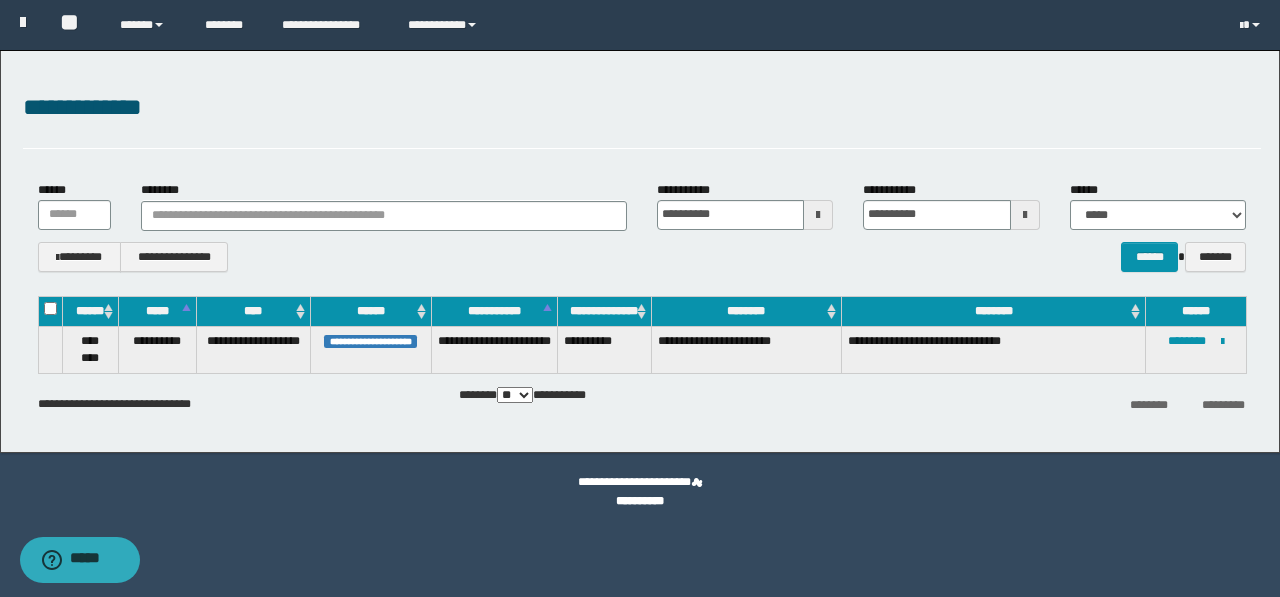 click on "**********" at bounding box center (640, 251) 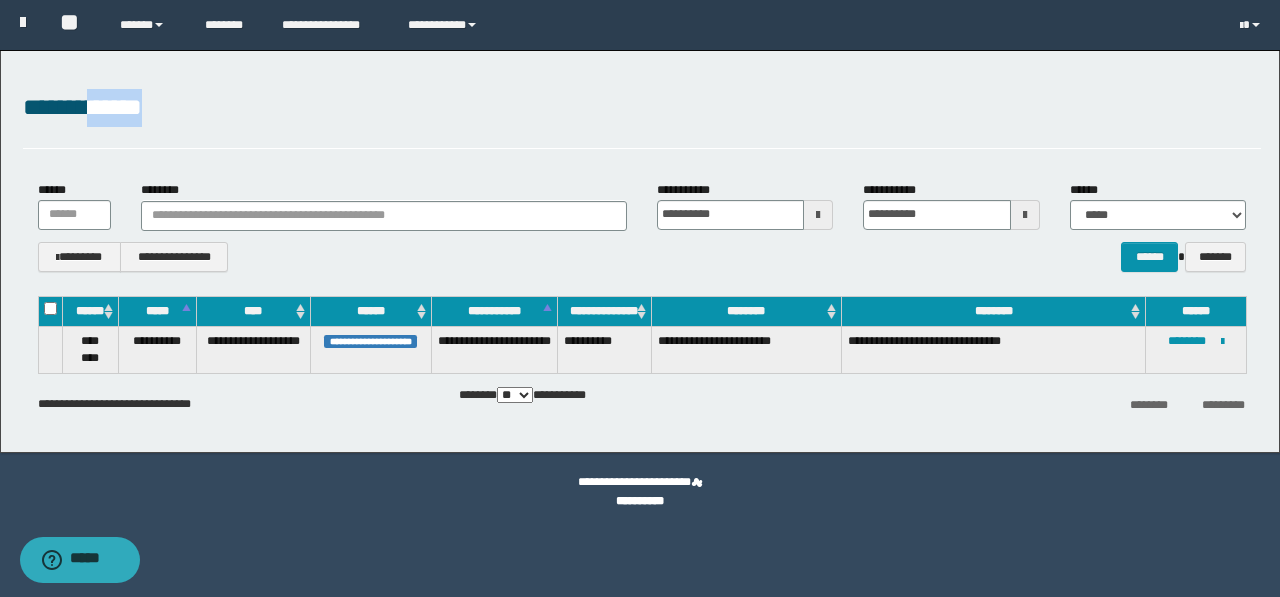 click on "**********" at bounding box center [640, 251] 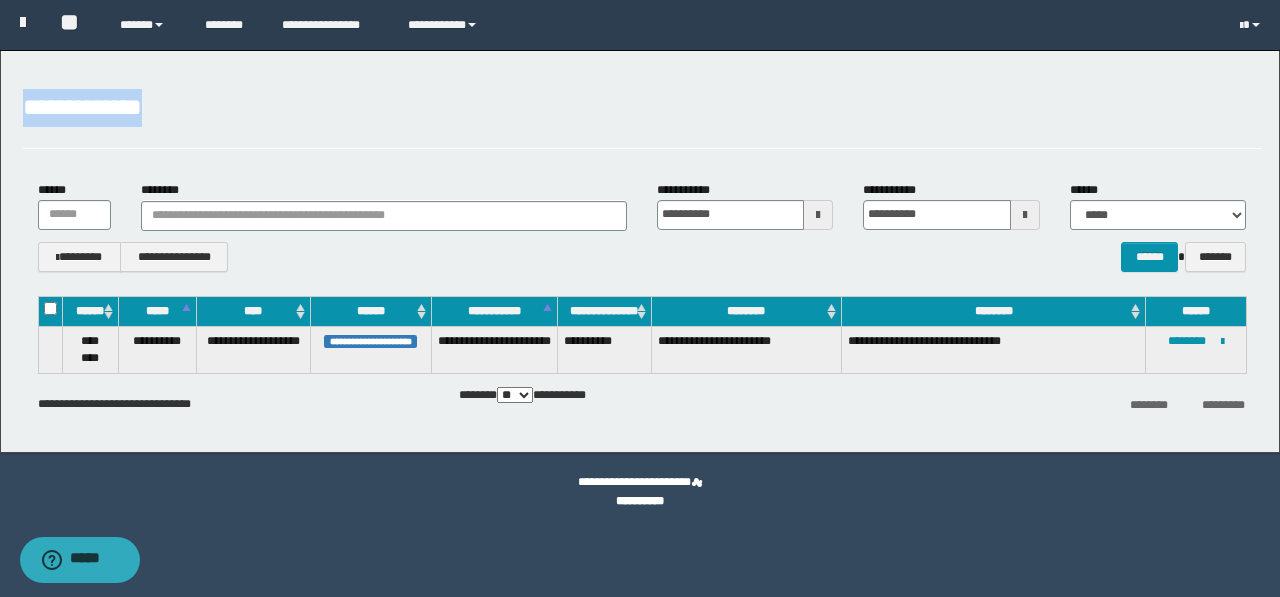 click on "**********" at bounding box center [640, 251] 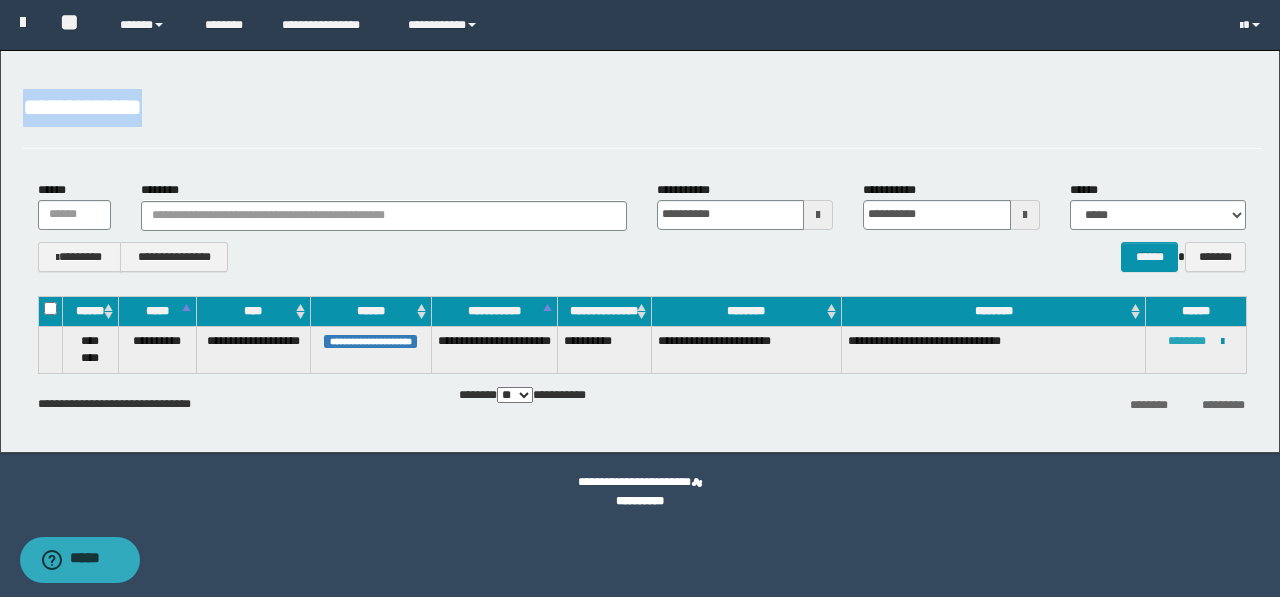 click on "********" at bounding box center [1187, 341] 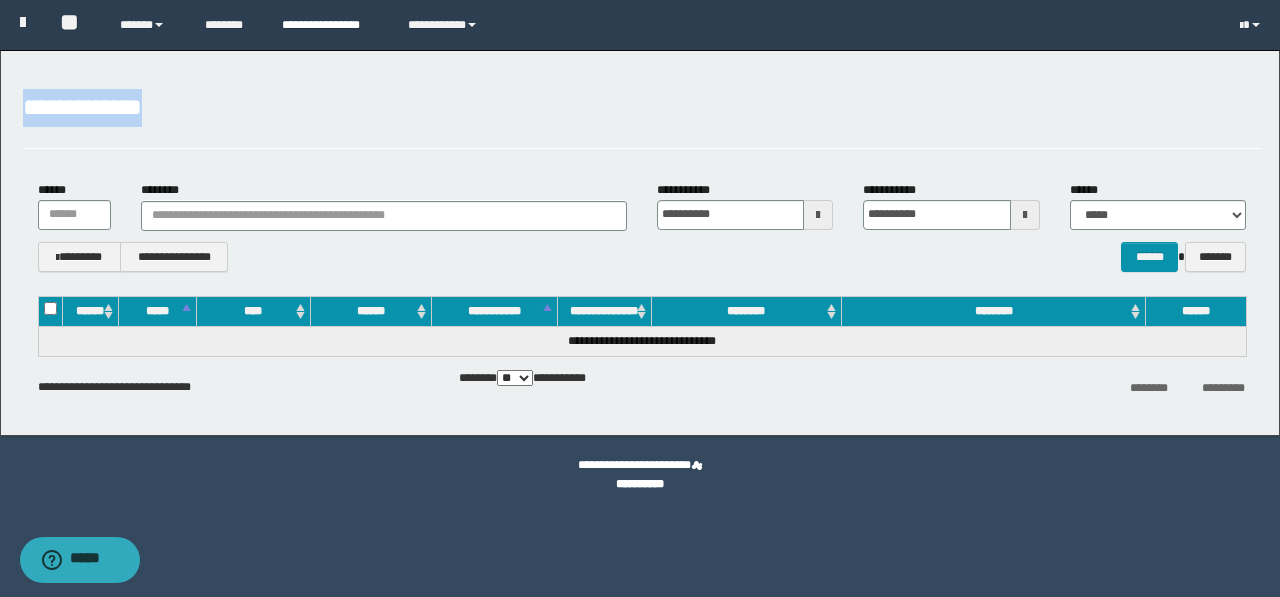 click on "**********" at bounding box center [330, 25] 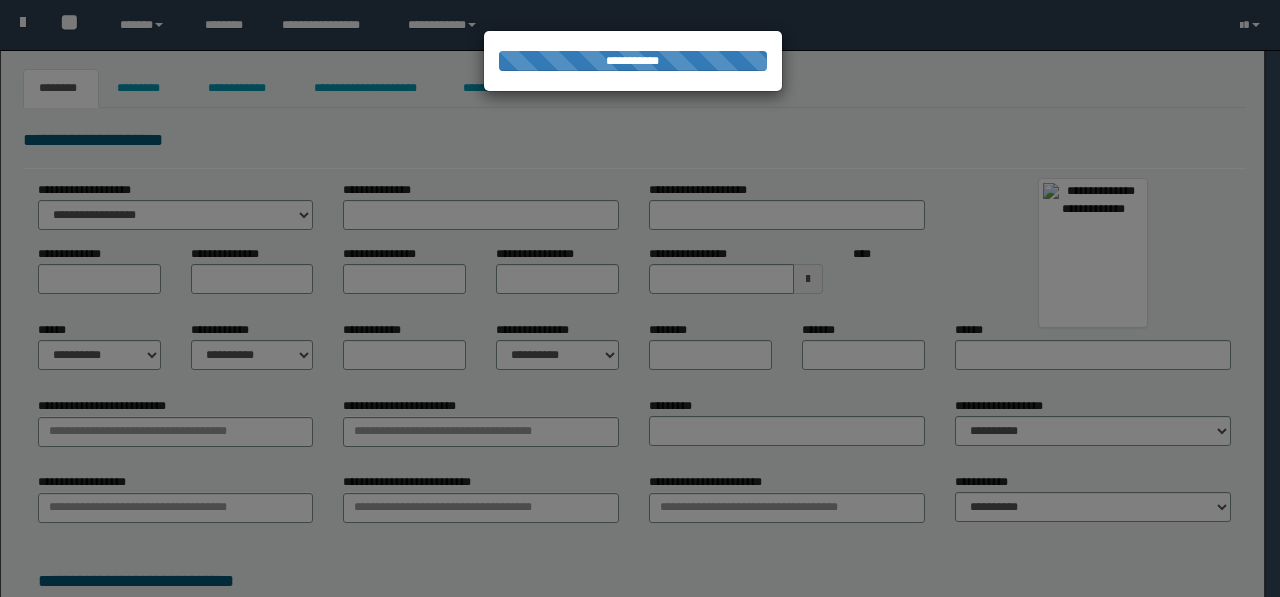 scroll, scrollTop: 0, scrollLeft: 0, axis: both 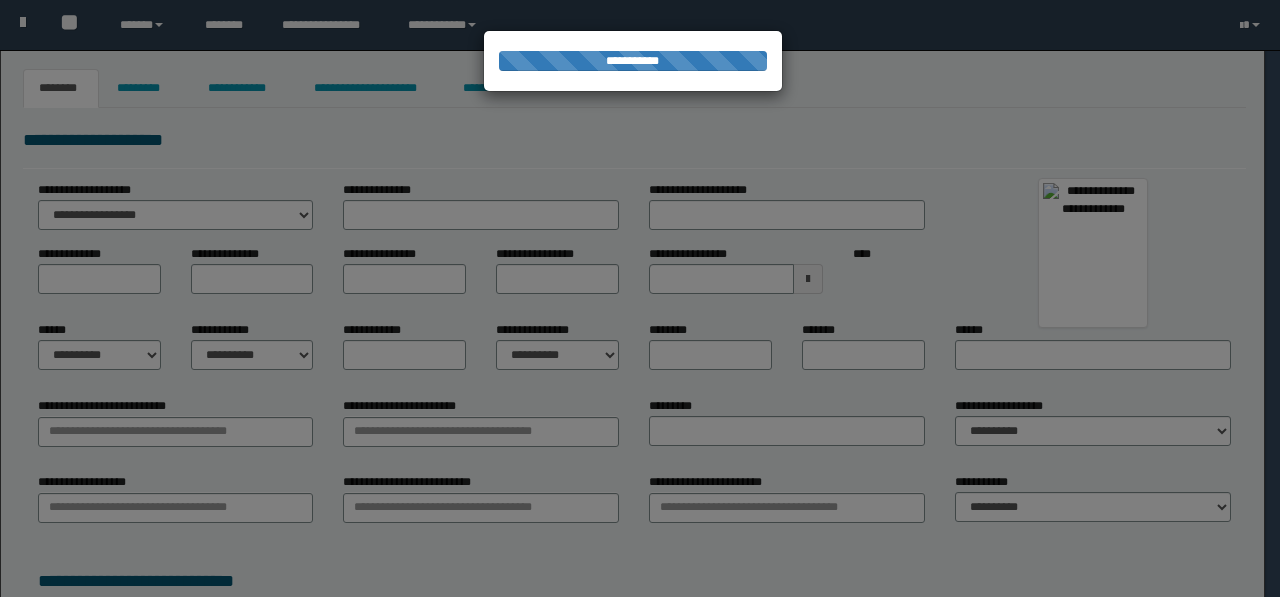 type on "*********" 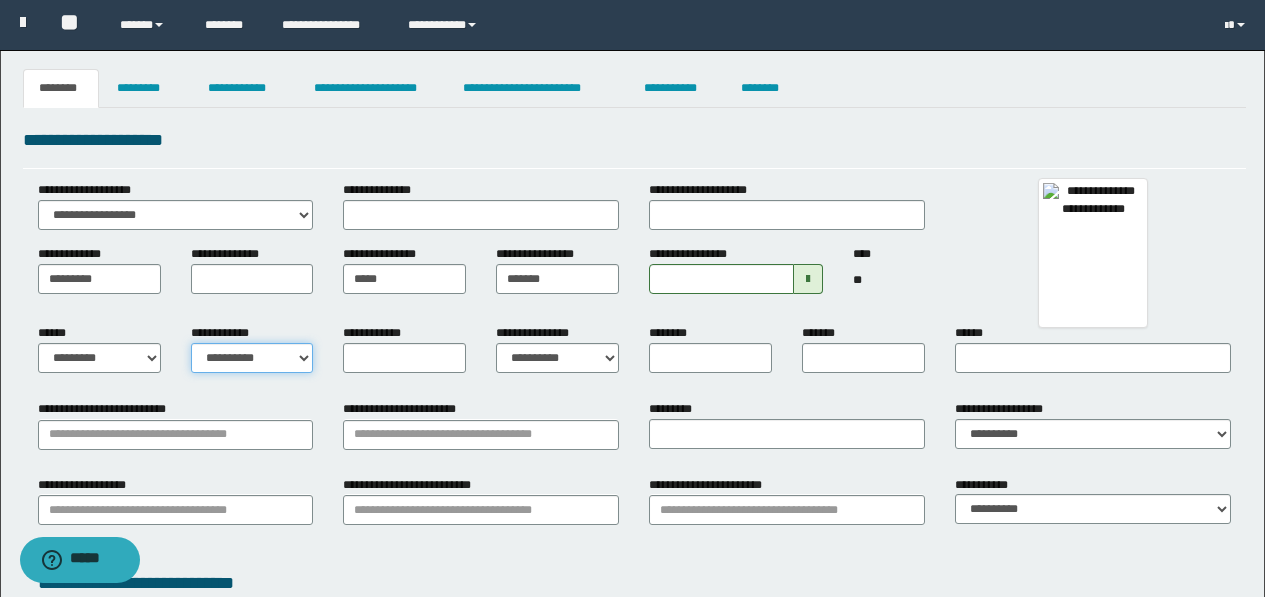 click on "**********" at bounding box center (252, 358) 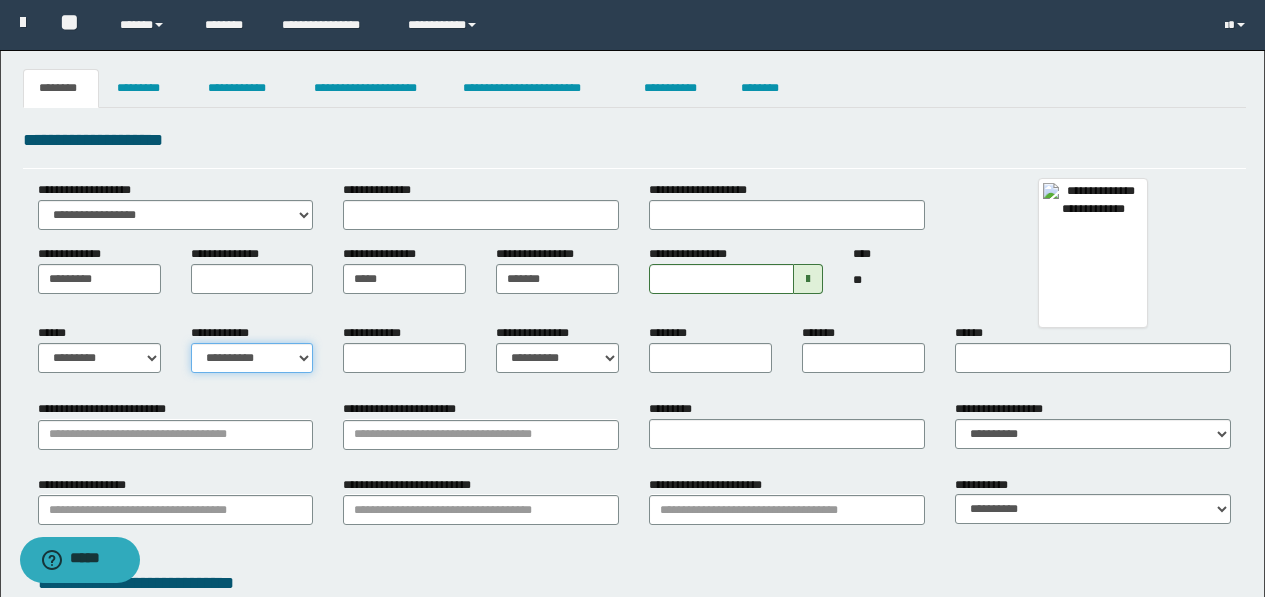 select on "*" 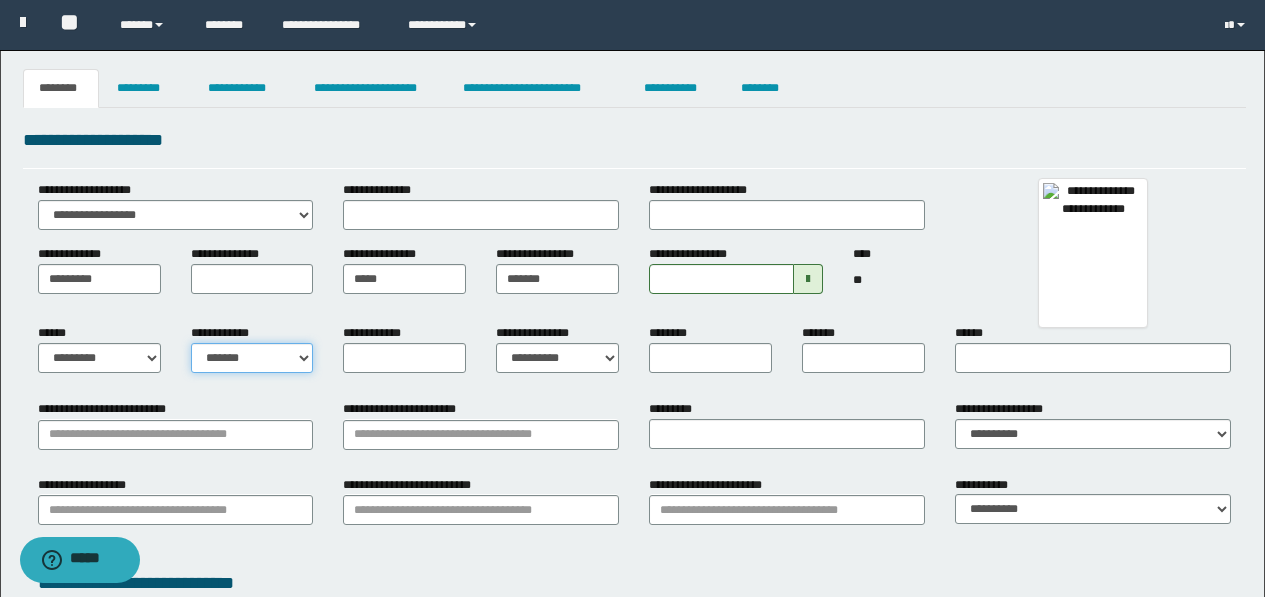 click on "**********" at bounding box center [252, 358] 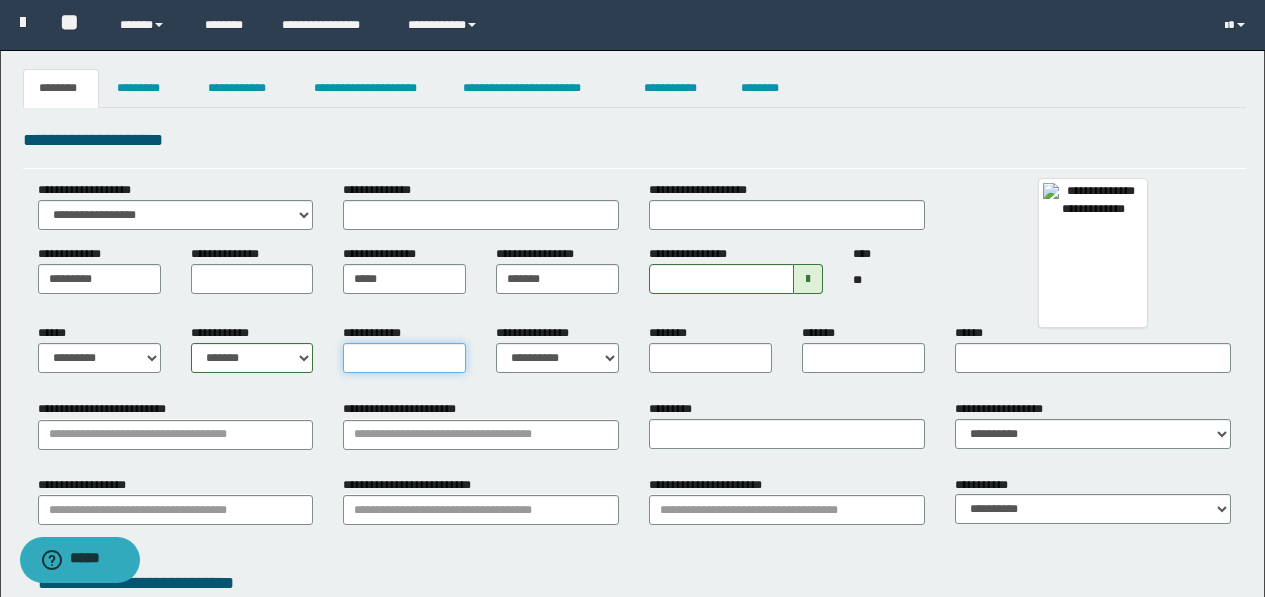 click on "**********" at bounding box center [404, 358] 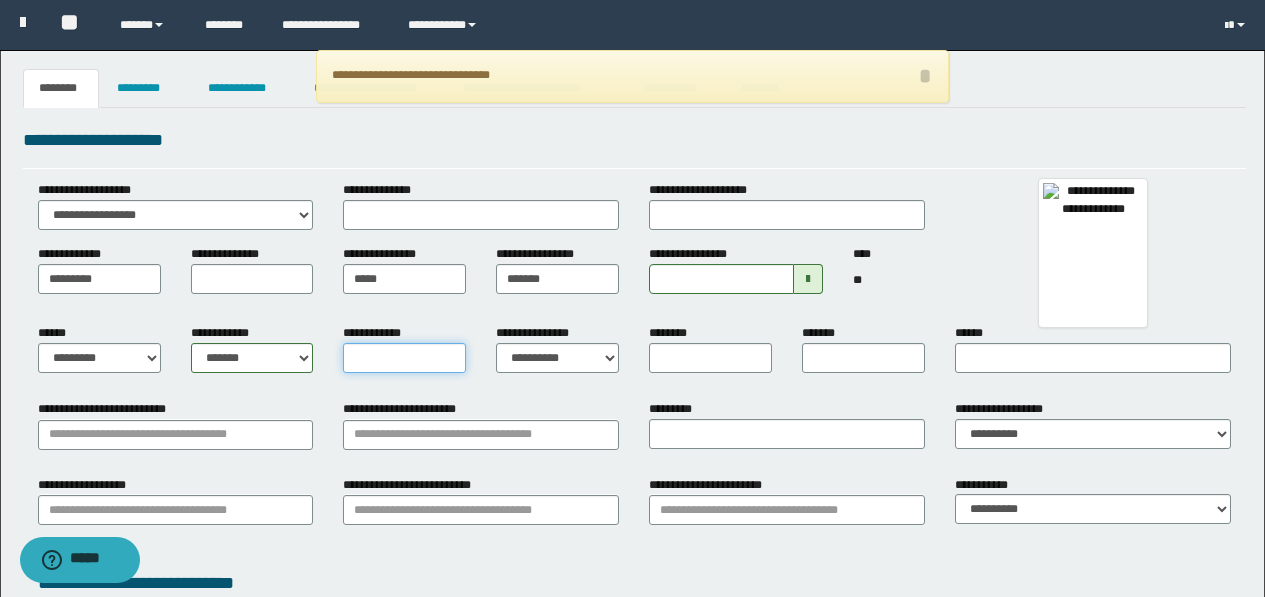 type on "*" 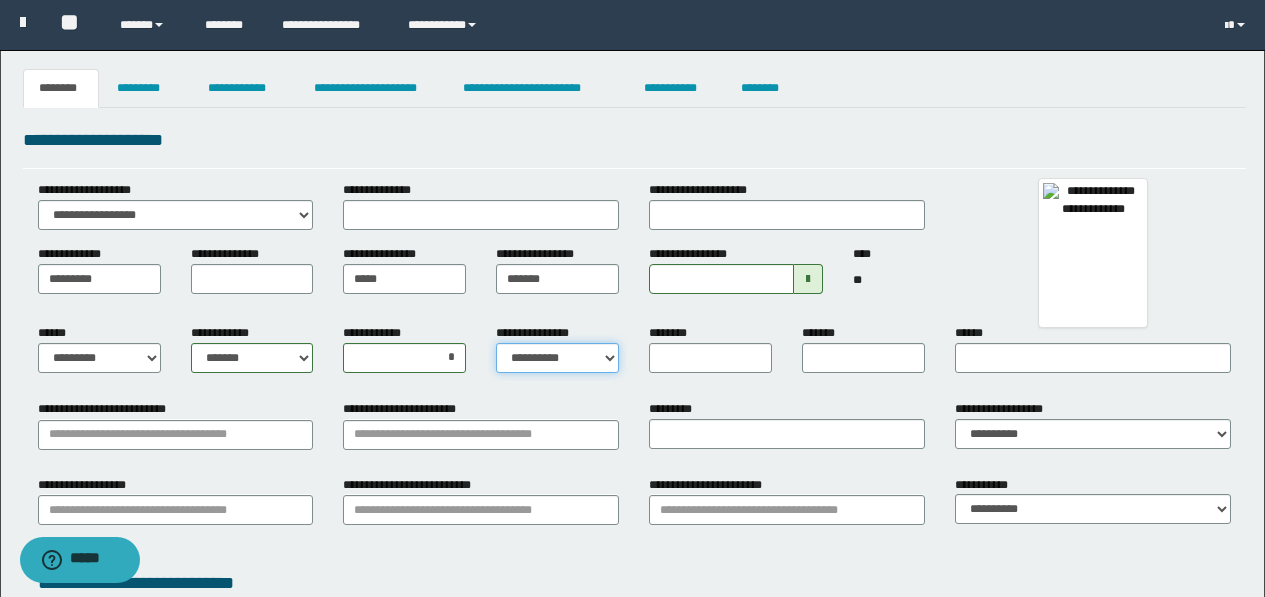 click on "**********" at bounding box center [557, 358] 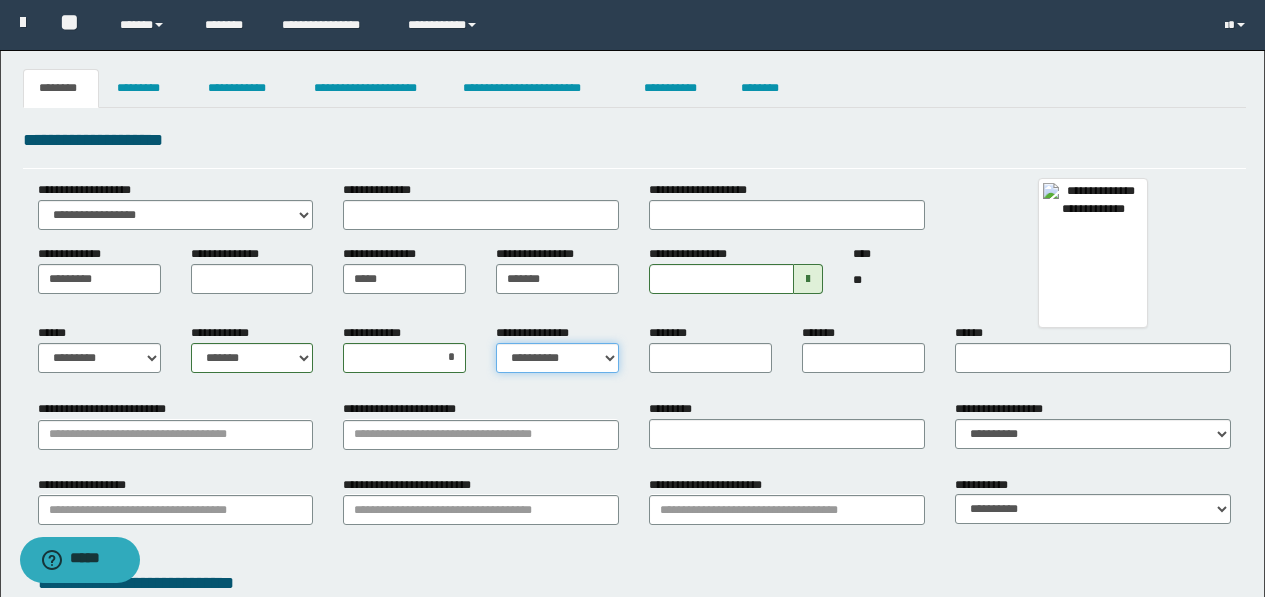 select on "*" 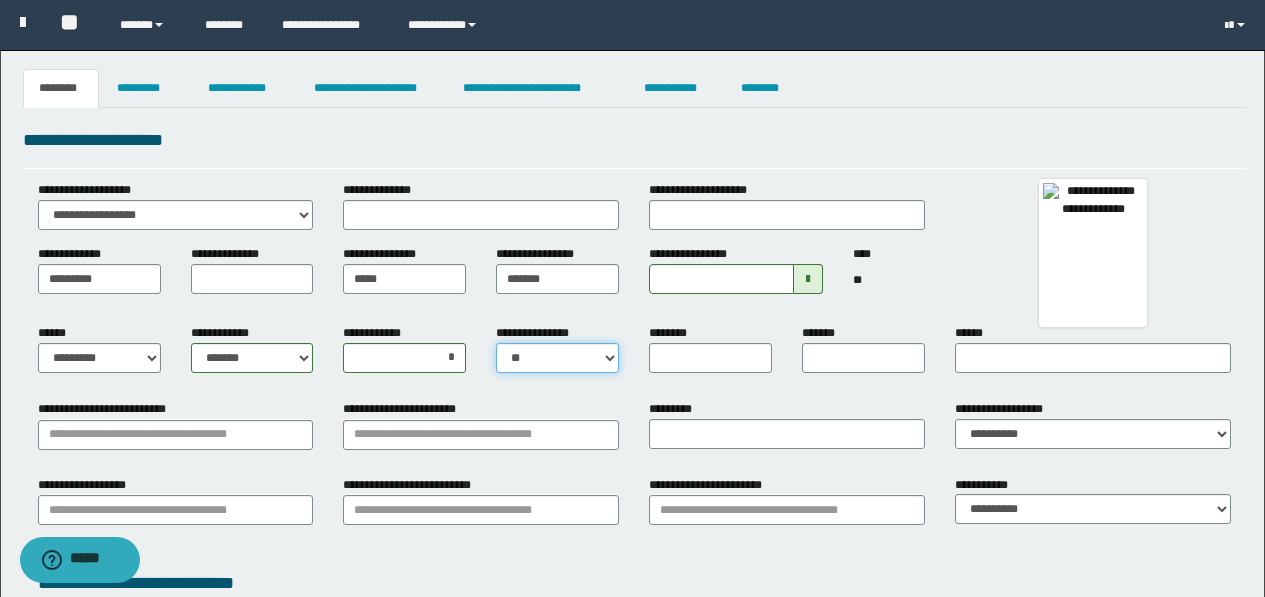 click on "**********" at bounding box center [557, 358] 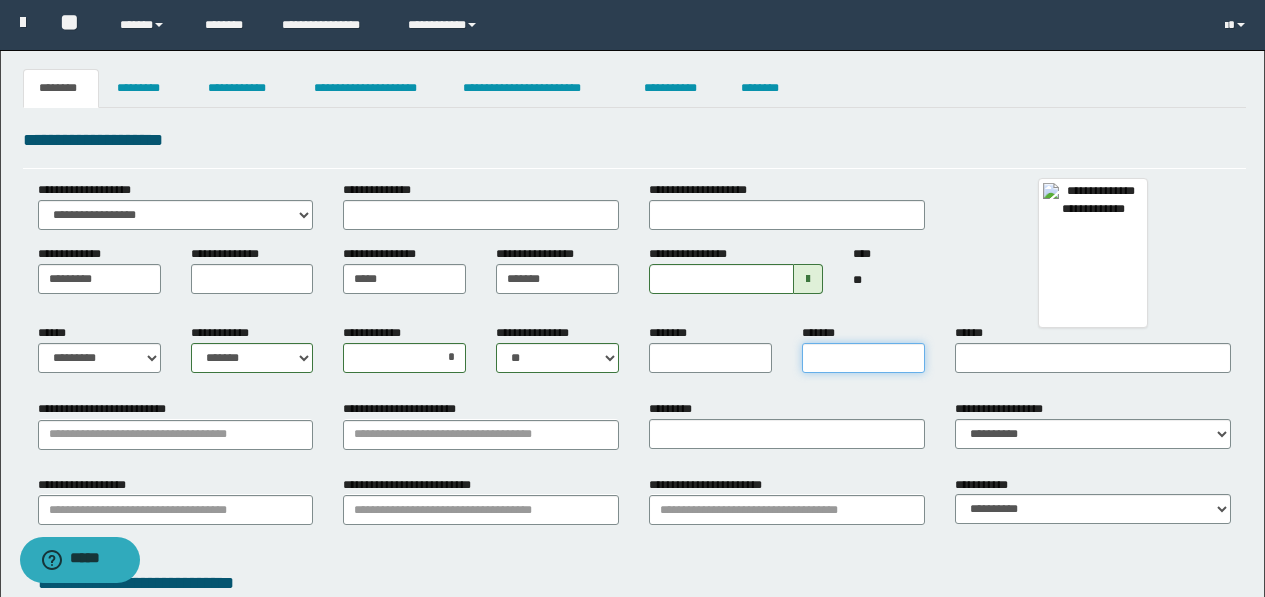click on "*******" at bounding box center (863, 358) 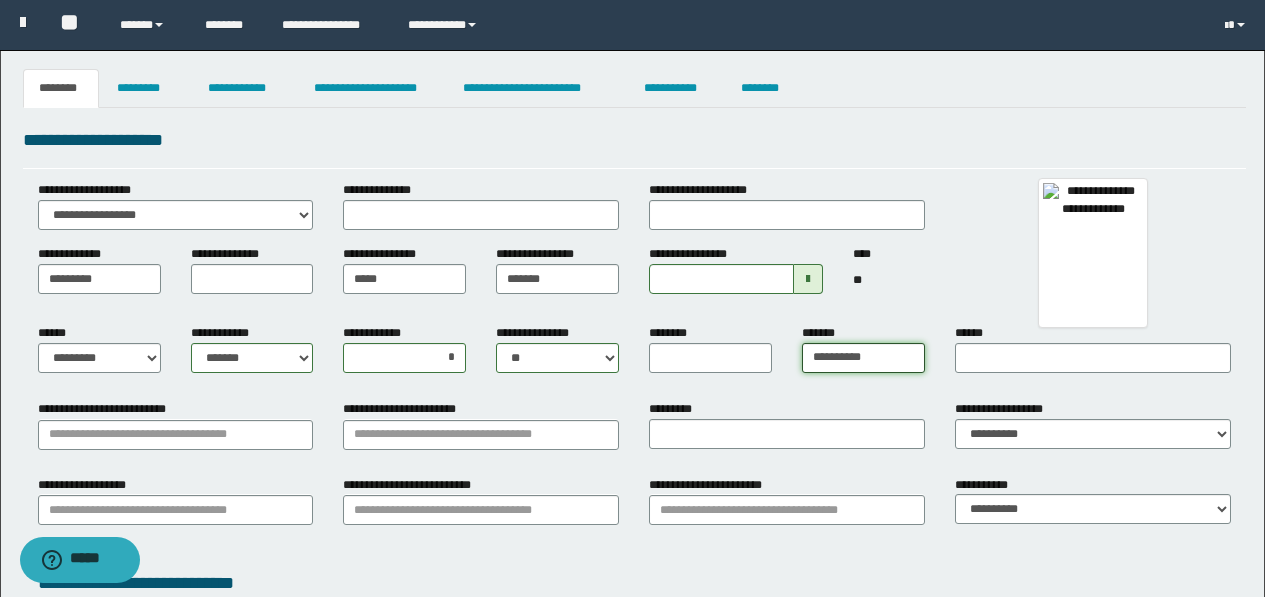 type on "**********" 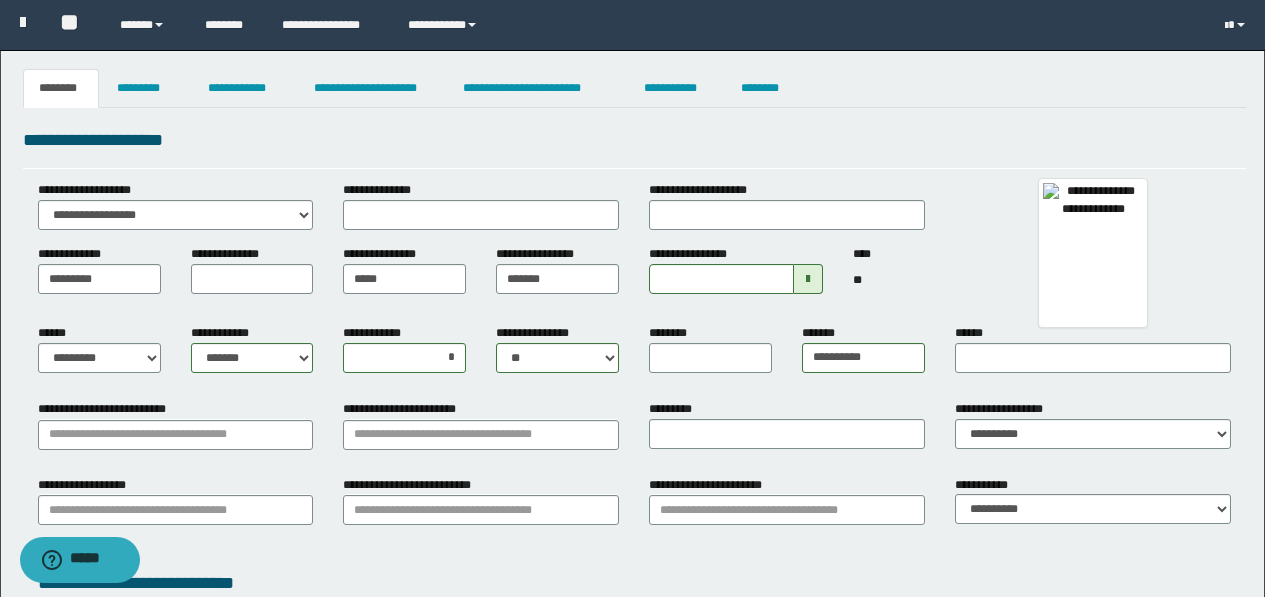 drag, startPoint x: 241, startPoint y: 454, endPoint x: 246, endPoint y: 444, distance: 11.18034 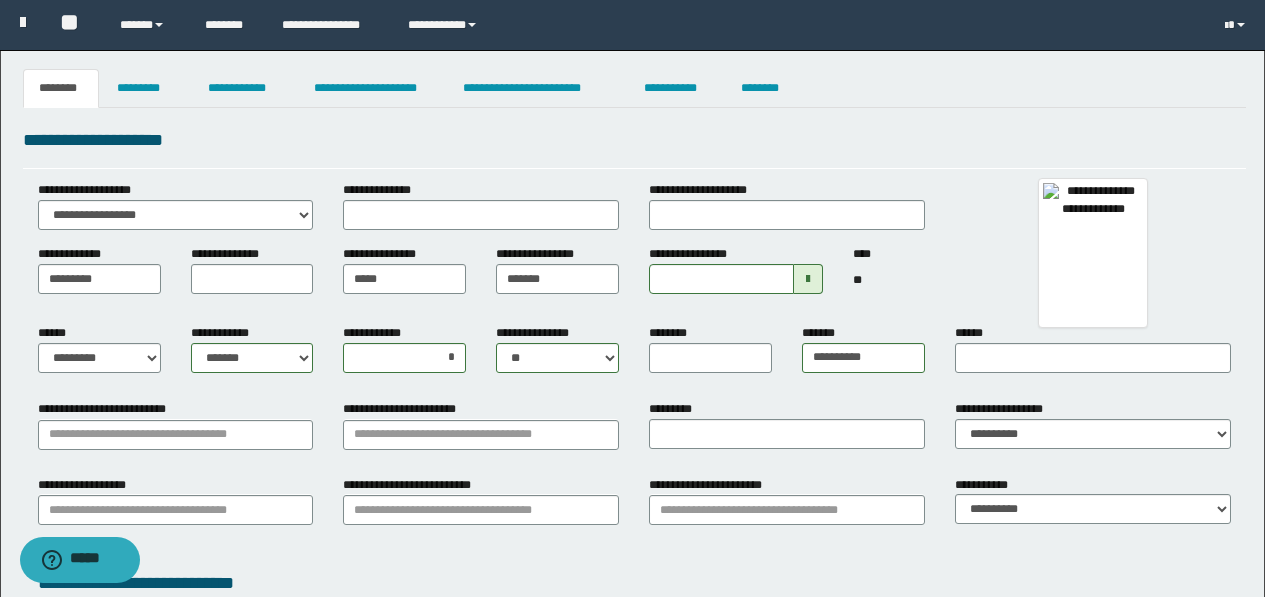 click on "**********" at bounding box center (176, 432) 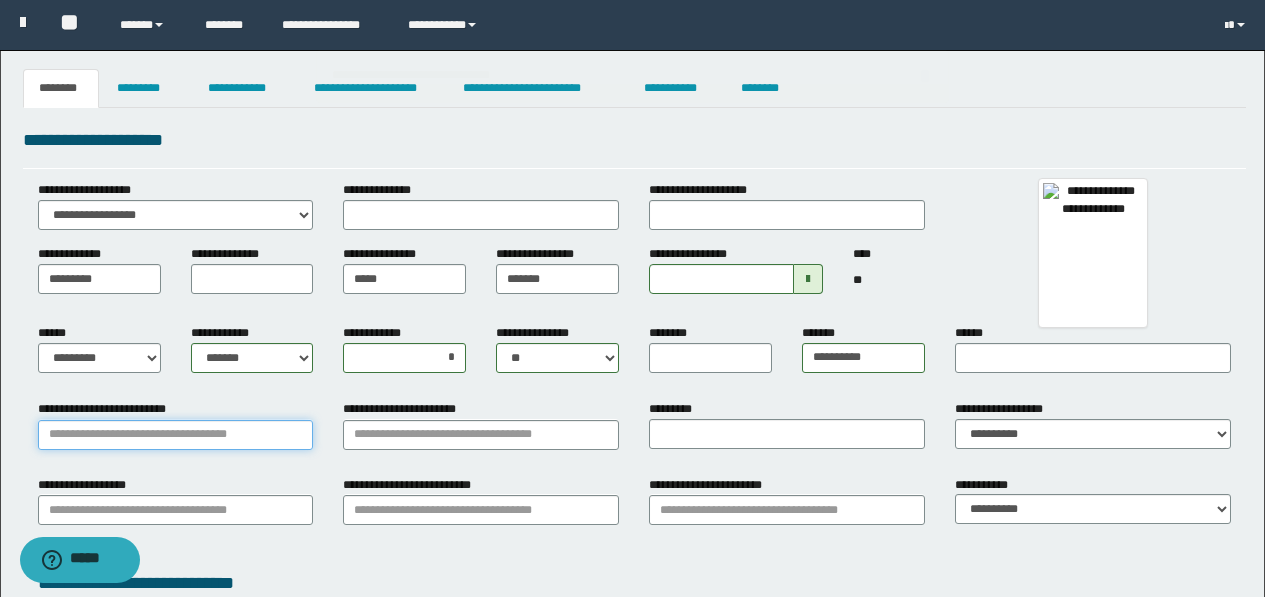click on "**********" at bounding box center [176, 435] 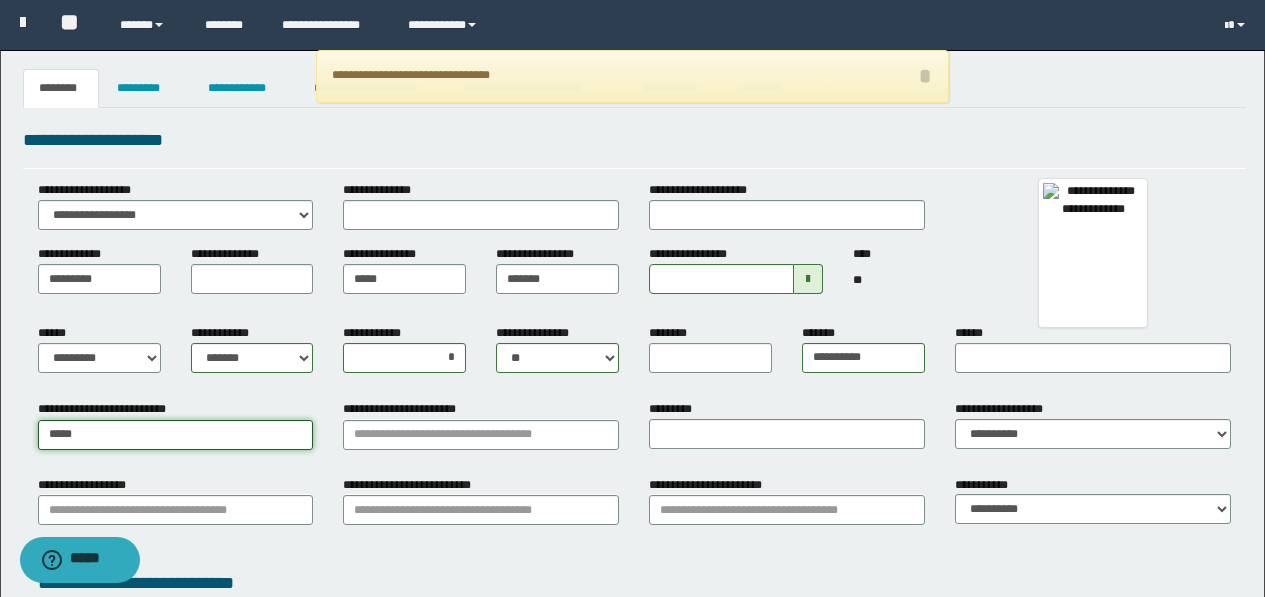 type on "******" 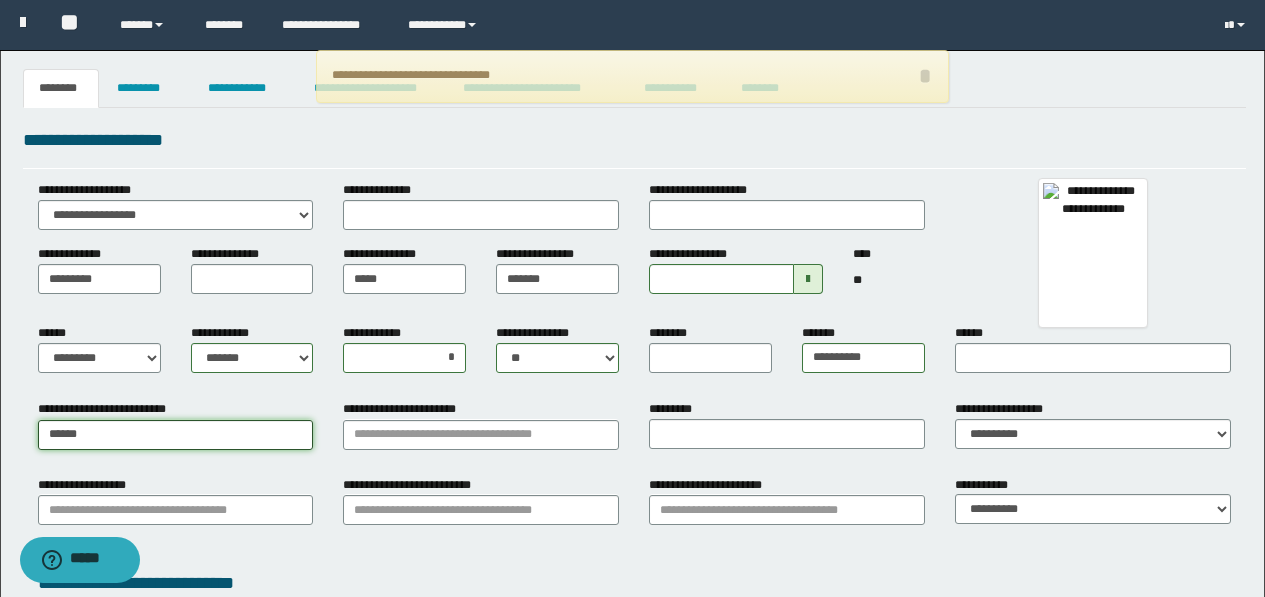 type on "******" 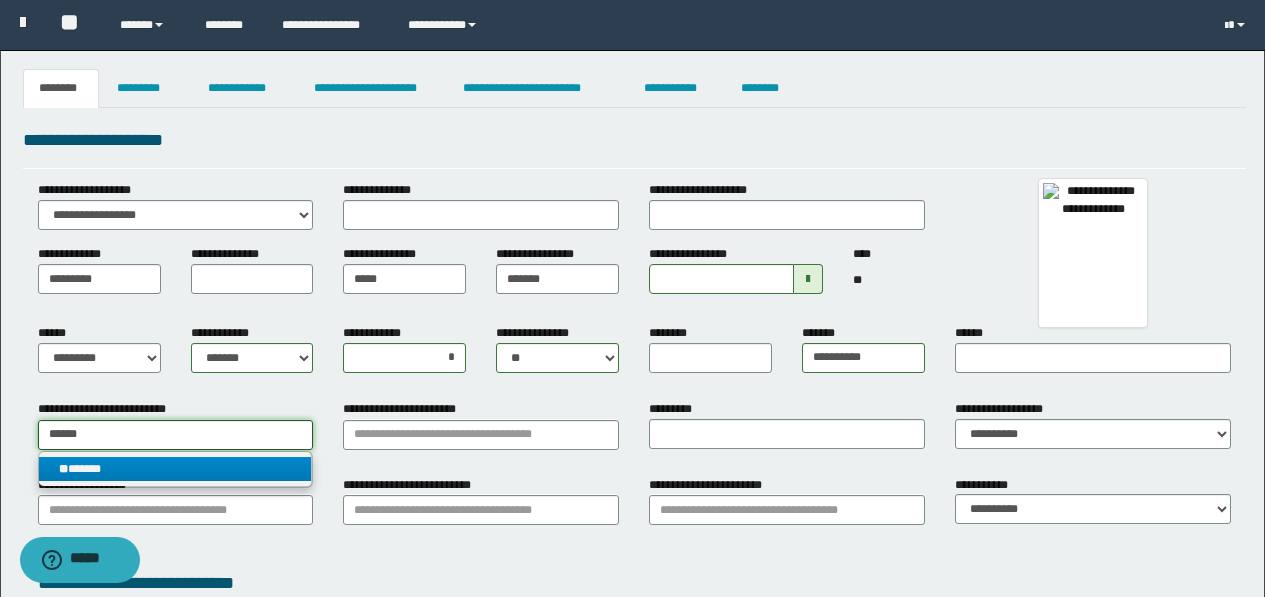 type on "******" 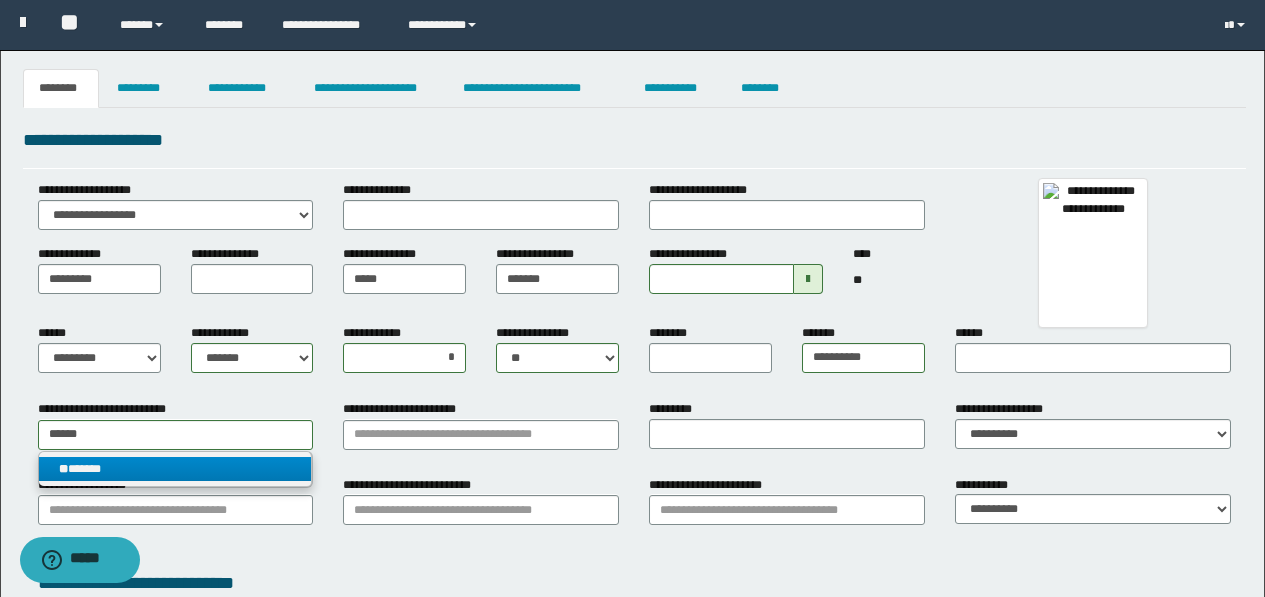 click on "** ******" at bounding box center (175, 469) 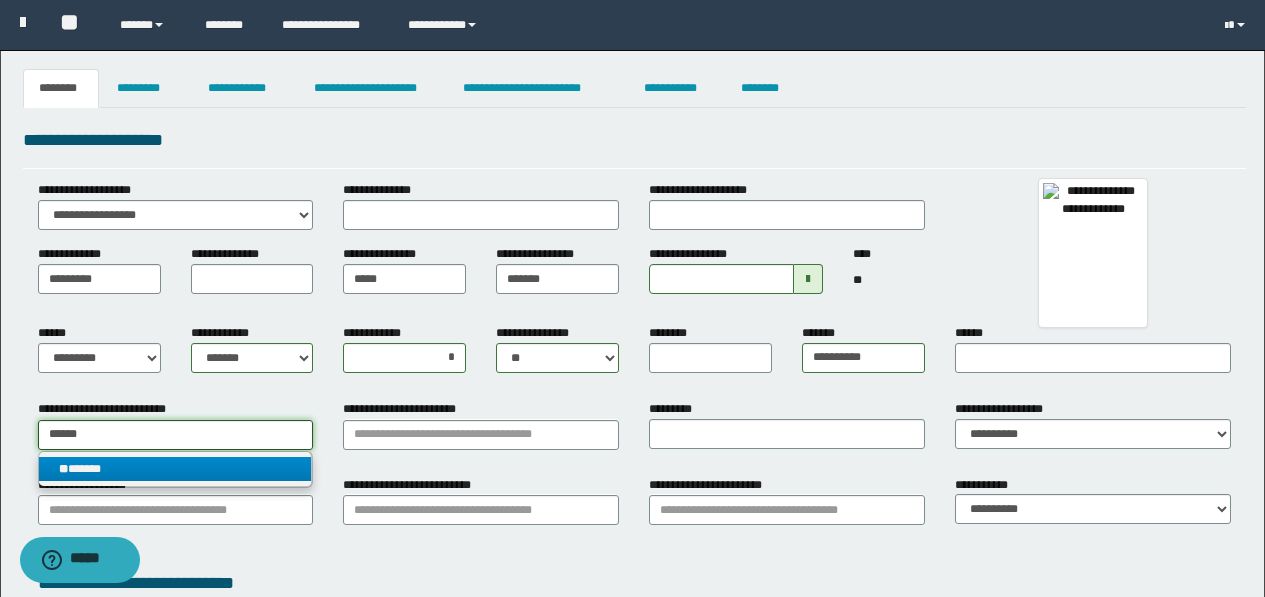 type 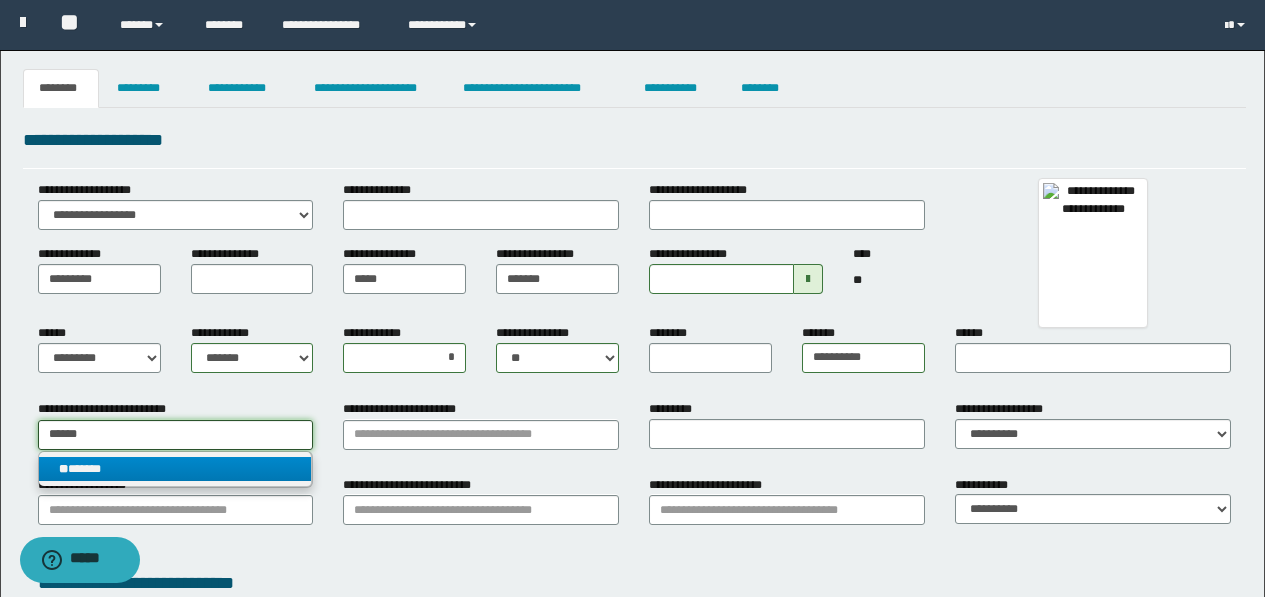 type on "******" 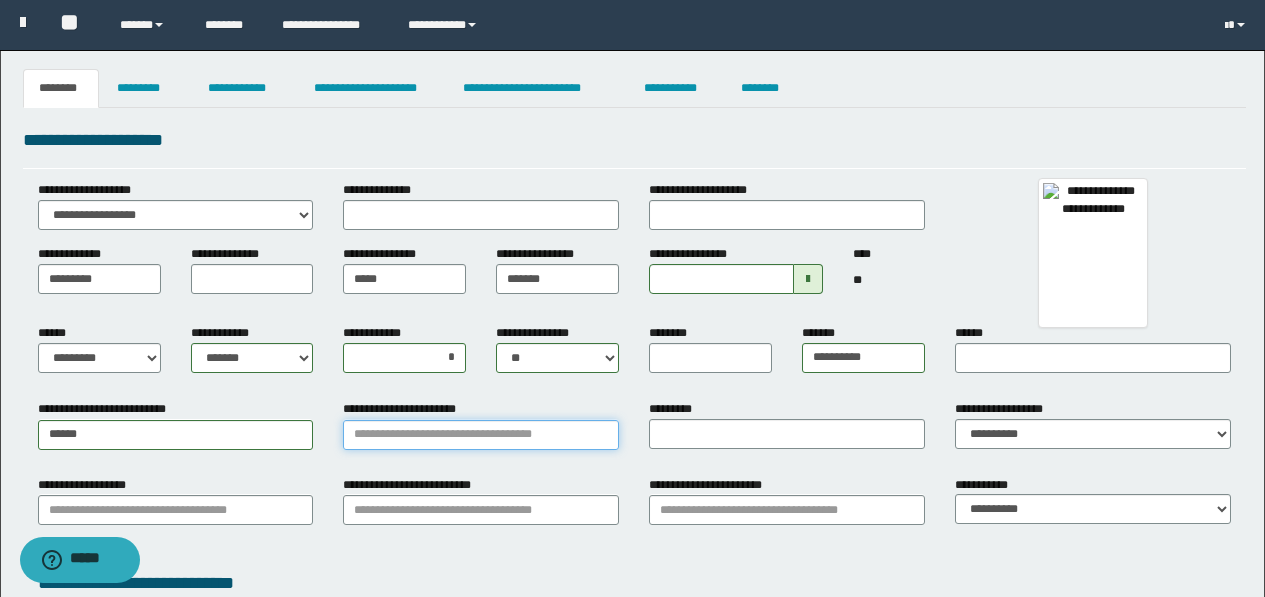 click on "**********" at bounding box center [481, 435] 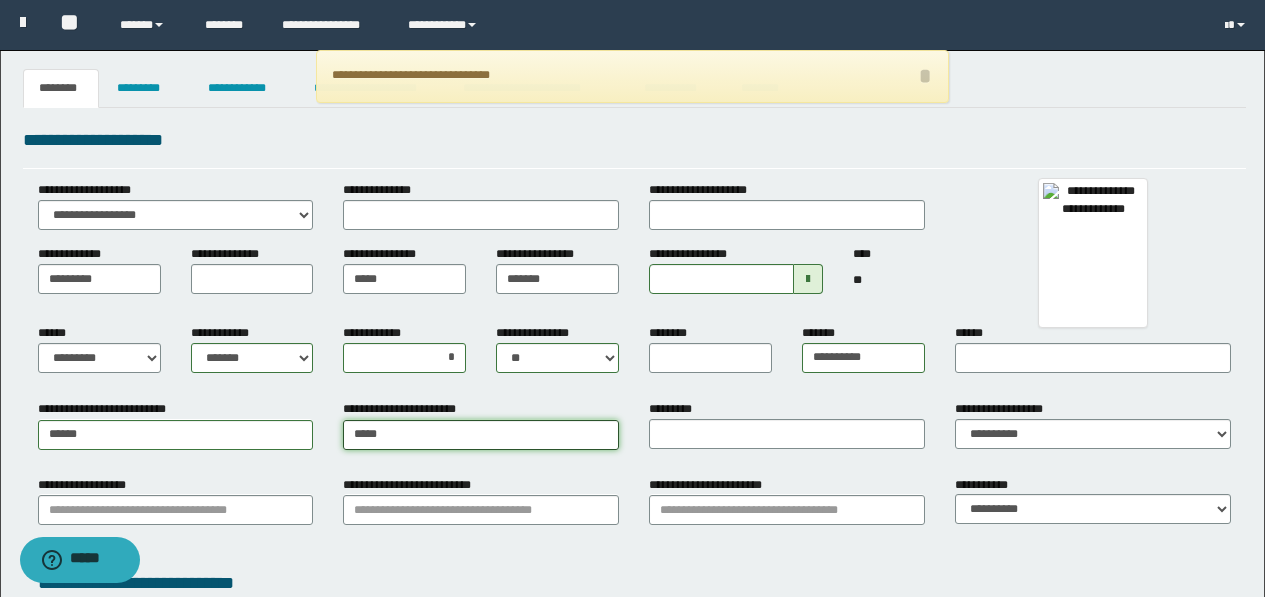 type on "*****" 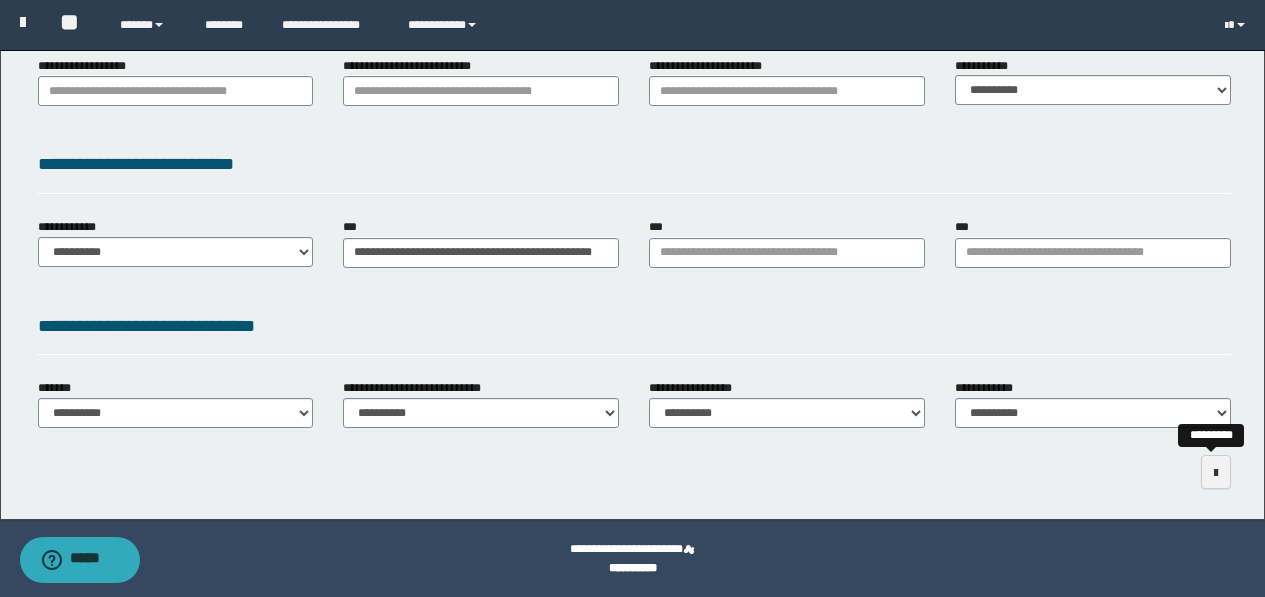 type on "**********" 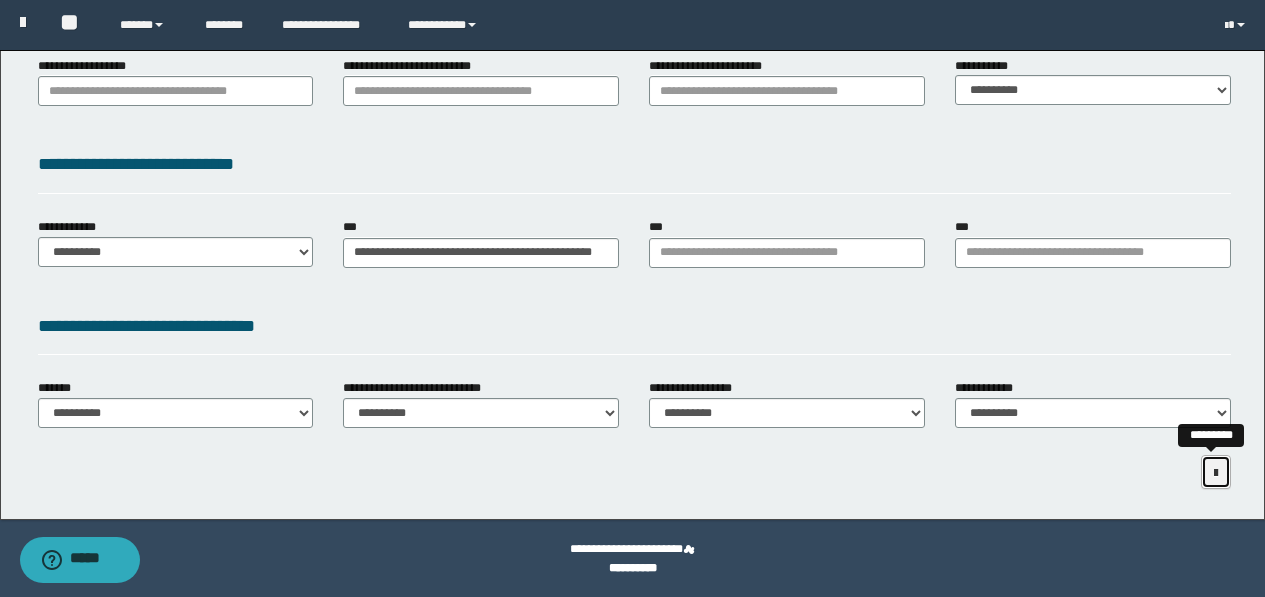 click at bounding box center [1216, 473] 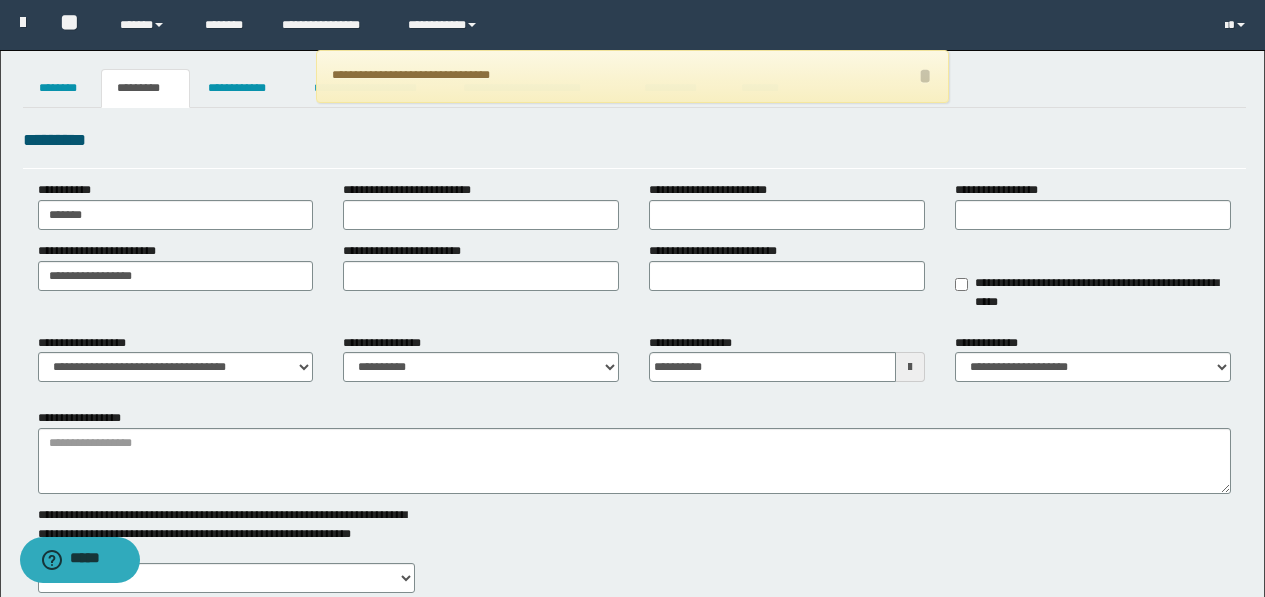 scroll, scrollTop: 100, scrollLeft: 0, axis: vertical 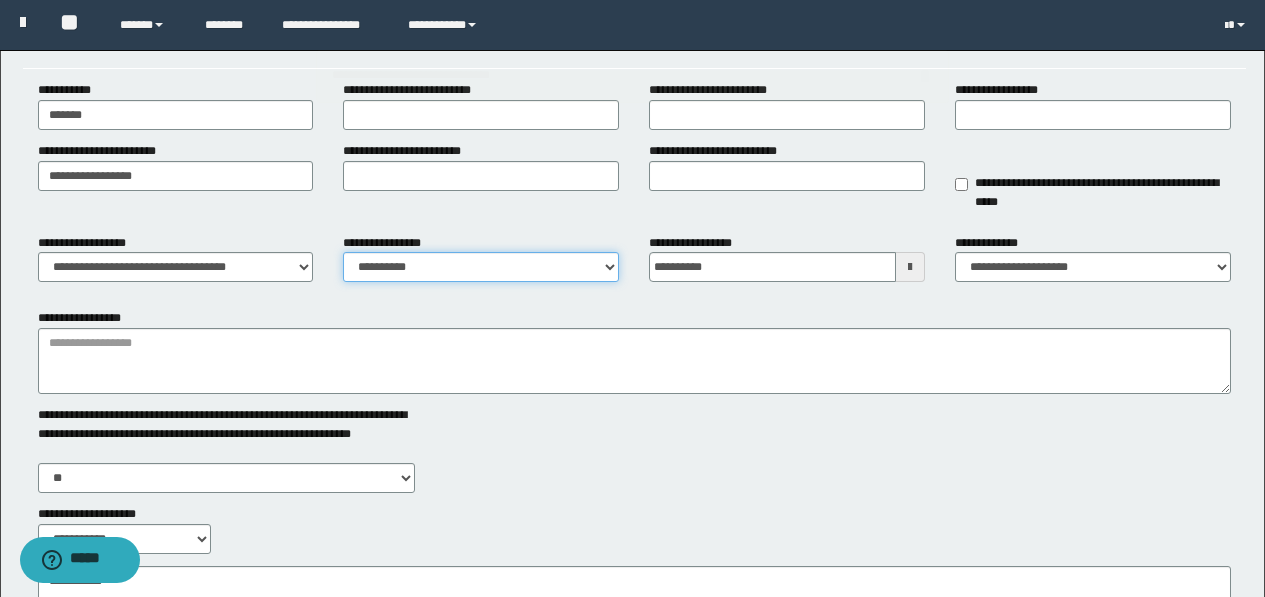 click on "**********" at bounding box center [481, 267] 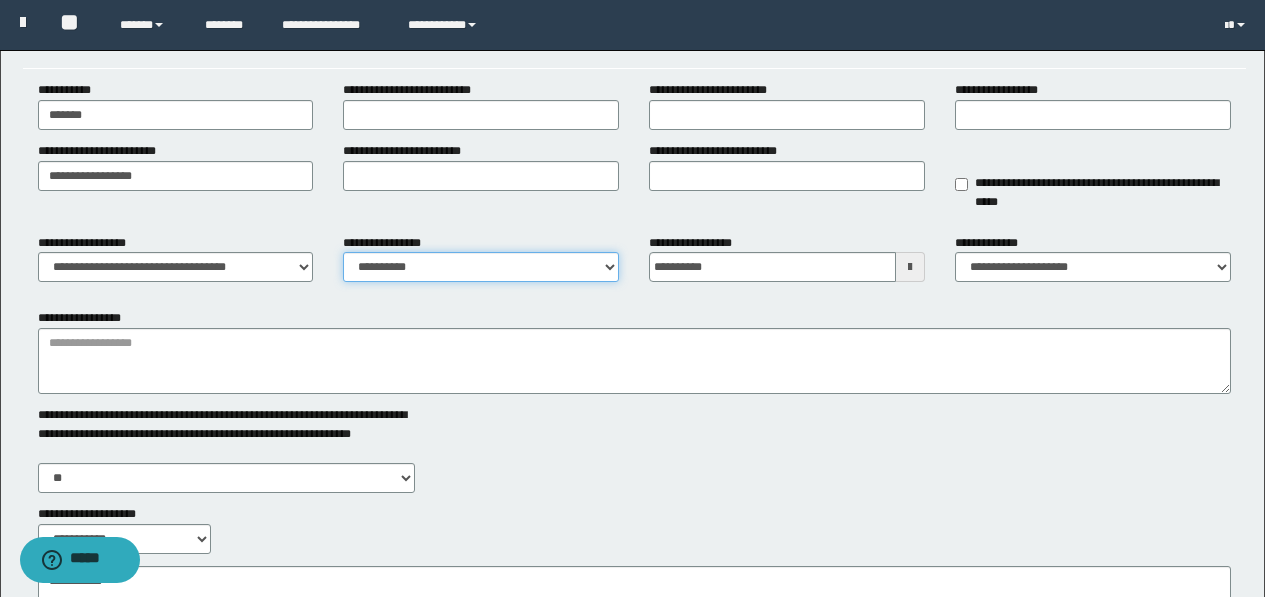 select on "****" 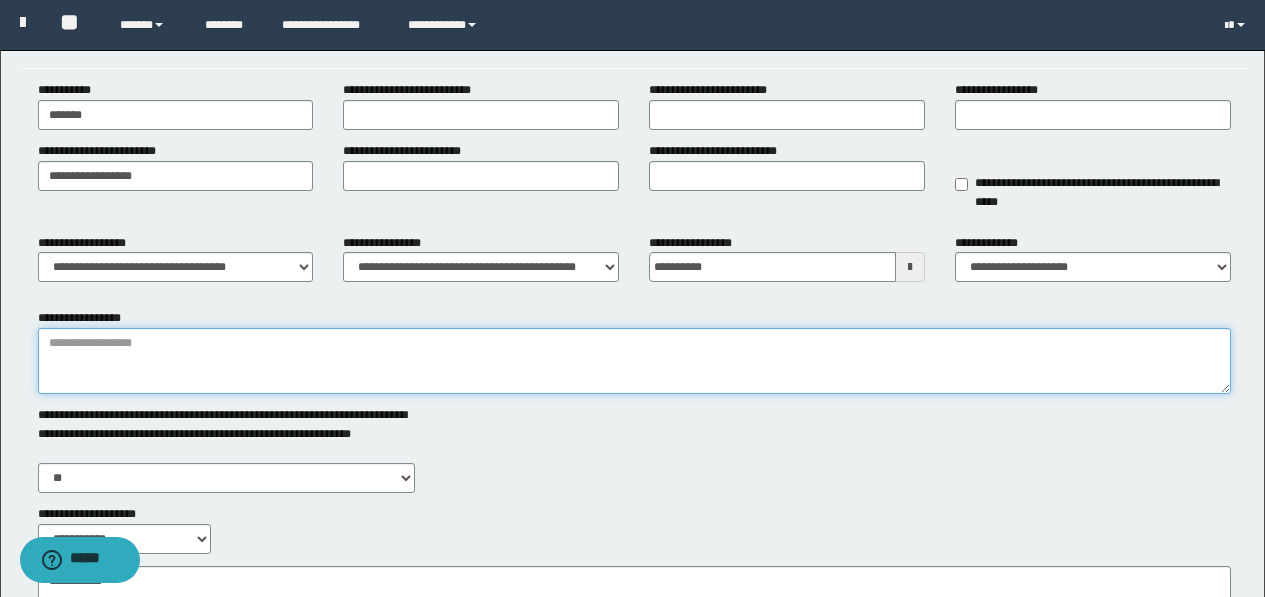 click on "**********" at bounding box center [634, 361] 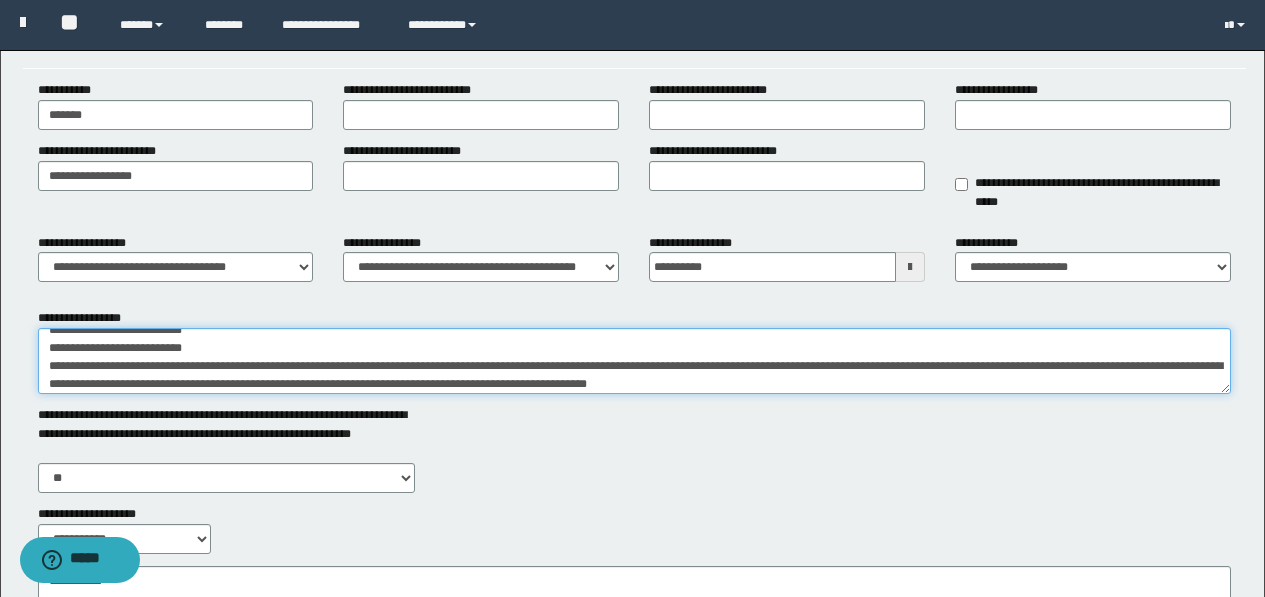 scroll, scrollTop: 31, scrollLeft: 0, axis: vertical 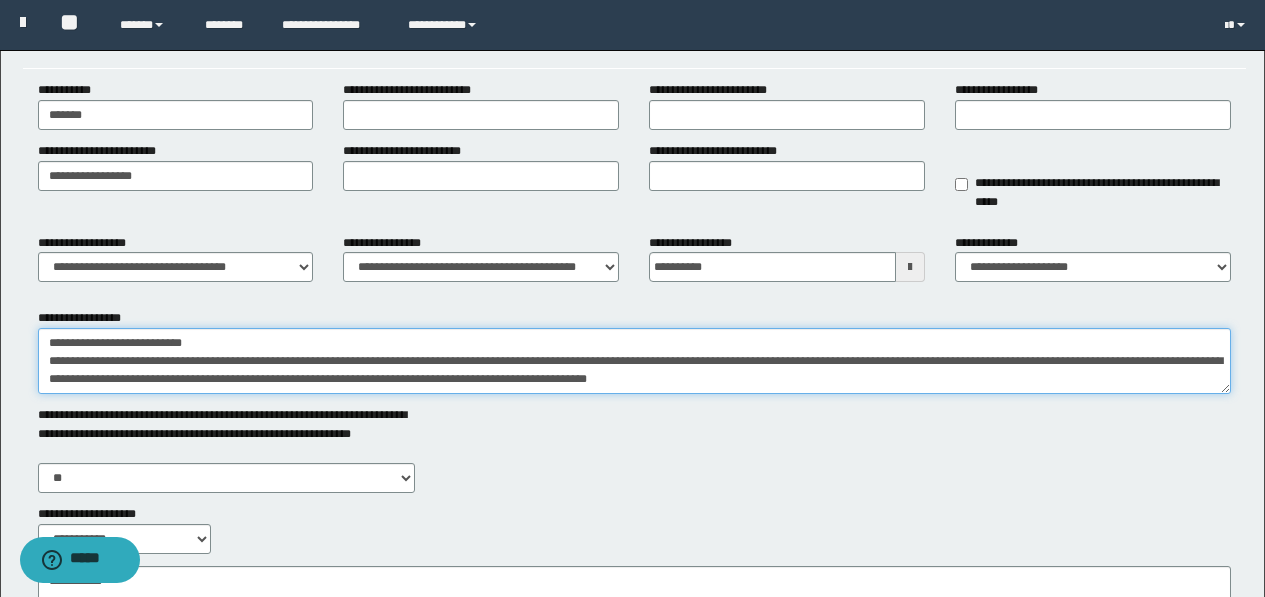 click on "**********" at bounding box center (634, 361) 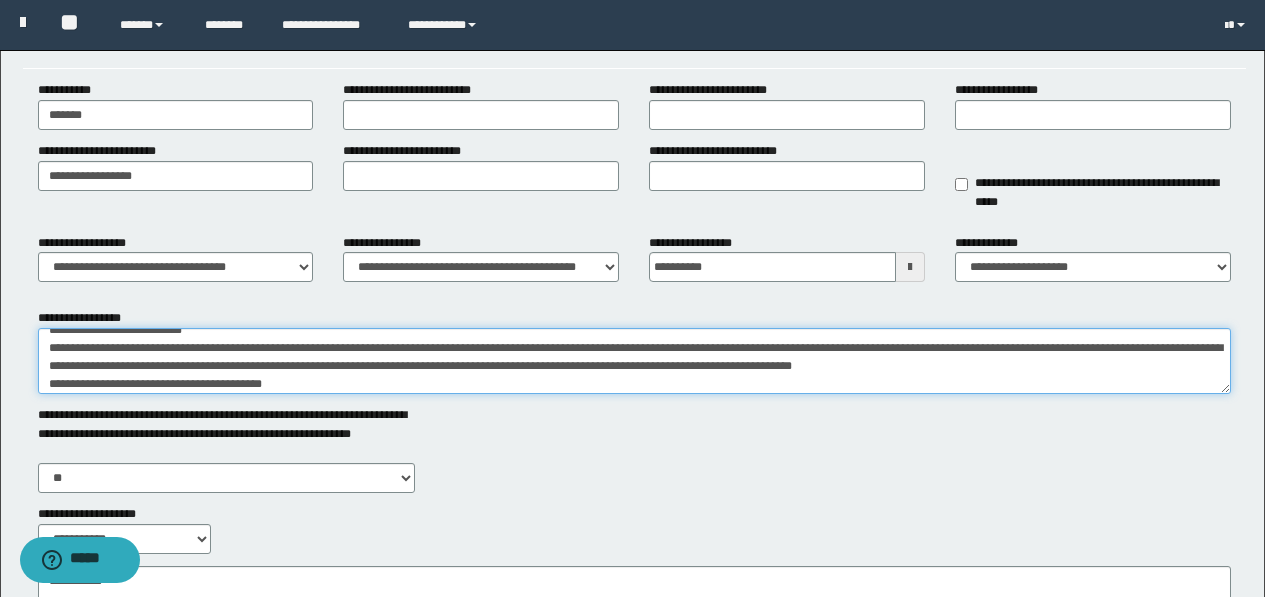 scroll, scrollTop: 49, scrollLeft: 0, axis: vertical 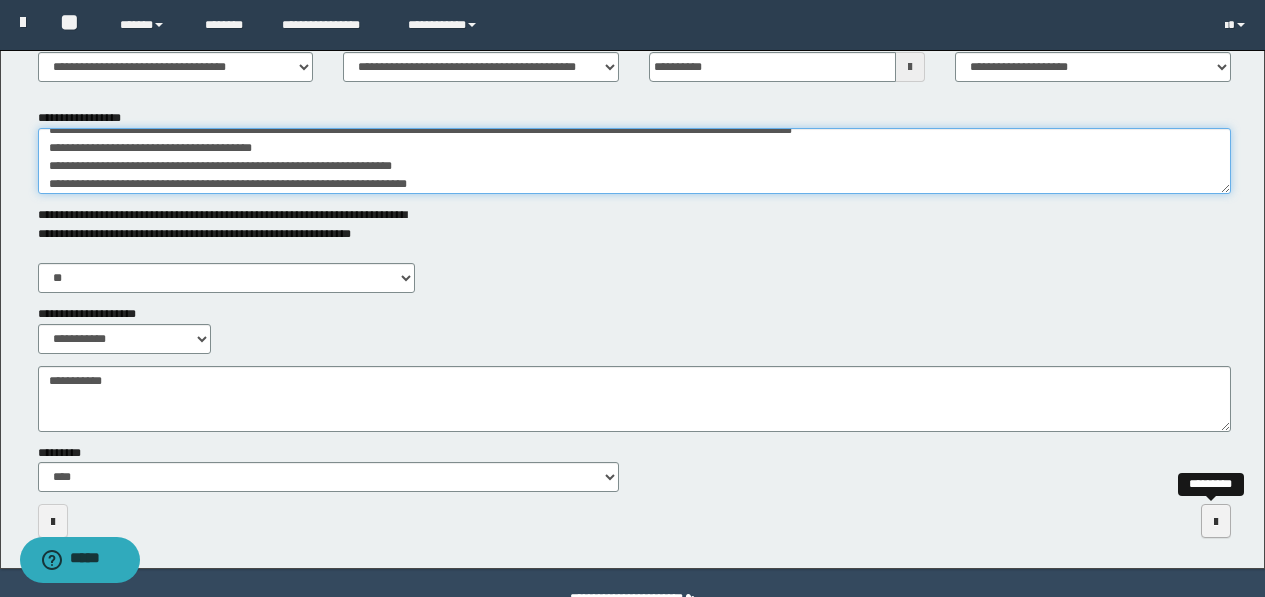 type on "**********" 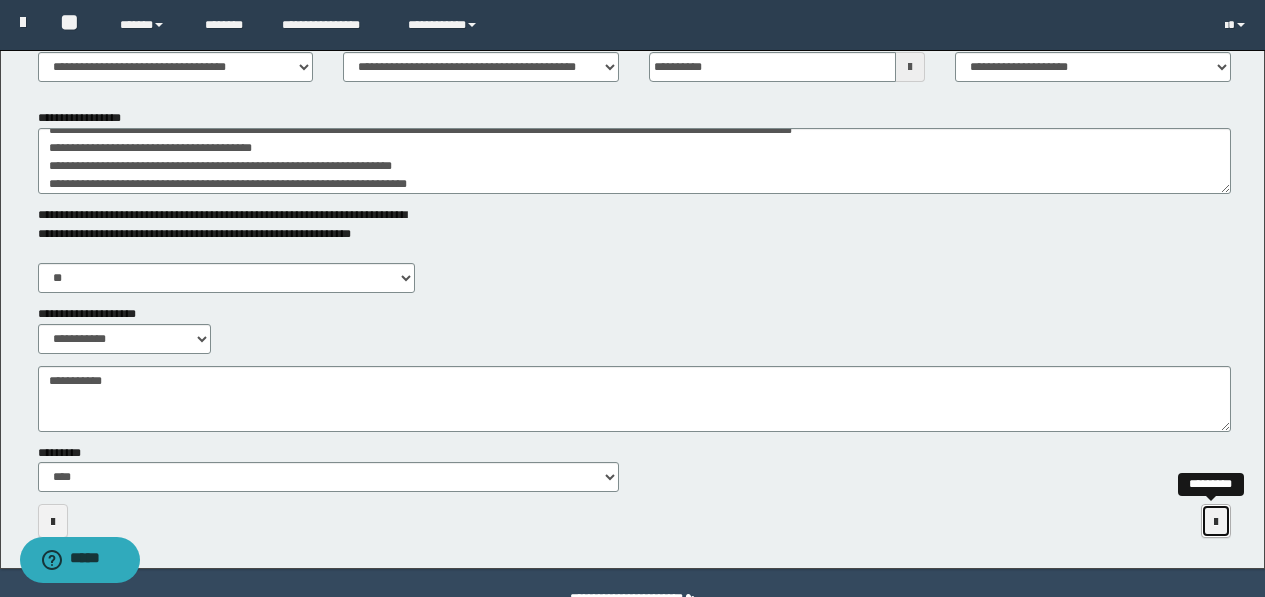 click at bounding box center [1216, 521] 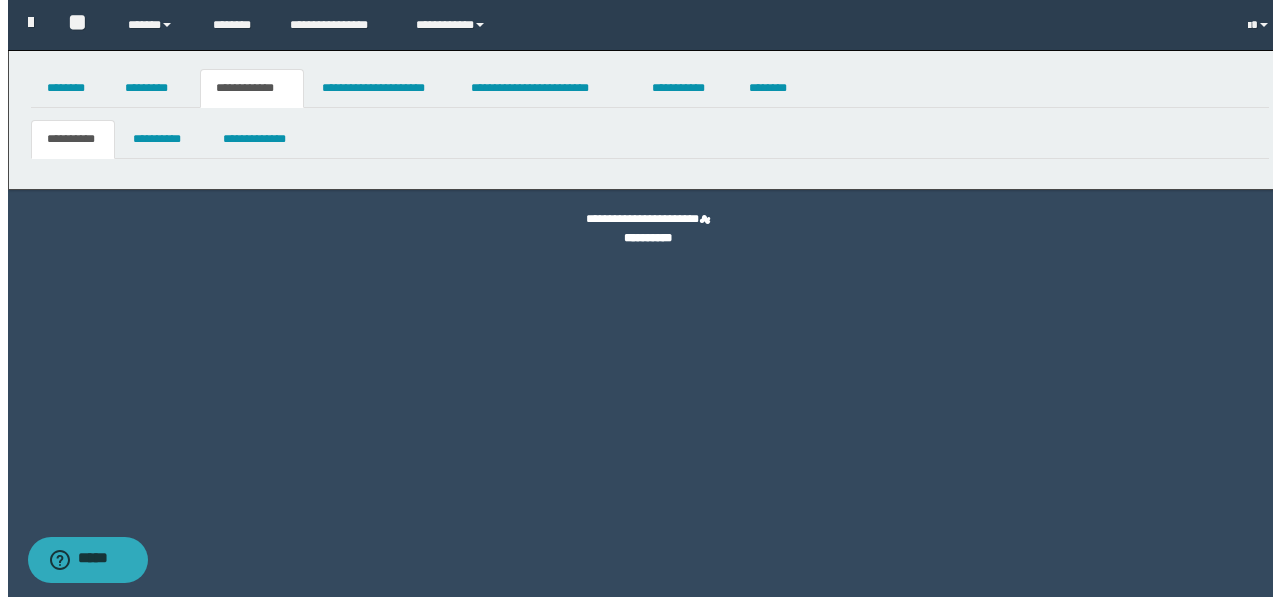 scroll, scrollTop: 0, scrollLeft: 0, axis: both 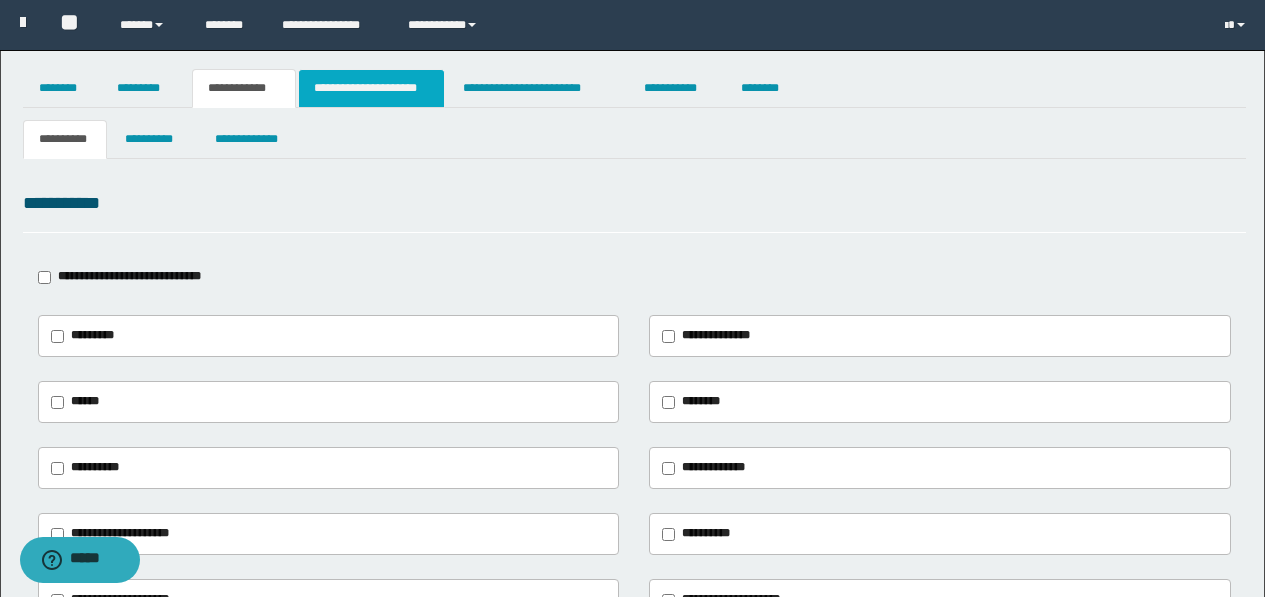 click on "**********" at bounding box center (371, 88) 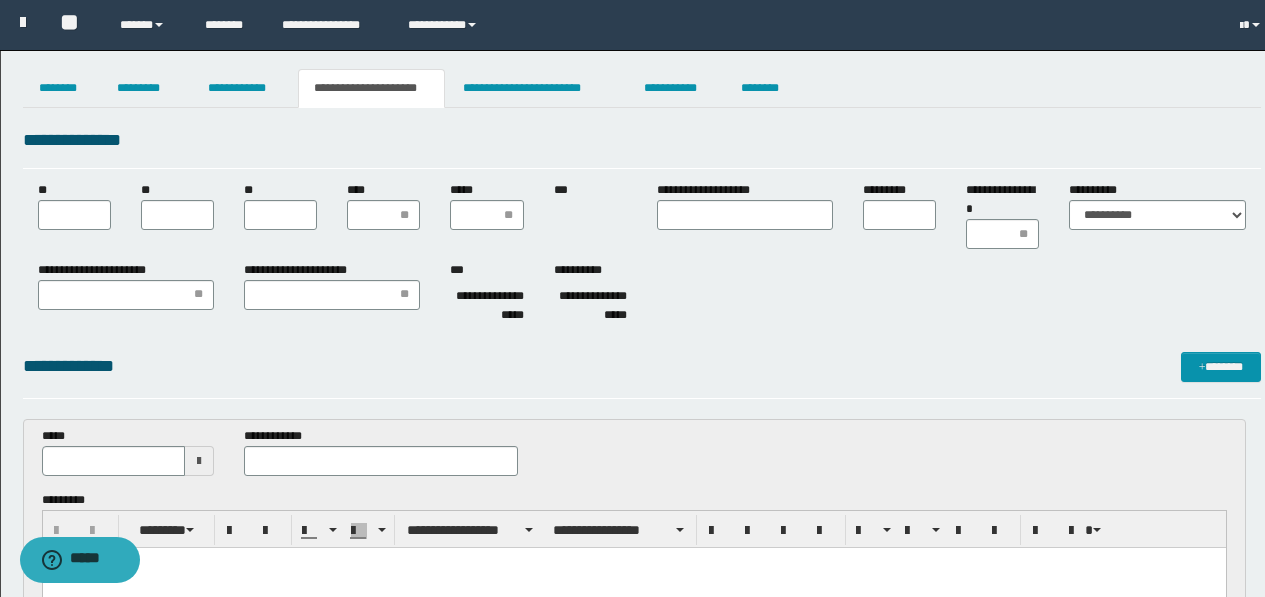 scroll, scrollTop: 0, scrollLeft: 0, axis: both 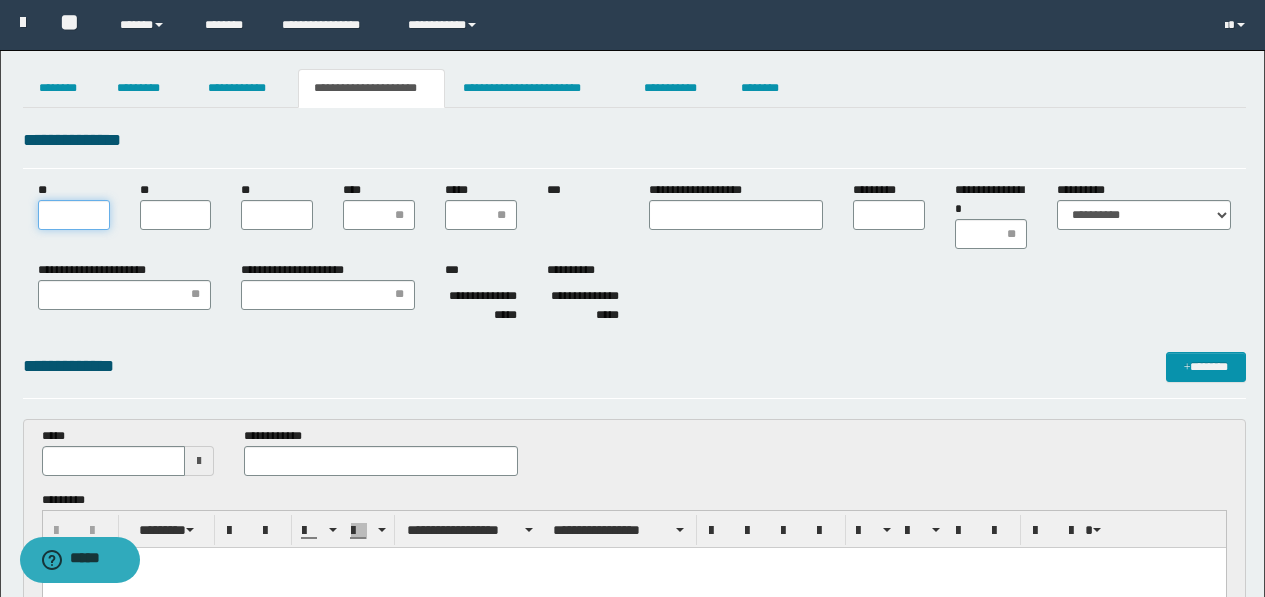 click on "**" at bounding box center [74, 215] 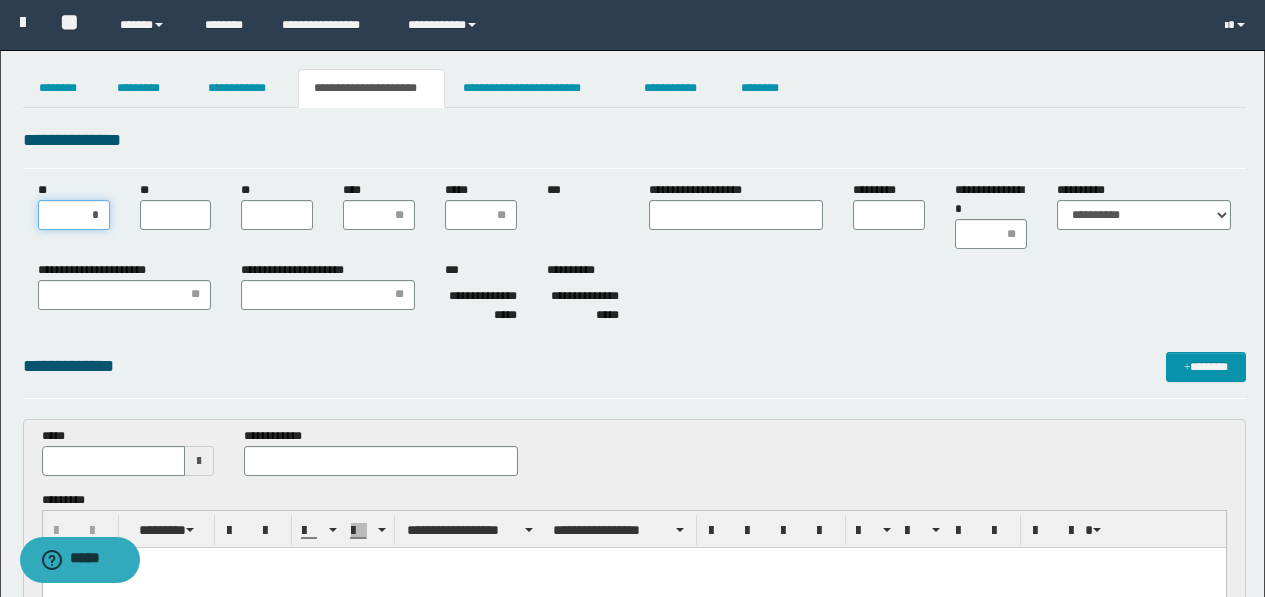 type on "**" 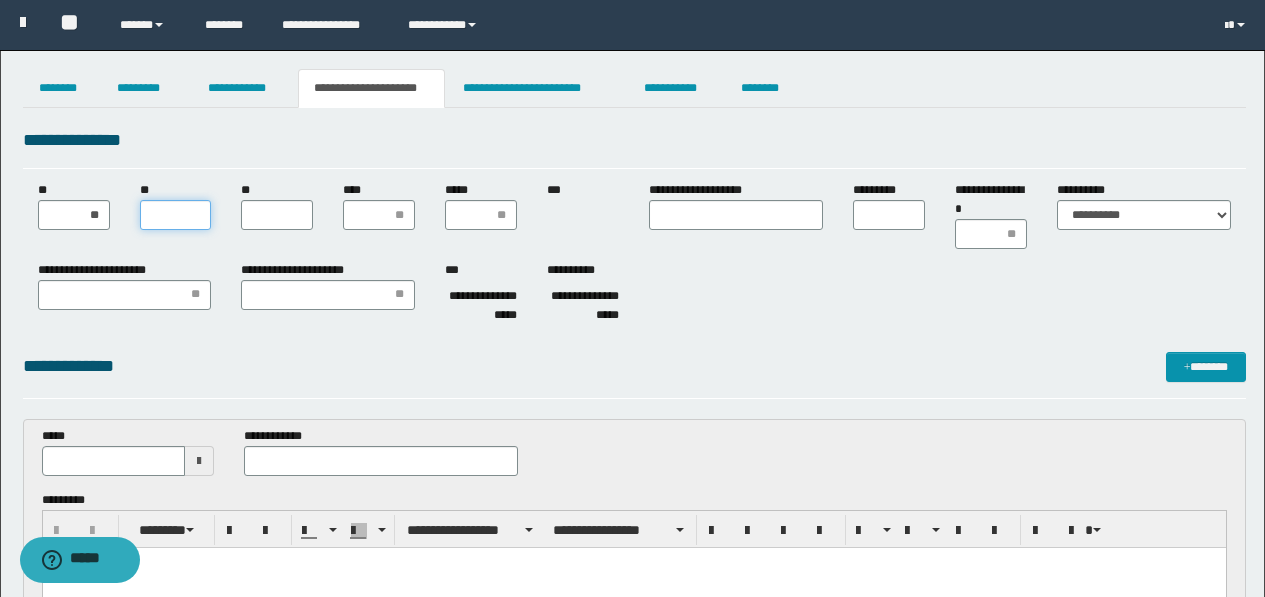 click on "**" at bounding box center [176, 215] 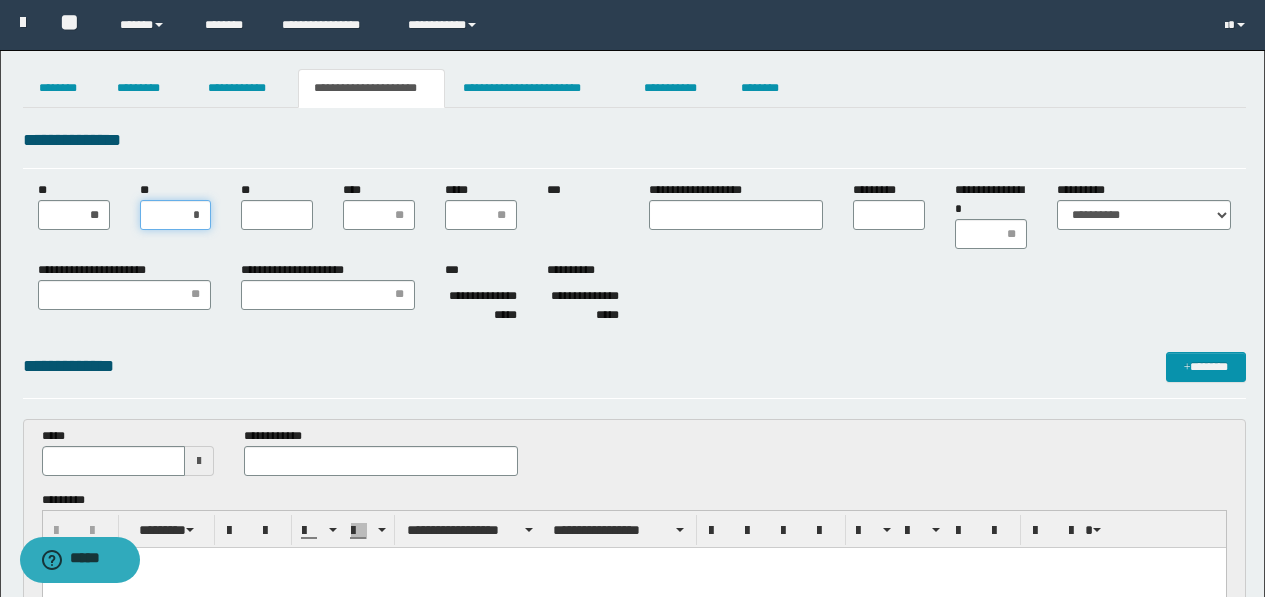 type on "**" 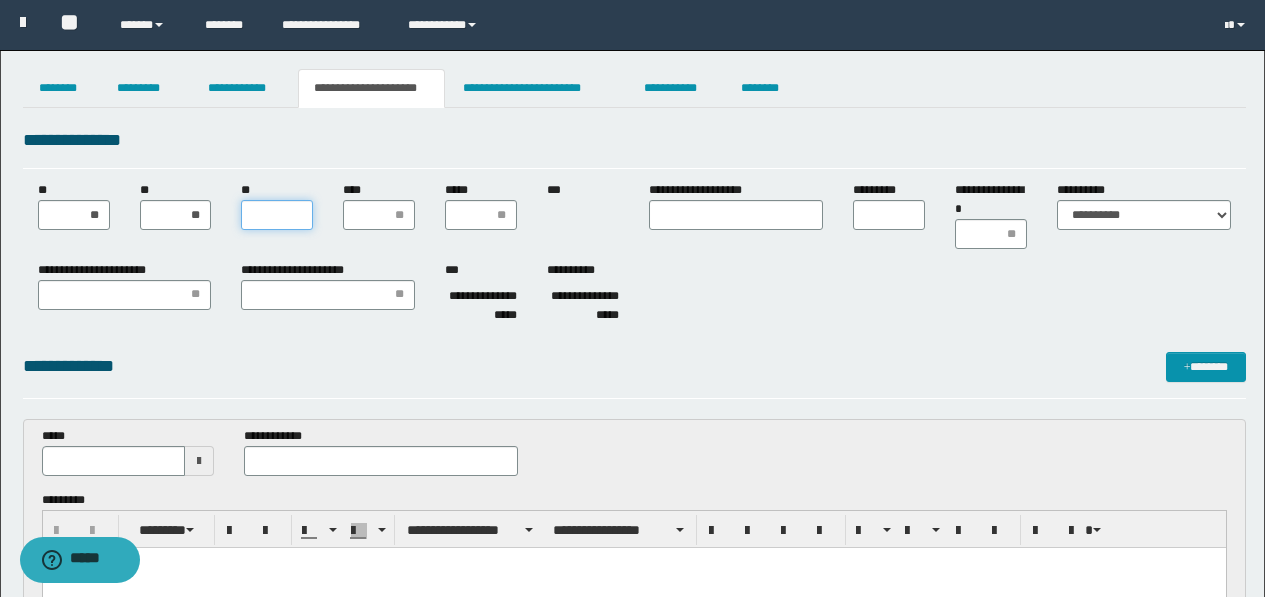 click on "**" at bounding box center [277, 215] 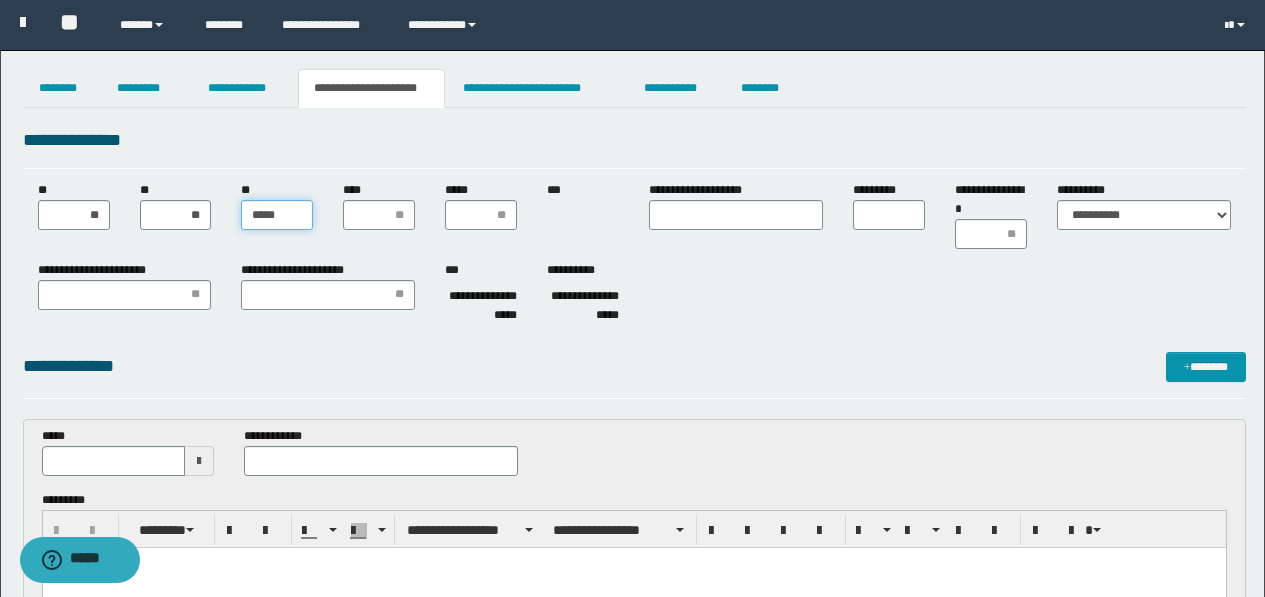 type on "******" 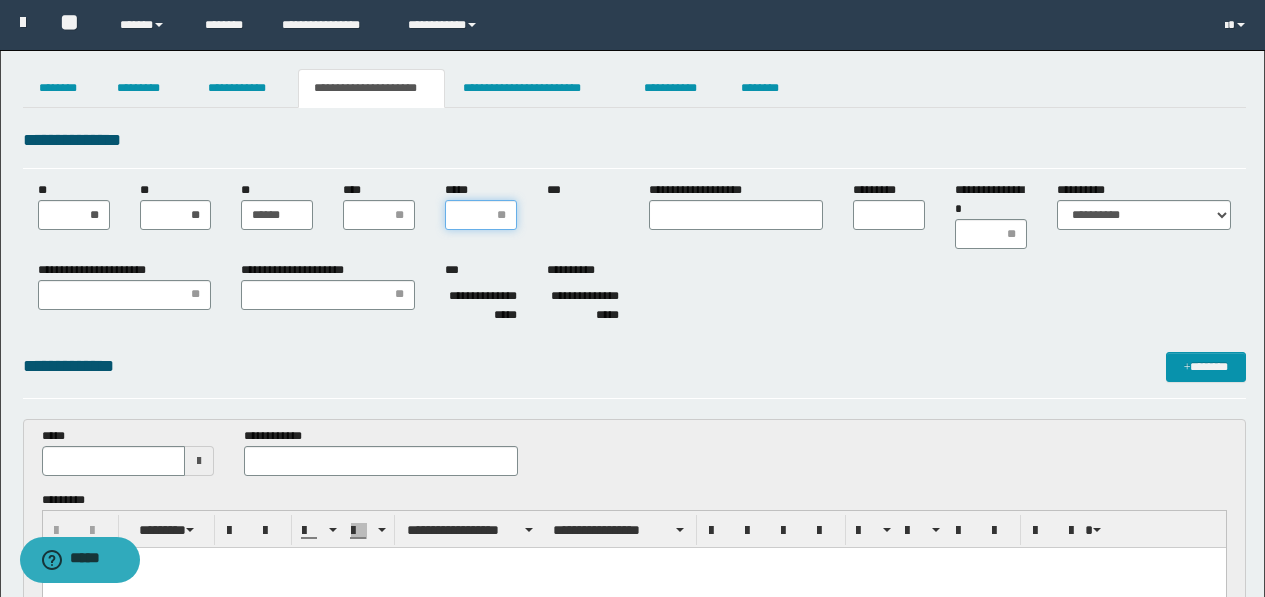 click on "*****" at bounding box center [481, 215] 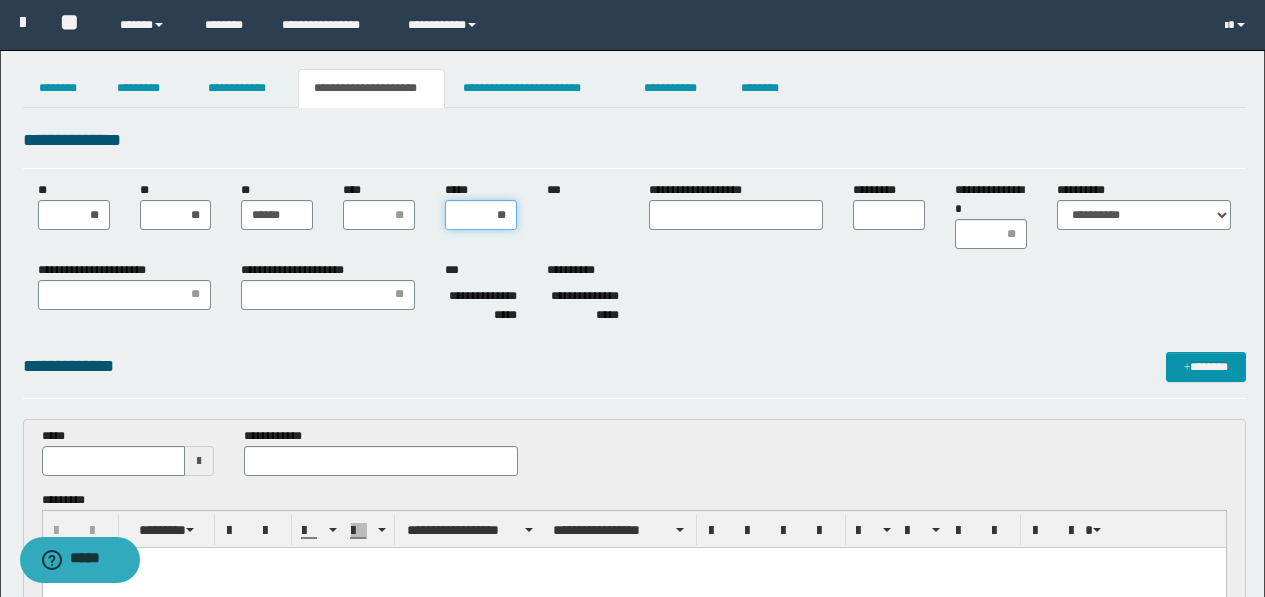 type on "***" 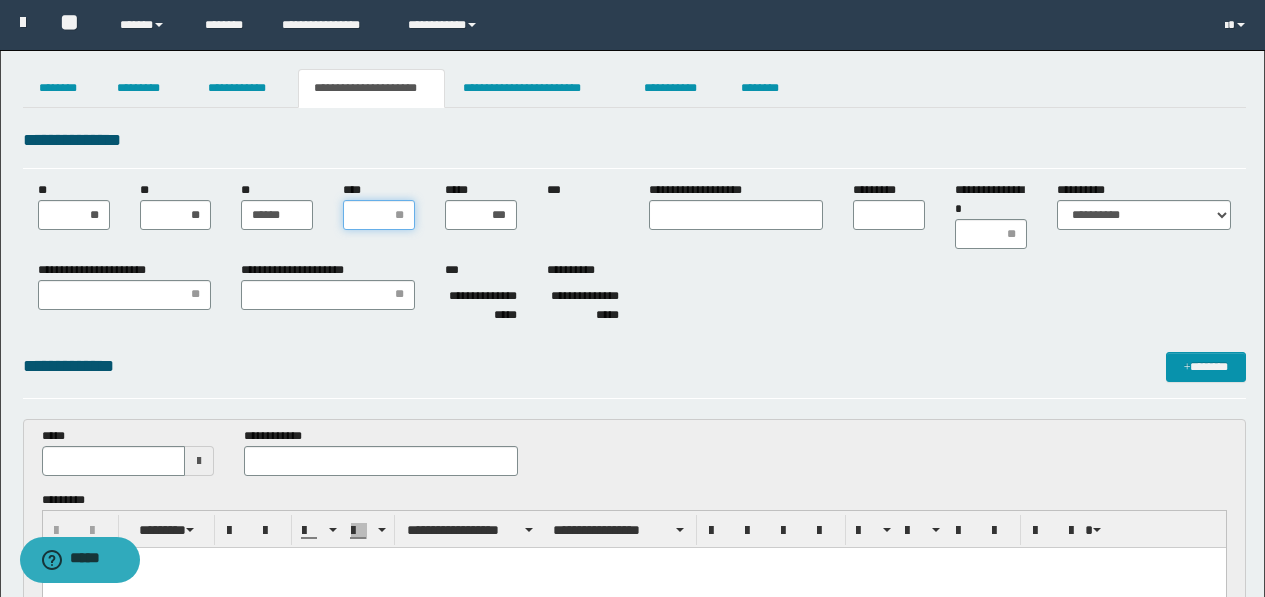 click on "****" at bounding box center (379, 215) 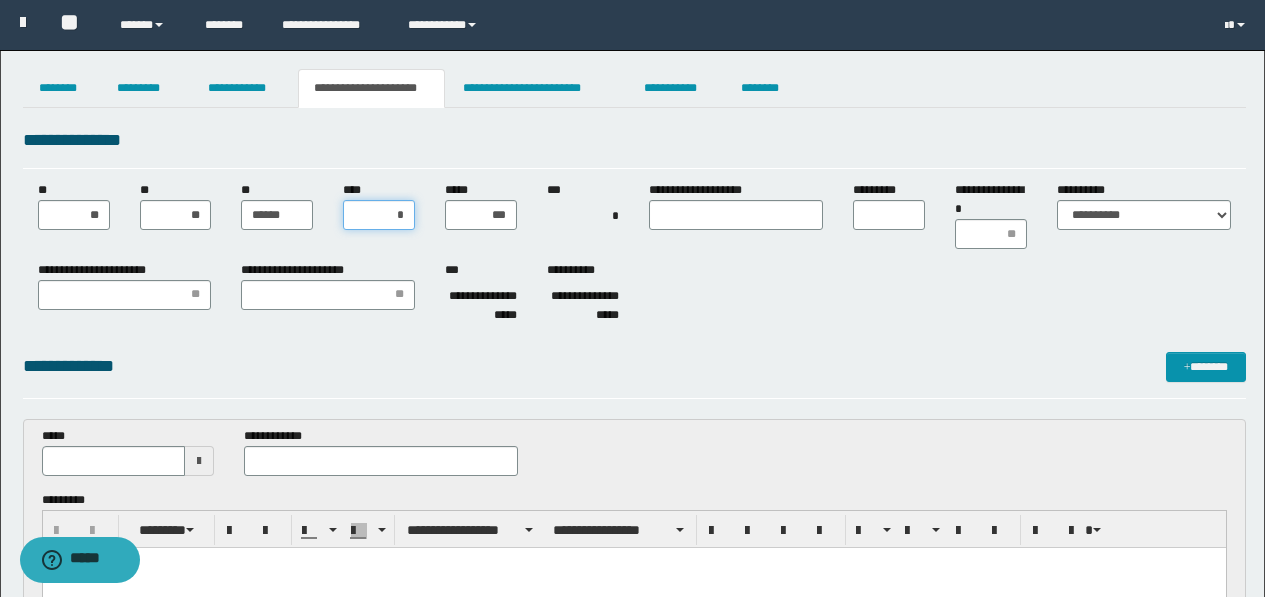 type on "**" 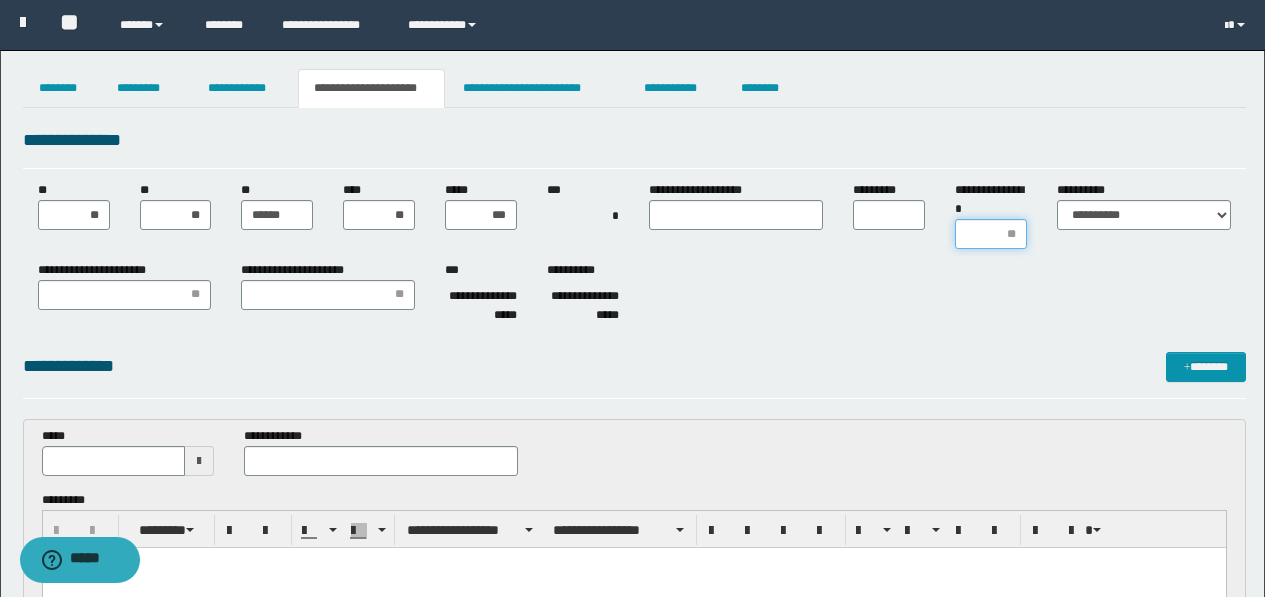 click on "**********" at bounding box center (991, 234) 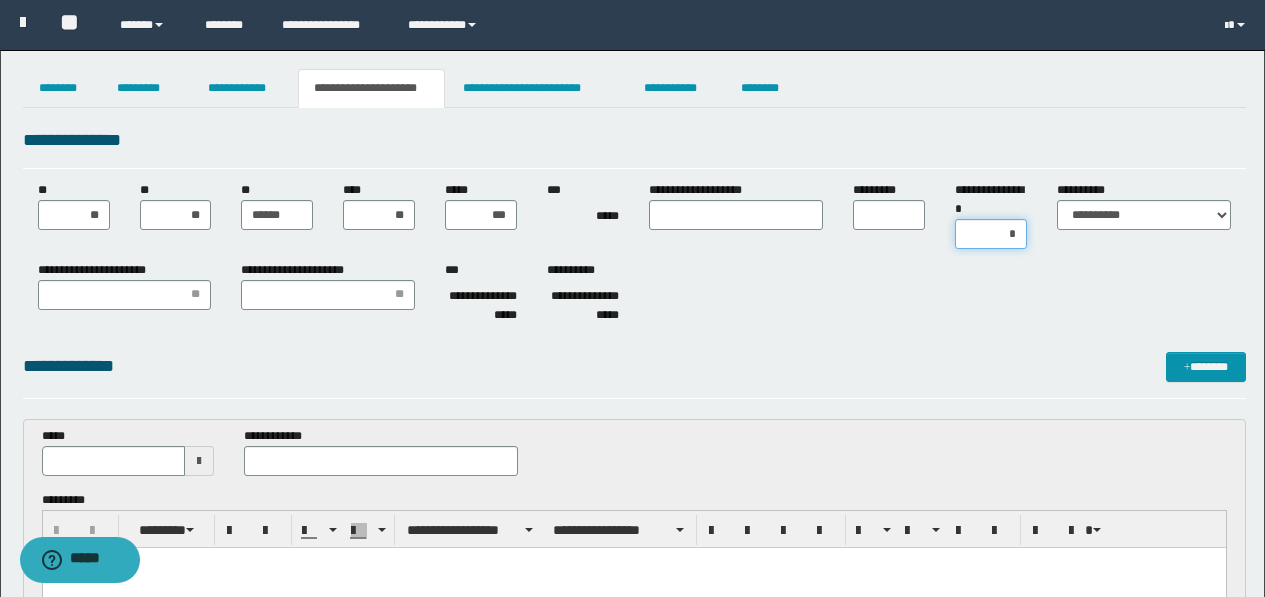 type on "**" 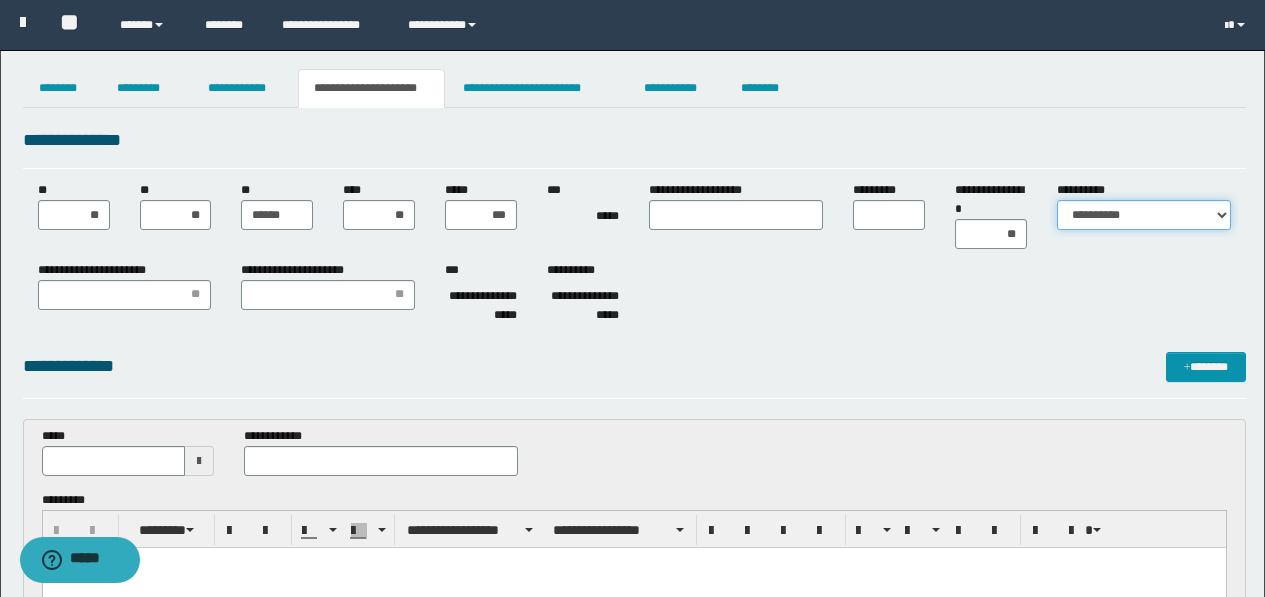 click on "**********" at bounding box center [1144, 215] 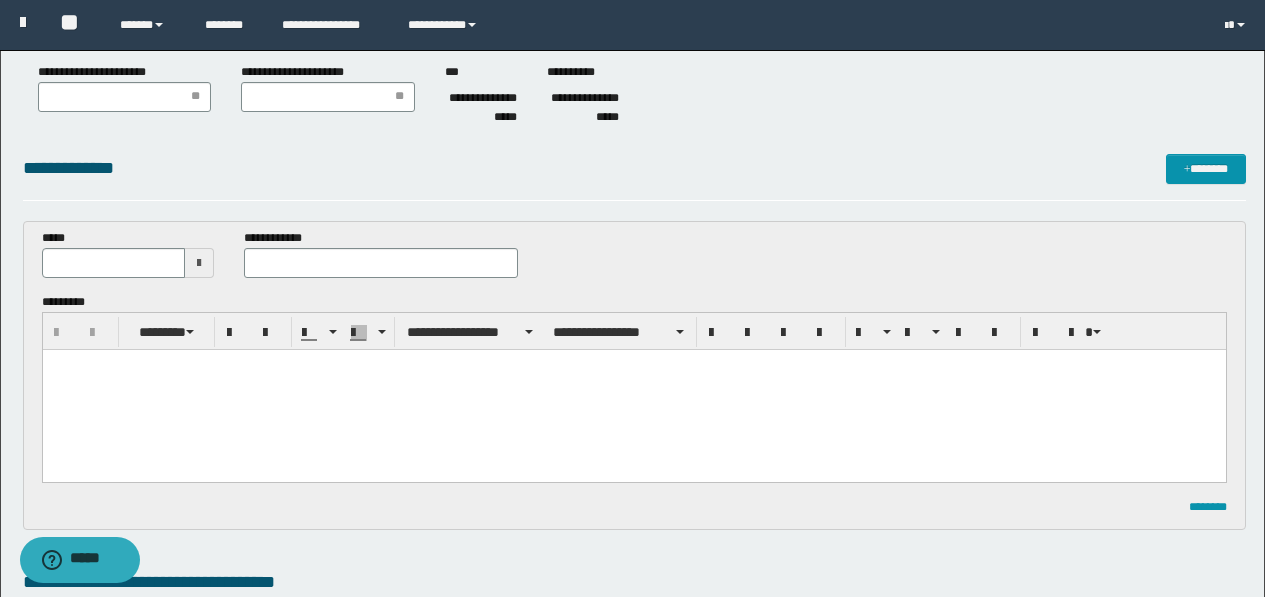 scroll, scrollTop: 200, scrollLeft: 0, axis: vertical 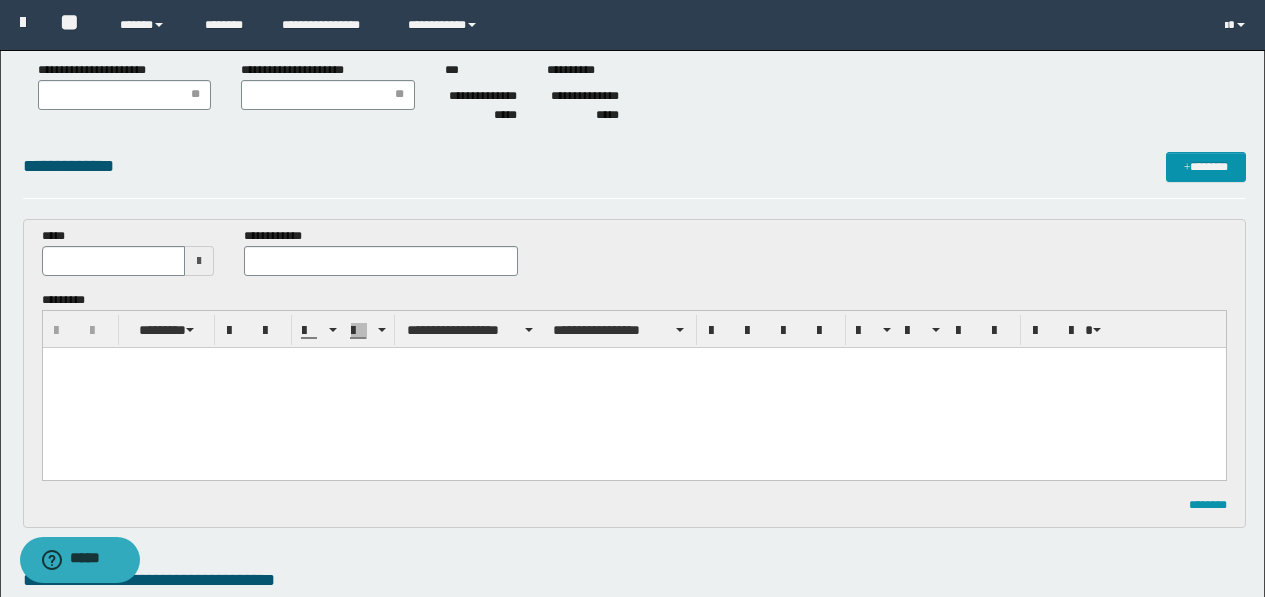 click at bounding box center [199, 261] 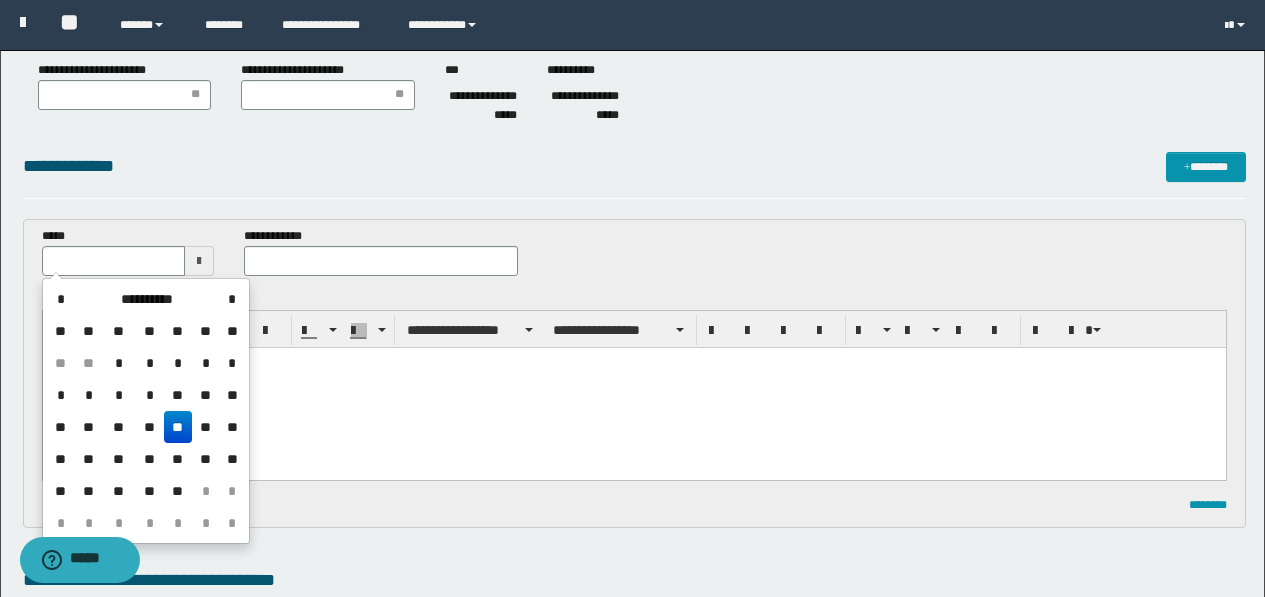 click on "**" at bounding box center [178, 427] 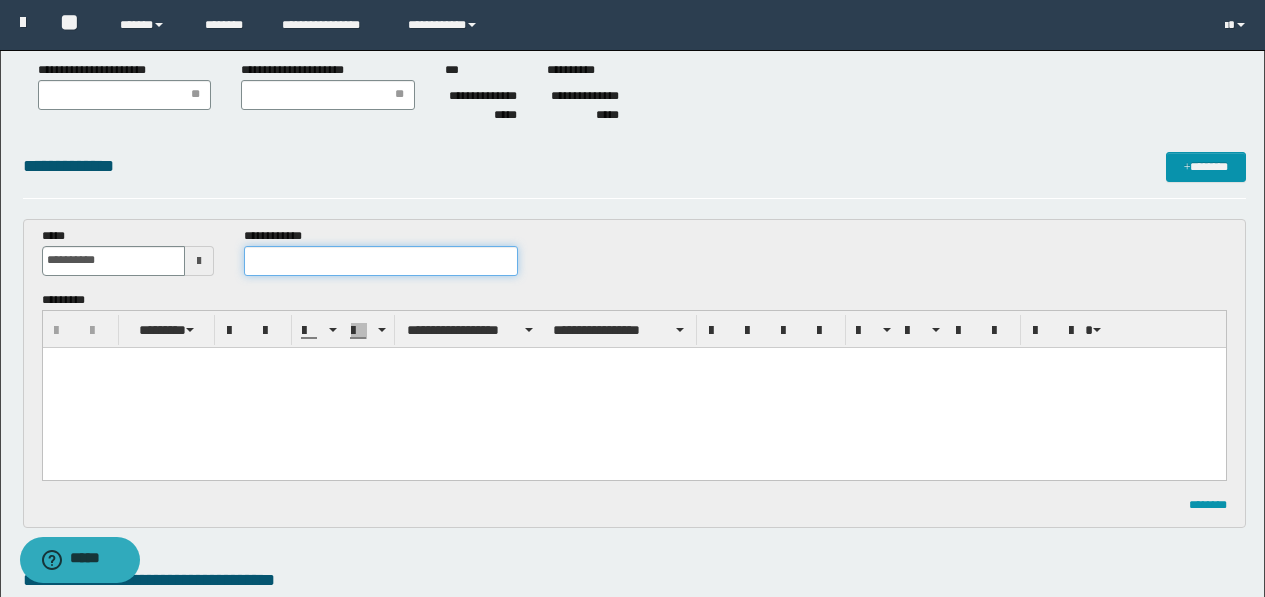scroll, scrollTop: 0, scrollLeft: 0, axis: both 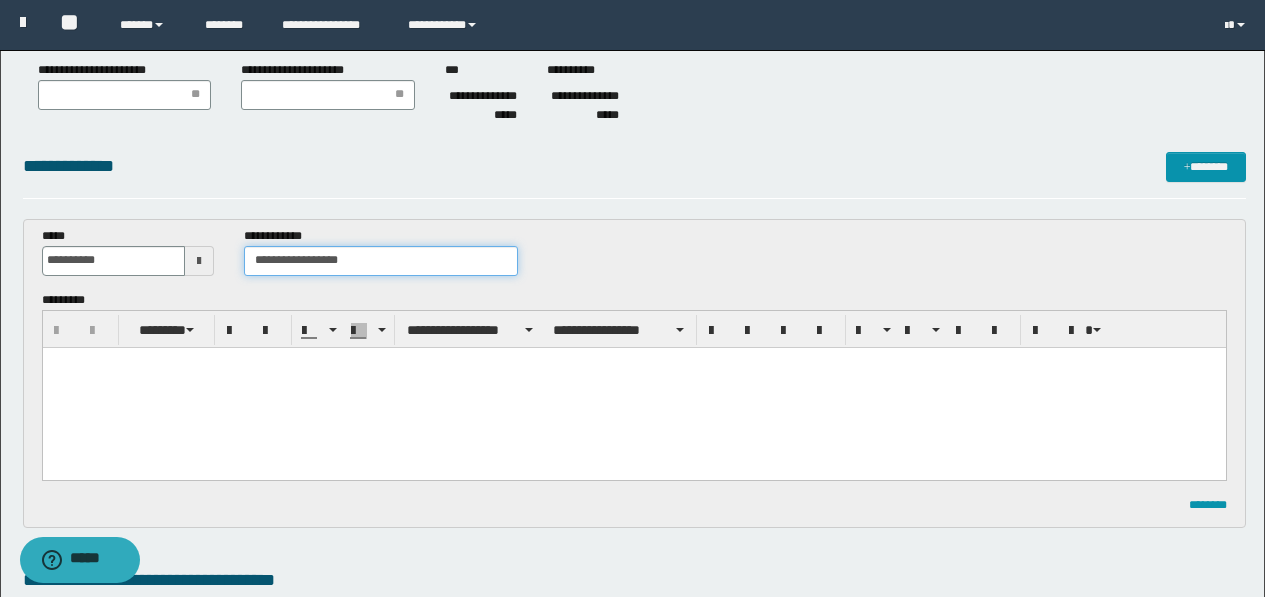 type on "**********" 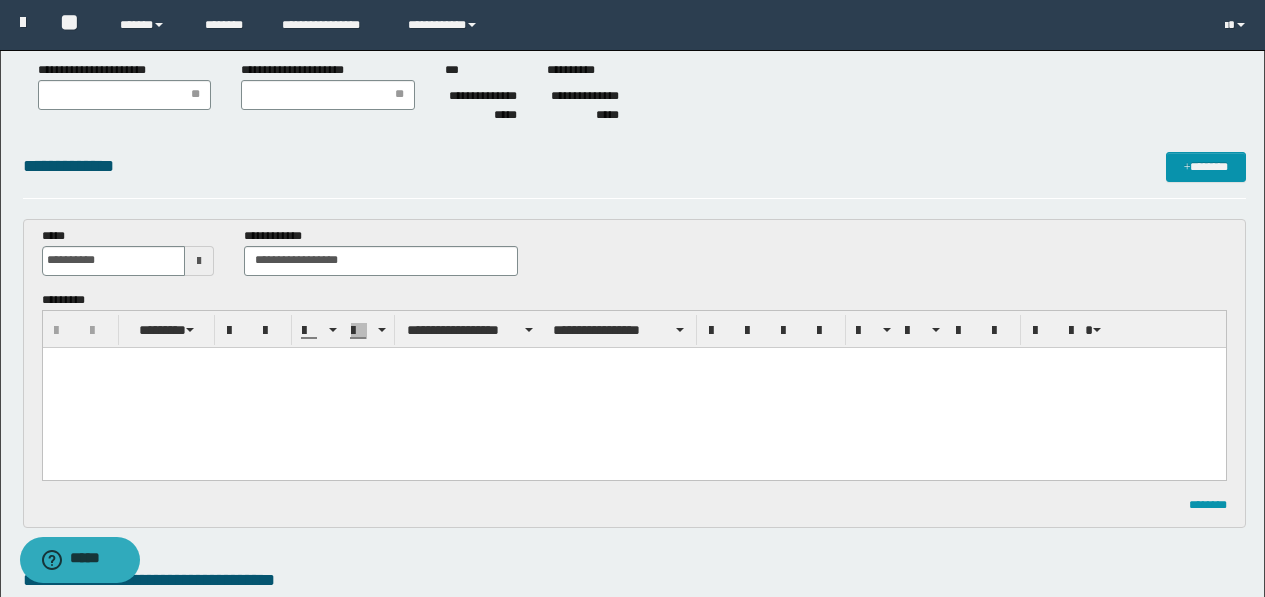 click at bounding box center [633, 388] 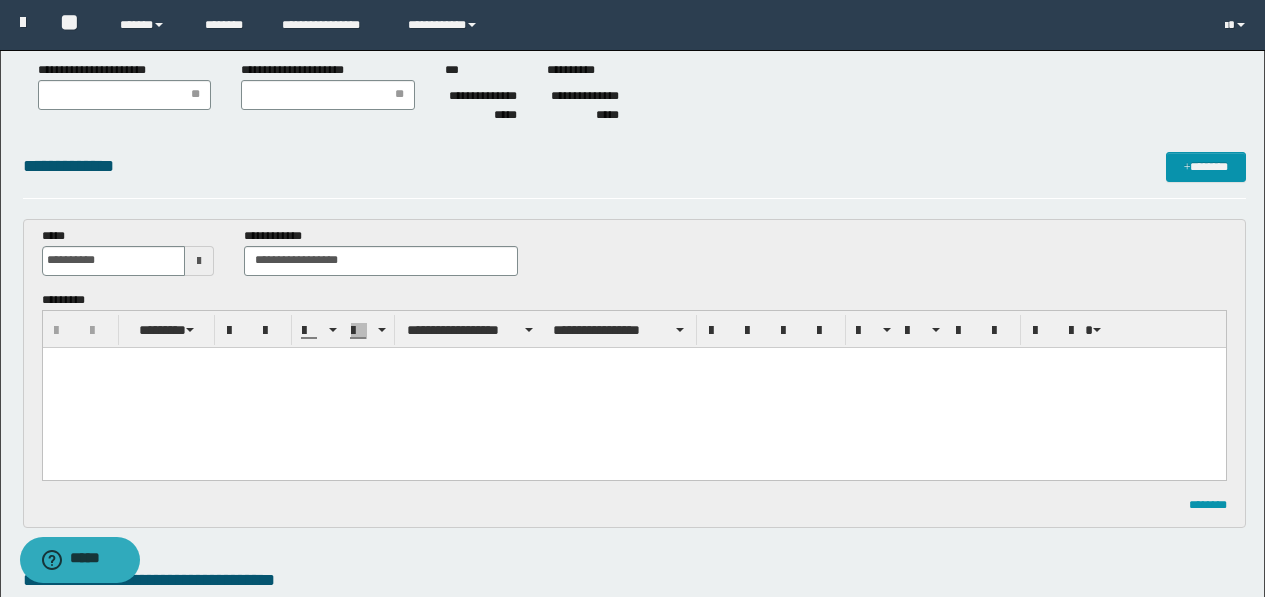 type 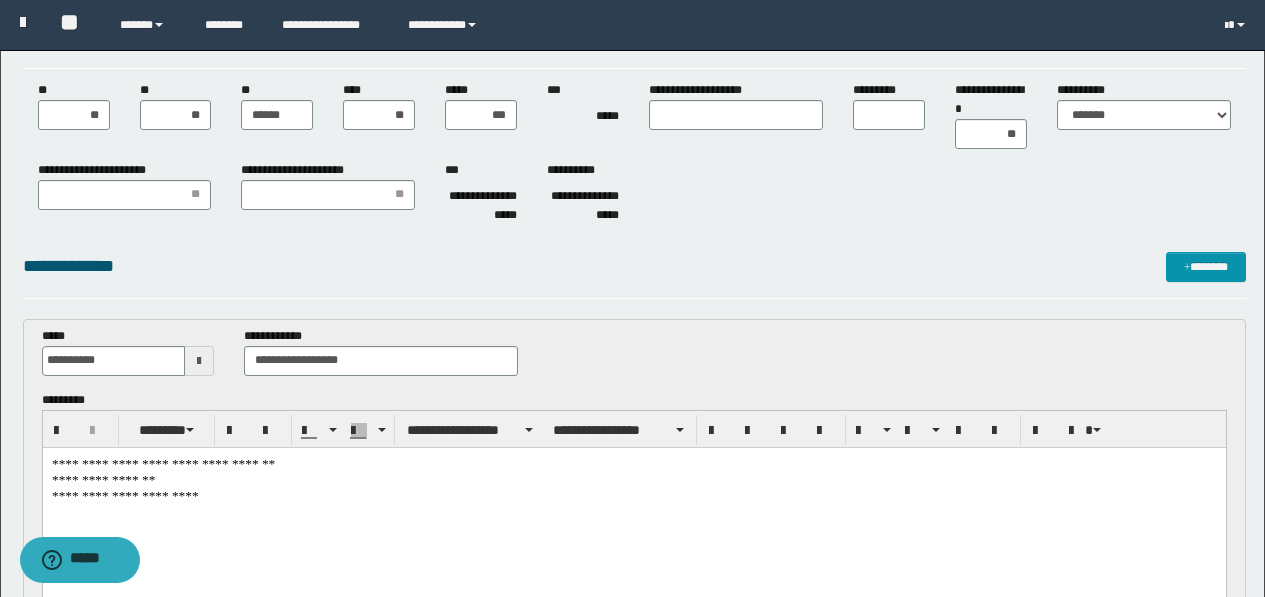 drag, startPoint x: 463, startPoint y: 529, endPoint x: 455, endPoint y: 541, distance: 14.422205 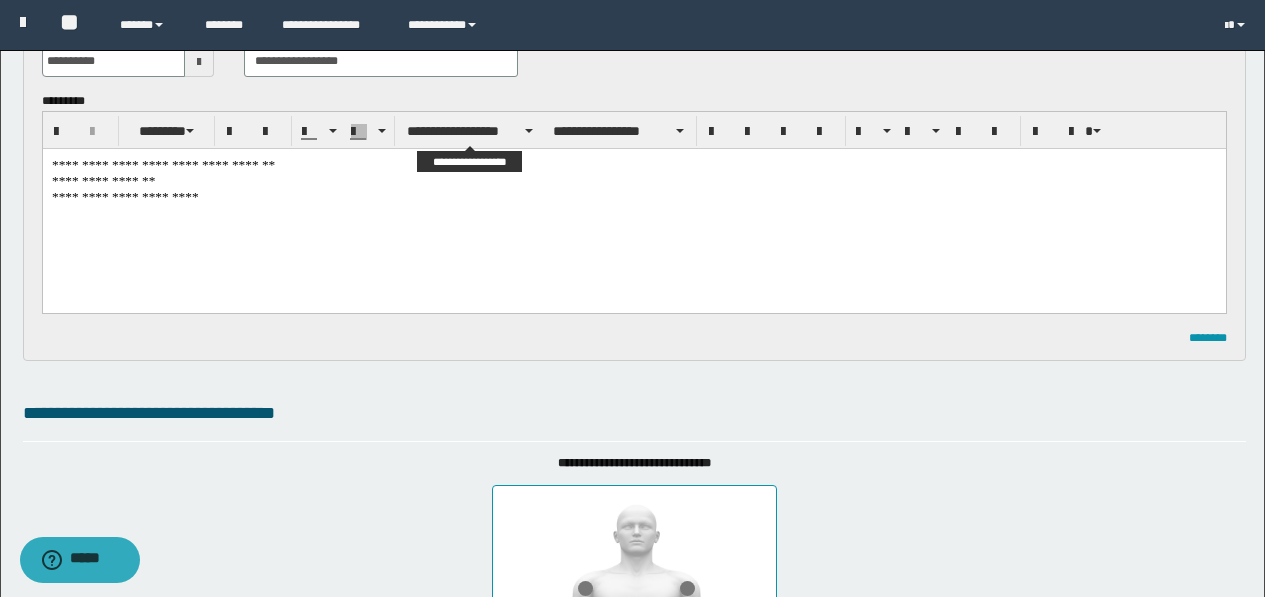 scroll, scrollTop: 403, scrollLeft: 0, axis: vertical 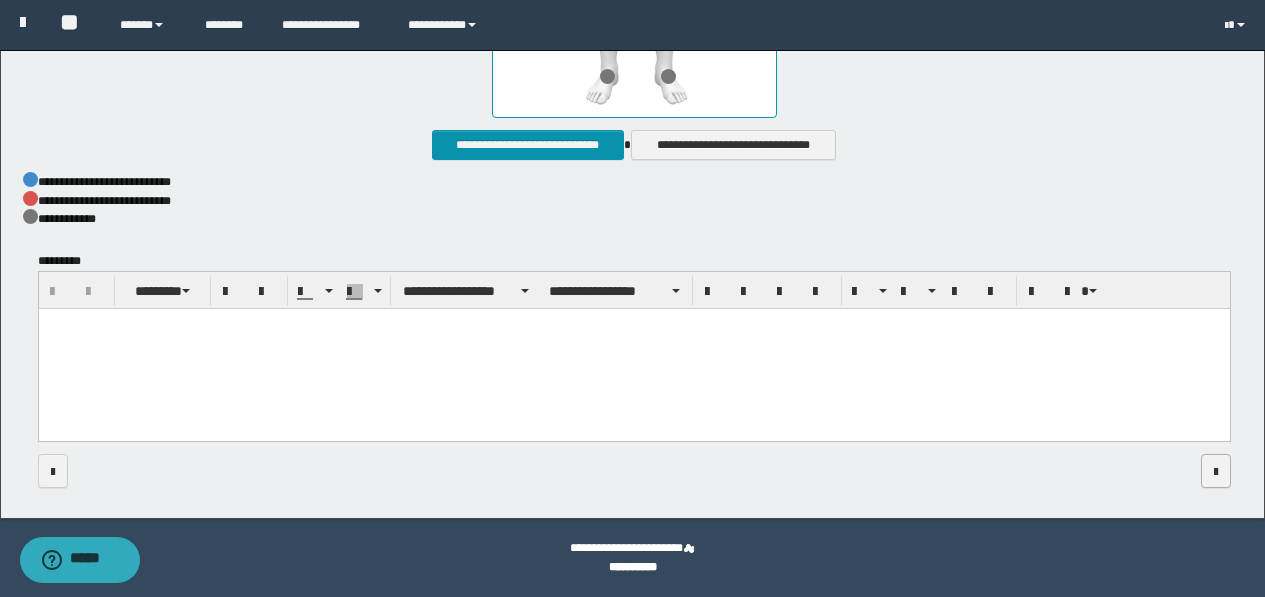 click at bounding box center (1216, 471) 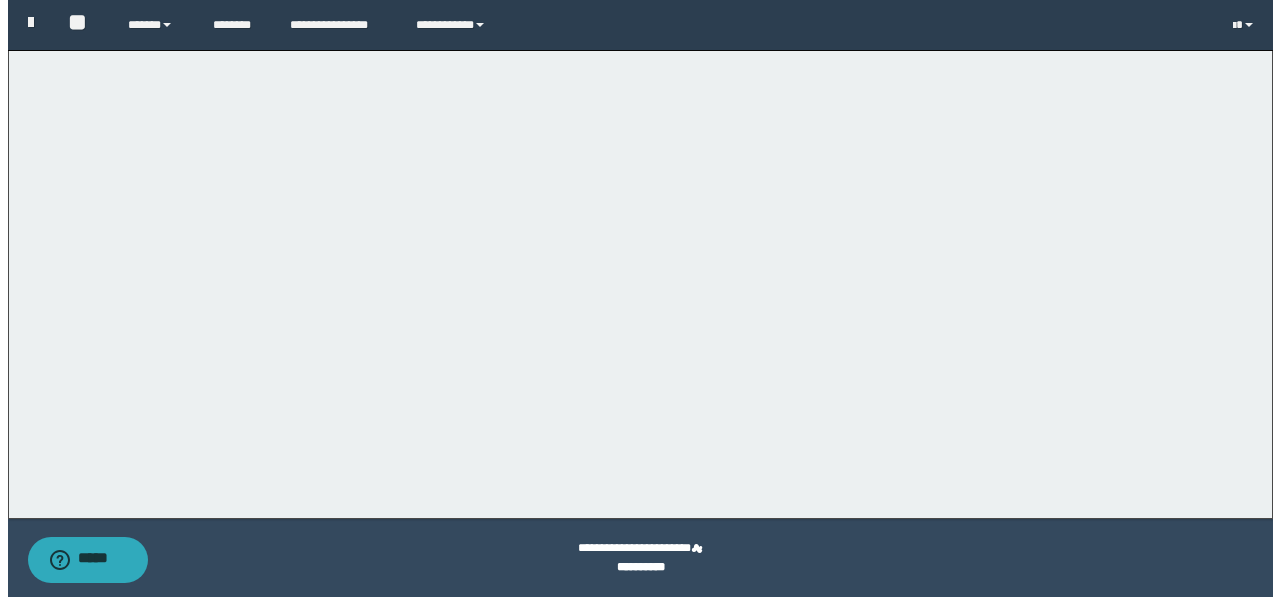 scroll, scrollTop: 0, scrollLeft: 0, axis: both 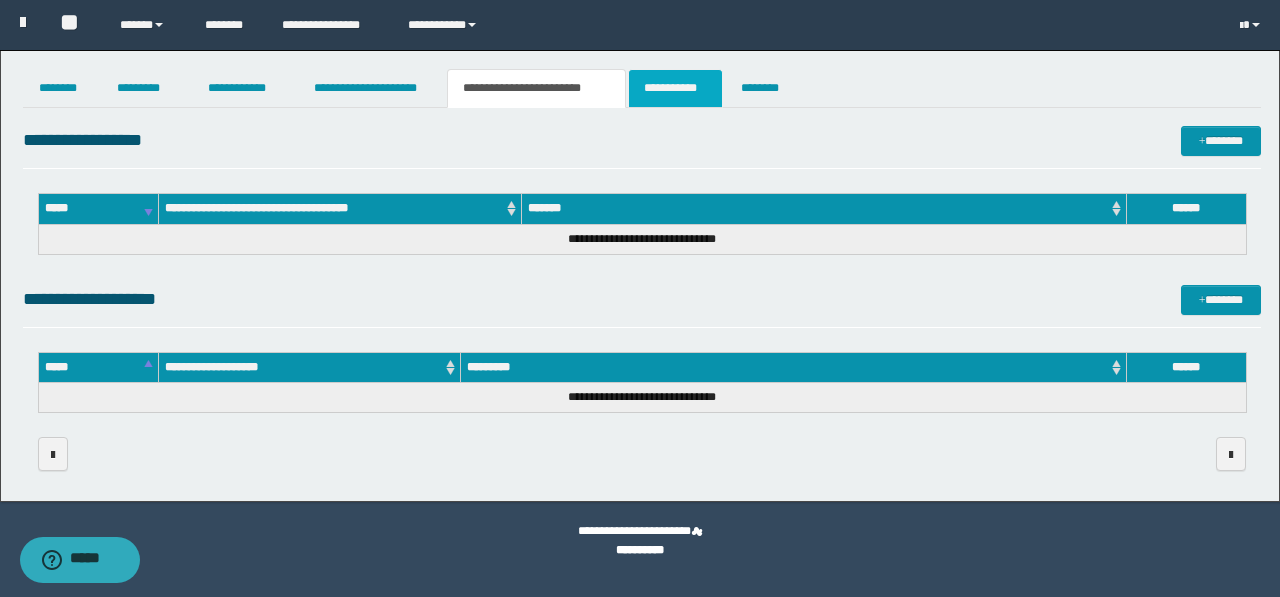 click on "**********" at bounding box center (675, 88) 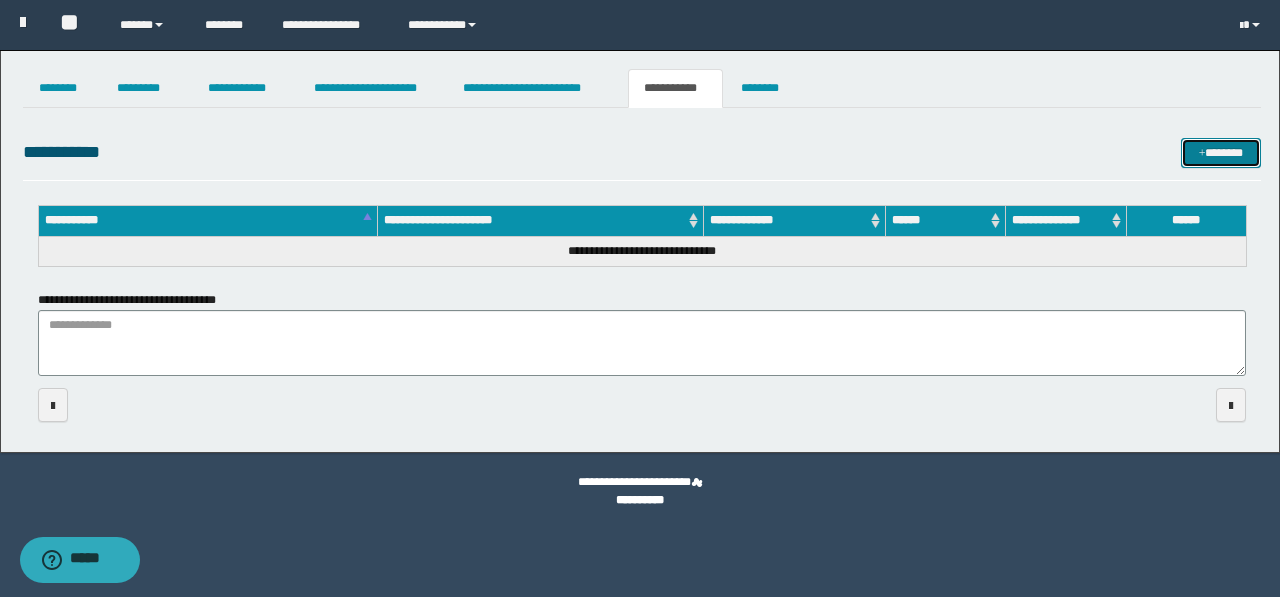 click on "*******" at bounding box center [1221, 153] 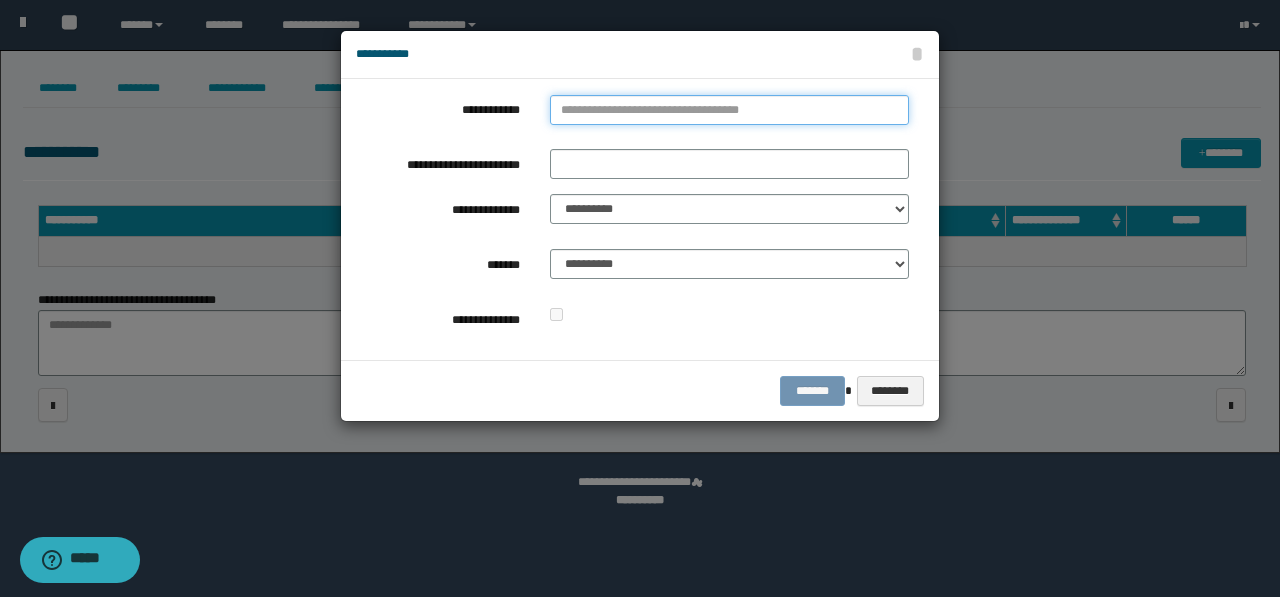 click on "**********" at bounding box center (729, 110) 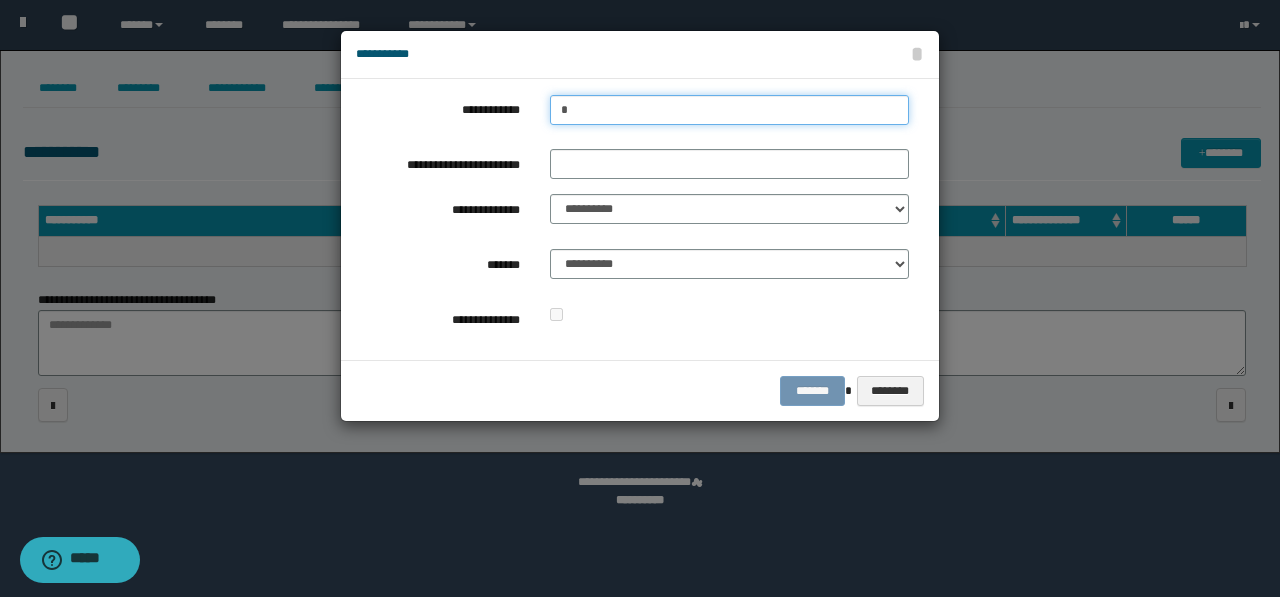 type on "**" 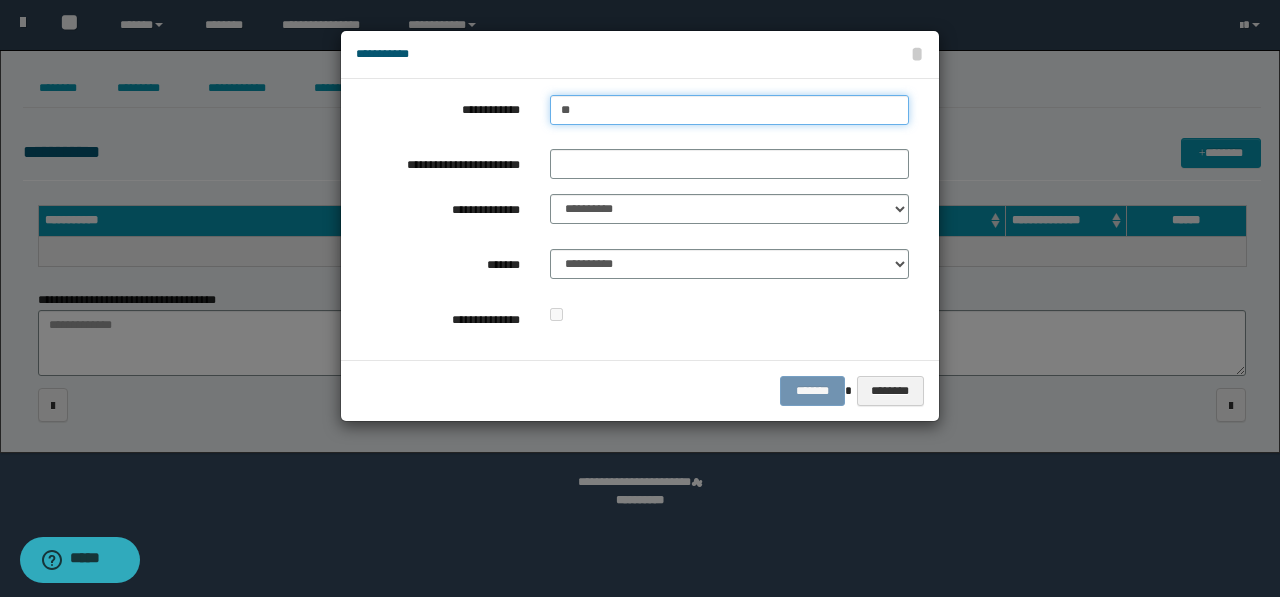 type on "**" 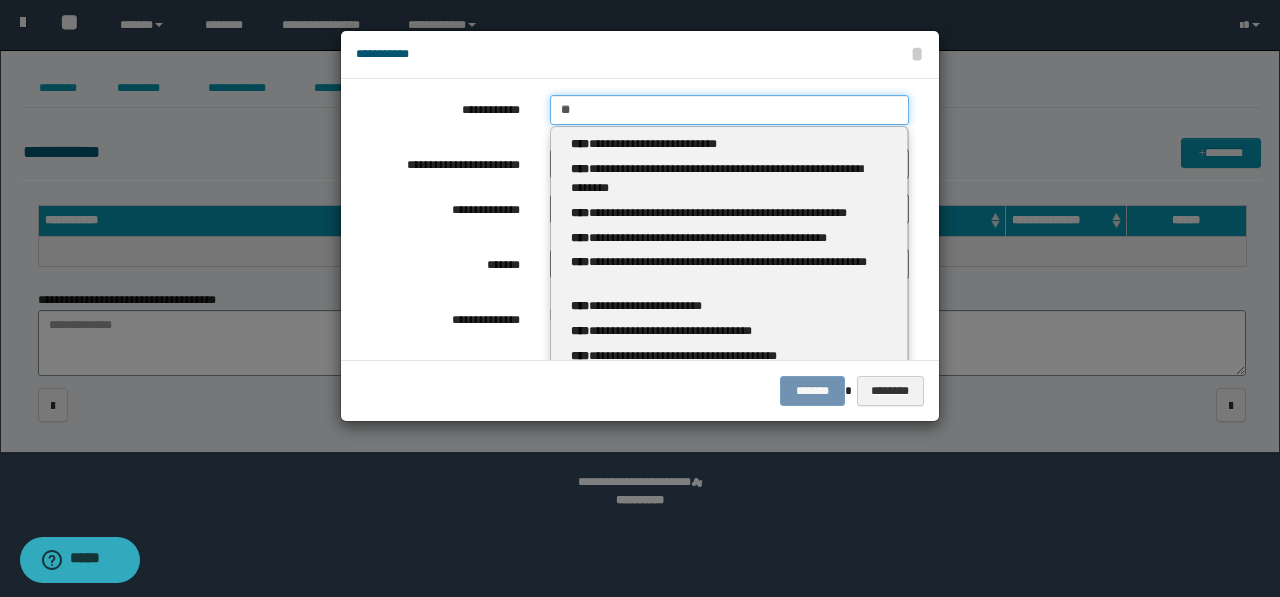 type 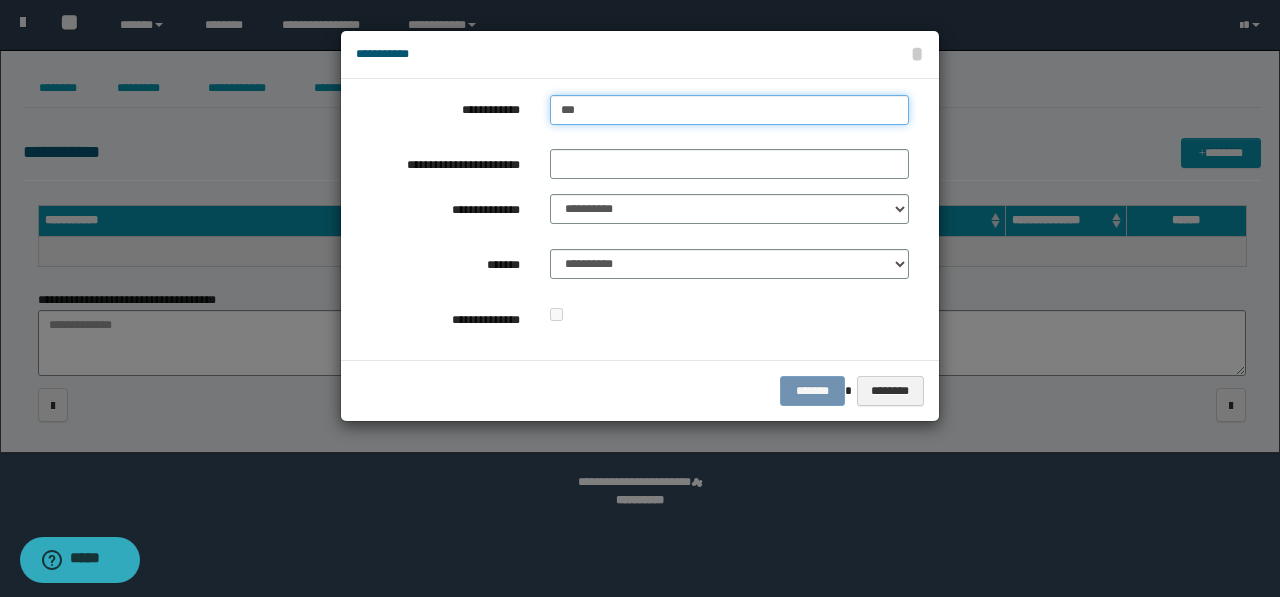 type on "****" 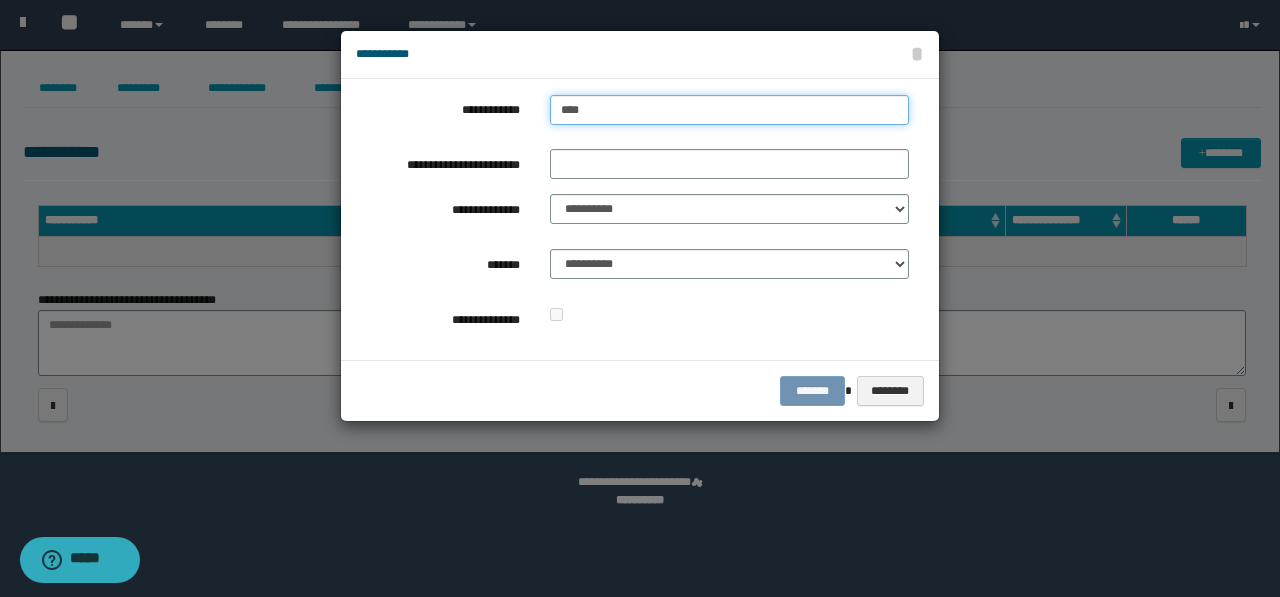 type on "****" 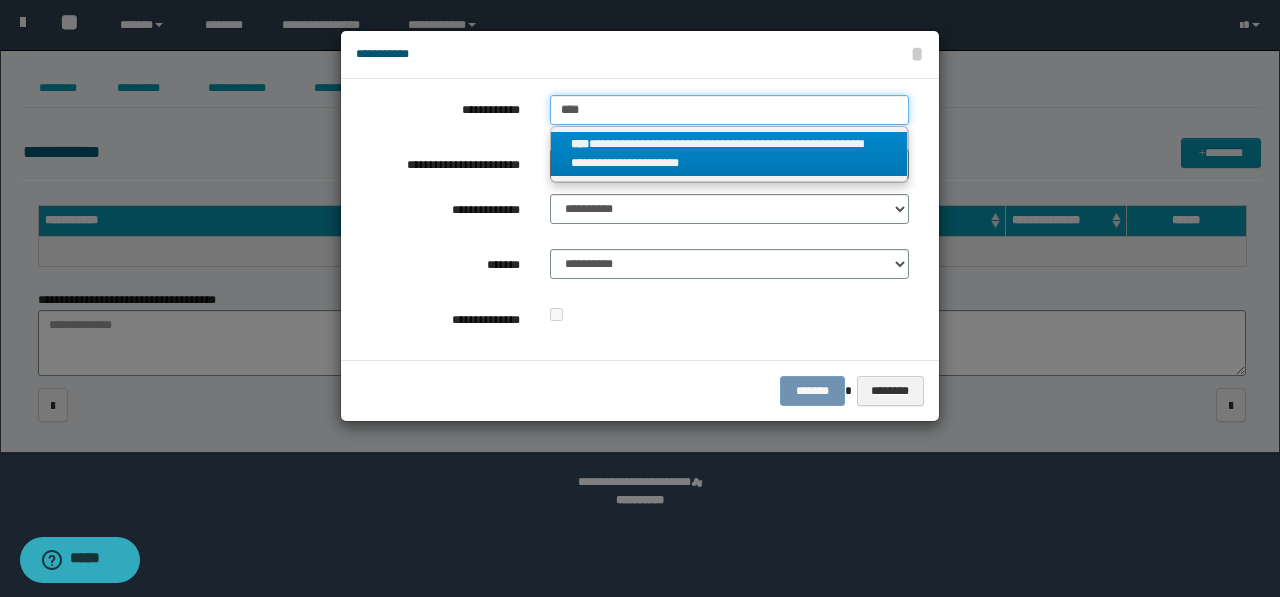 type on "****" 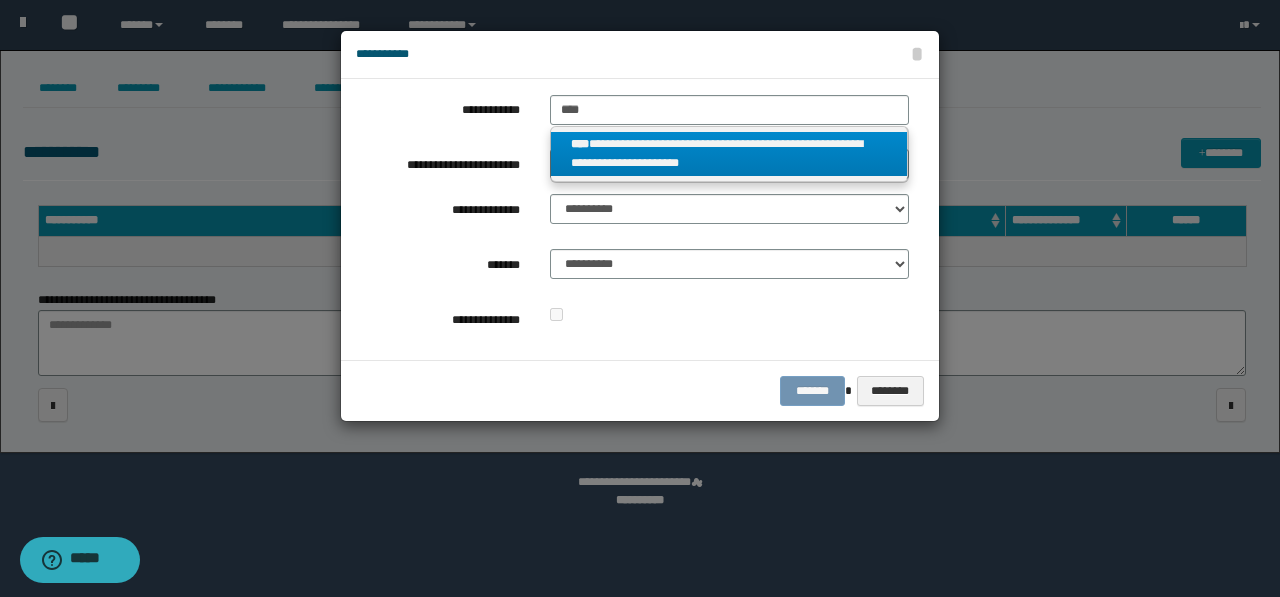 click on "**********" at bounding box center (729, 154) 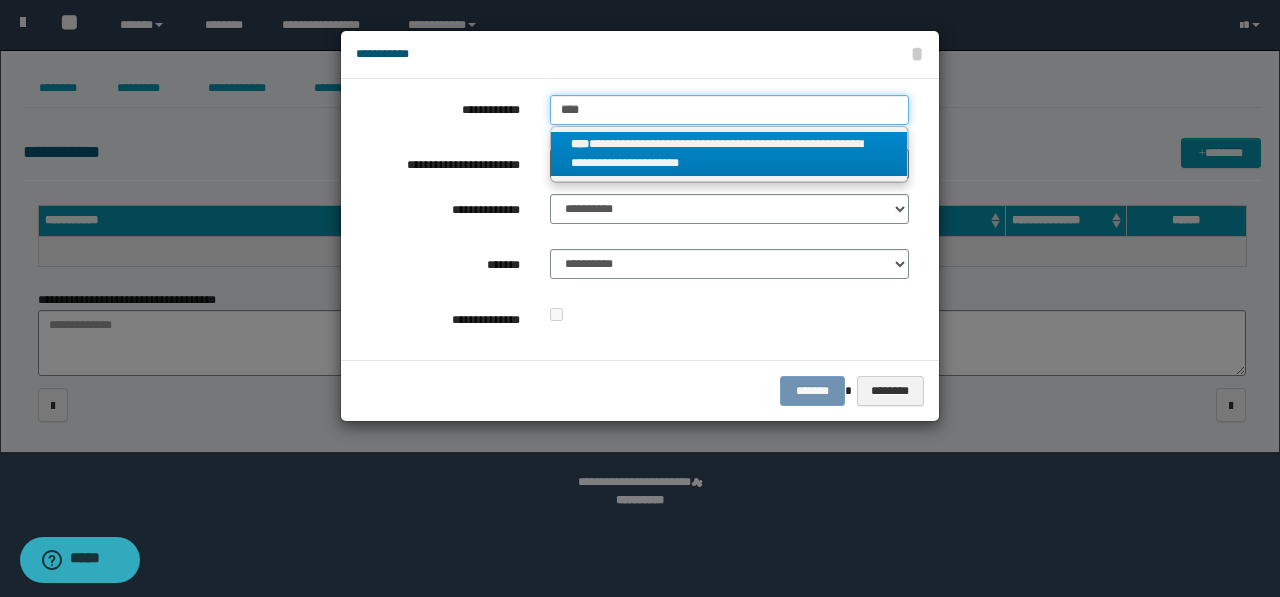 type 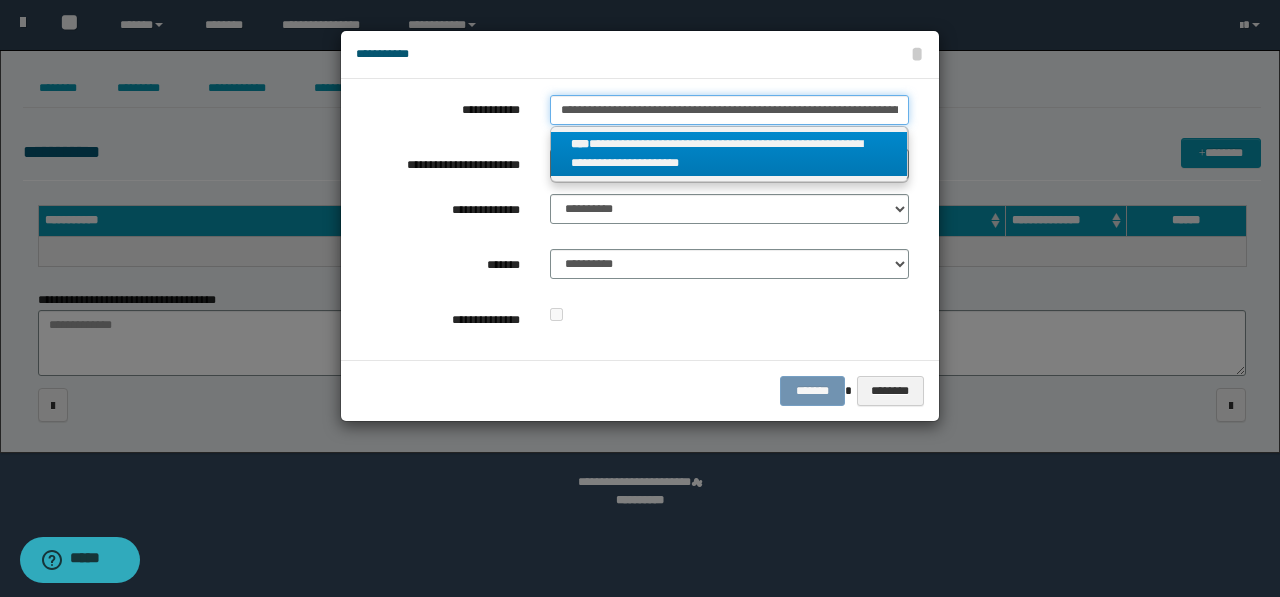 scroll, scrollTop: 0, scrollLeft: 48, axis: horizontal 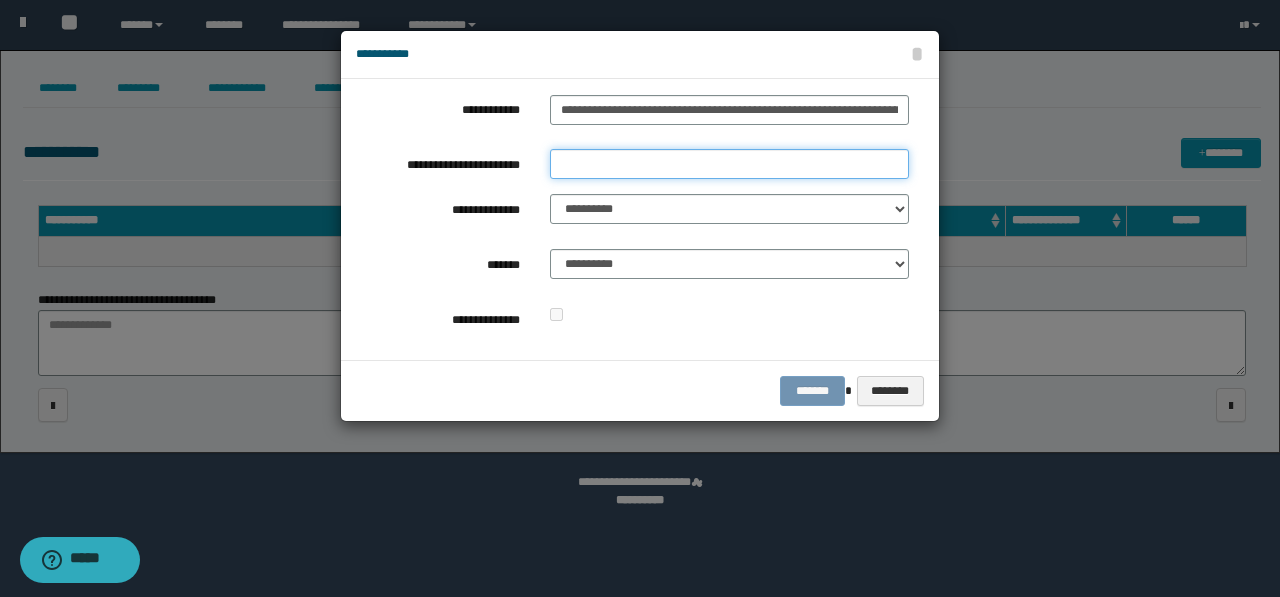 click on "**********" at bounding box center (729, 164) 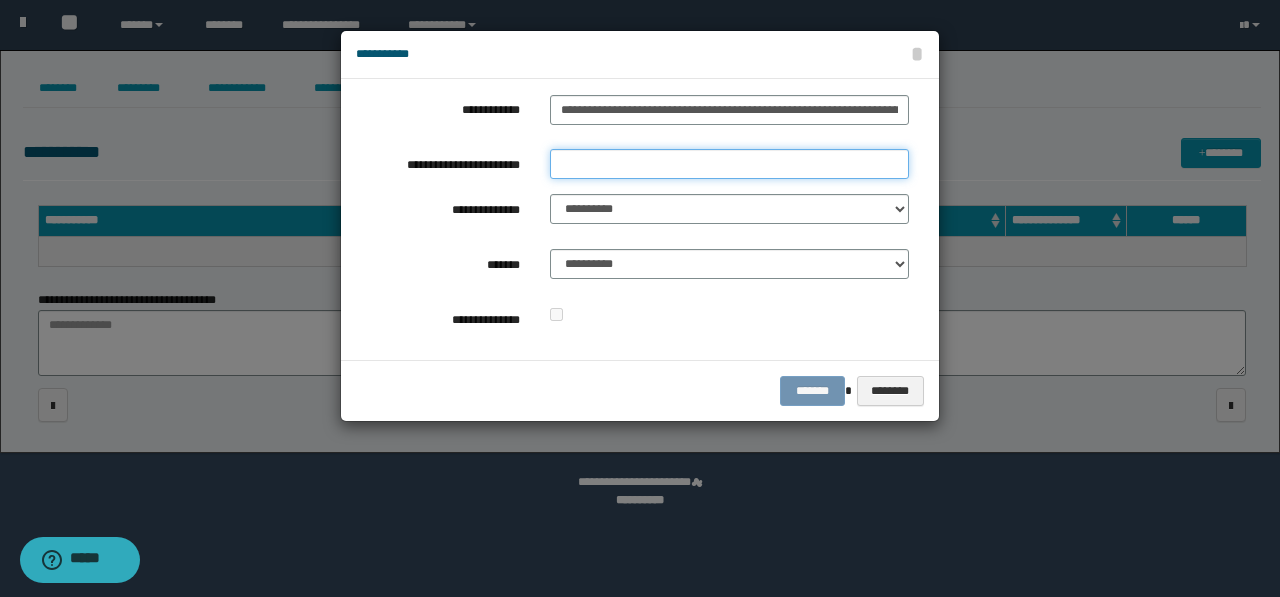 type on "*******" 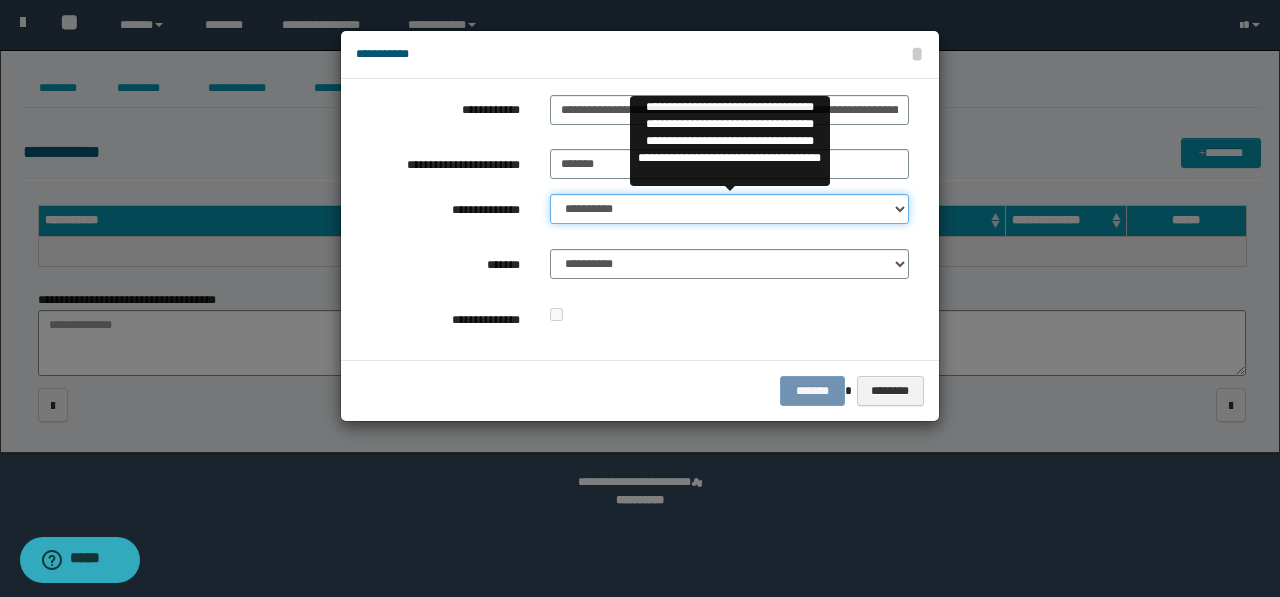 click on "**********" at bounding box center (729, 209) 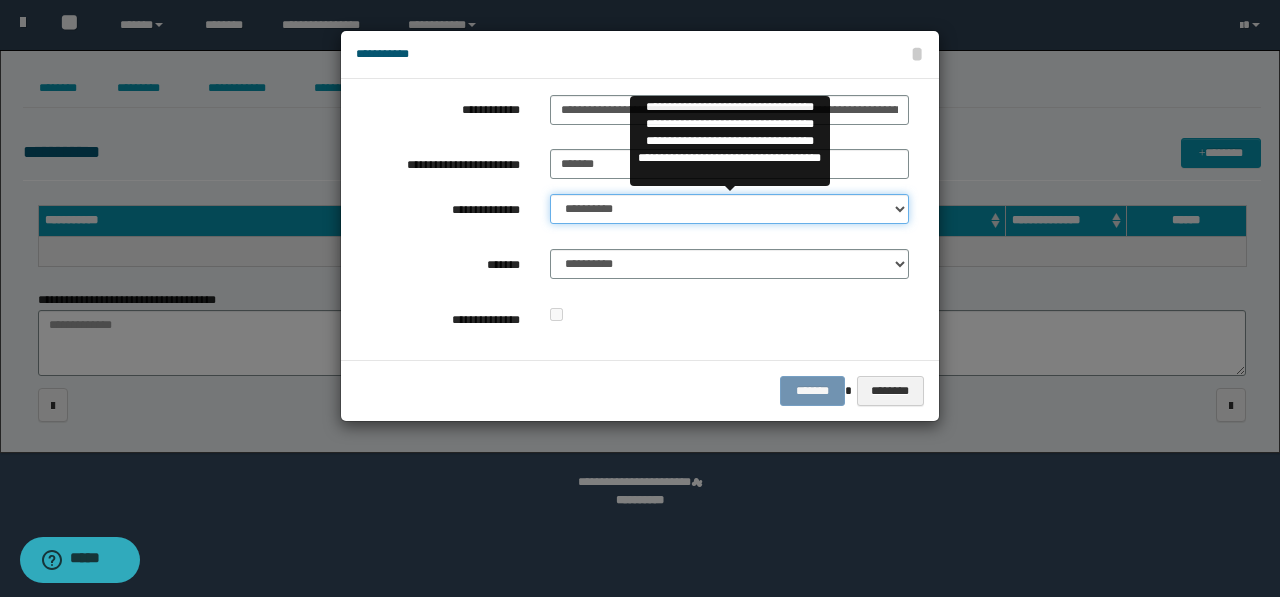 select on "*" 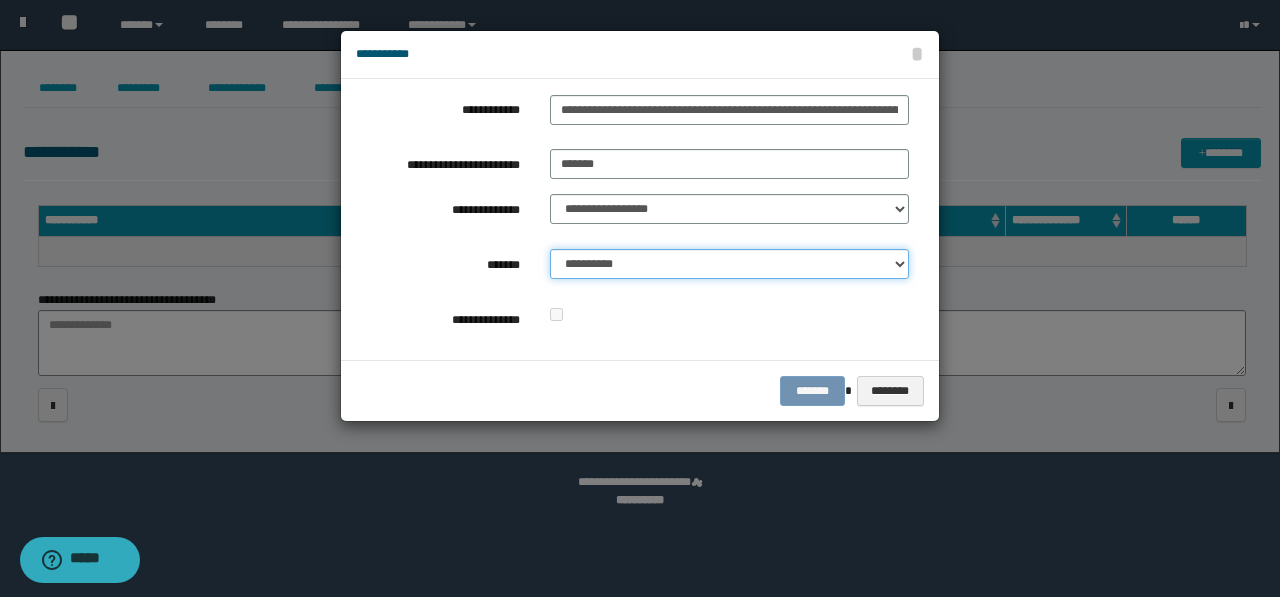 click on "**********" at bounding box center [729, 264] 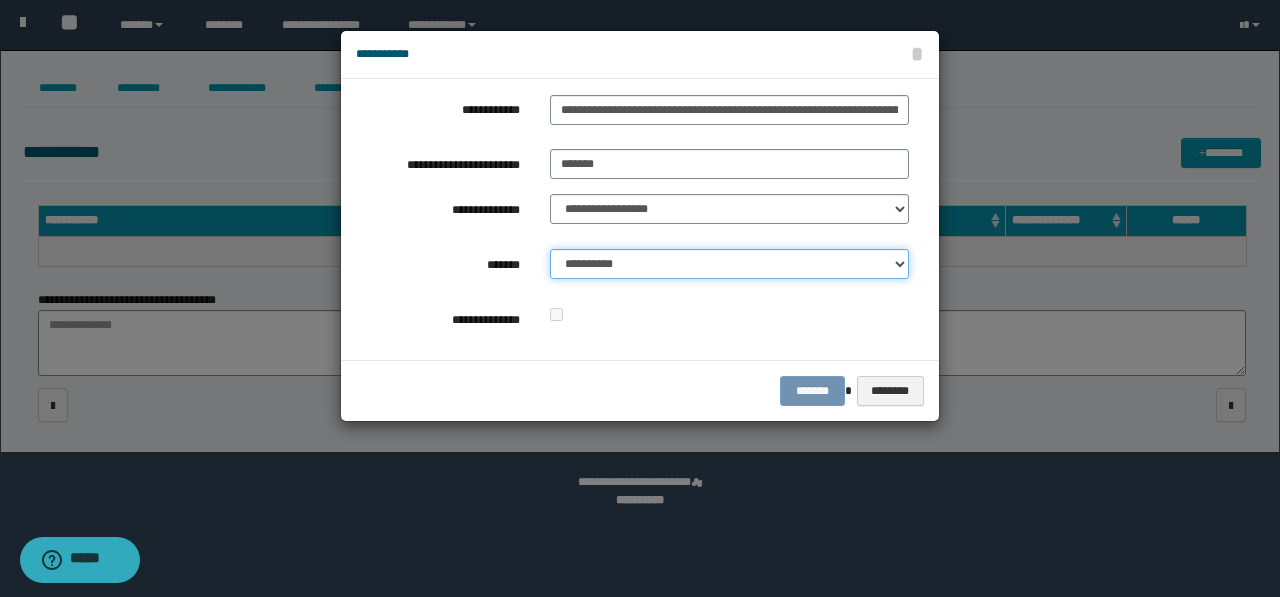 select on "*" 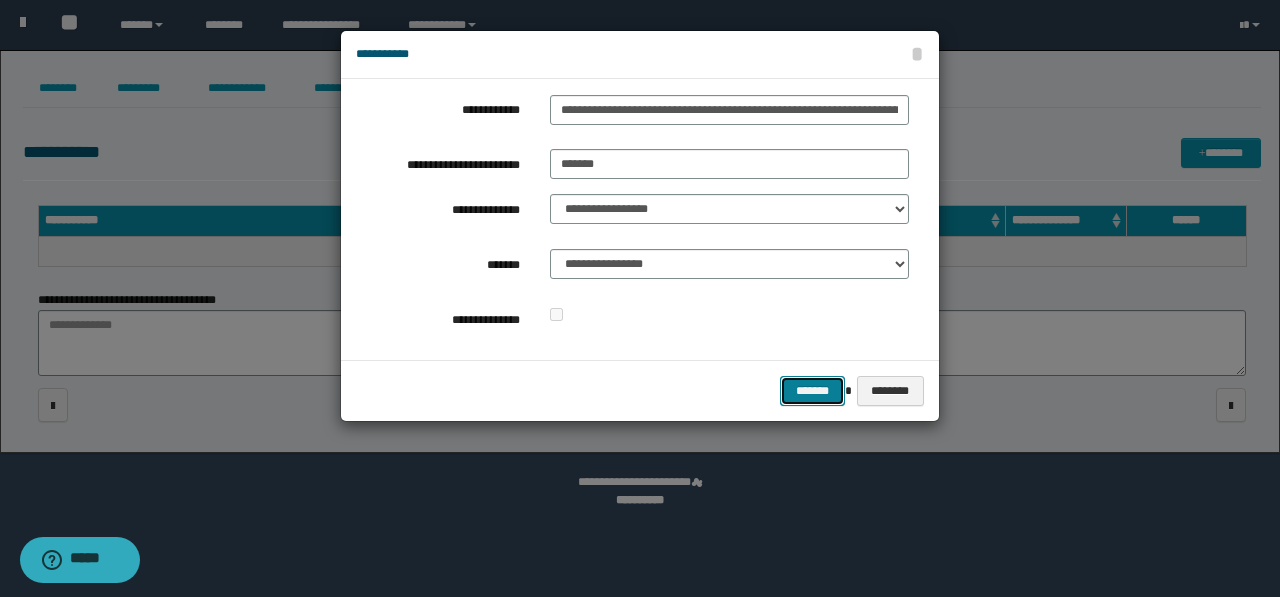 click on "*******" at bounding box center (812, 391) 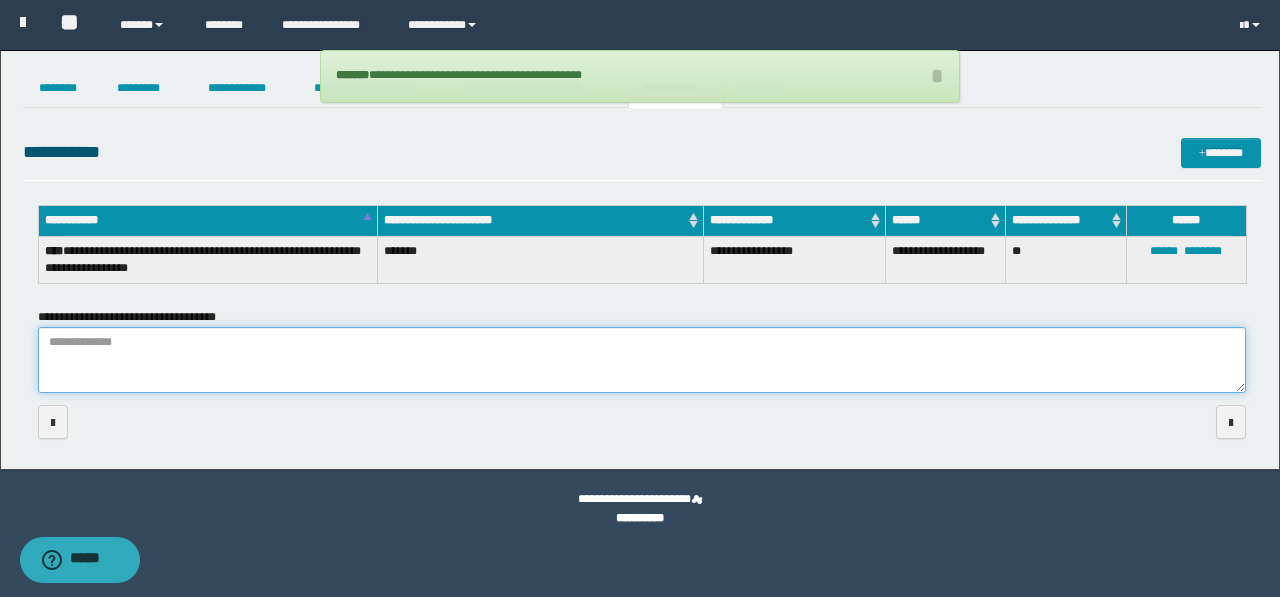 click on "**********" at bounding box center [642, 360] 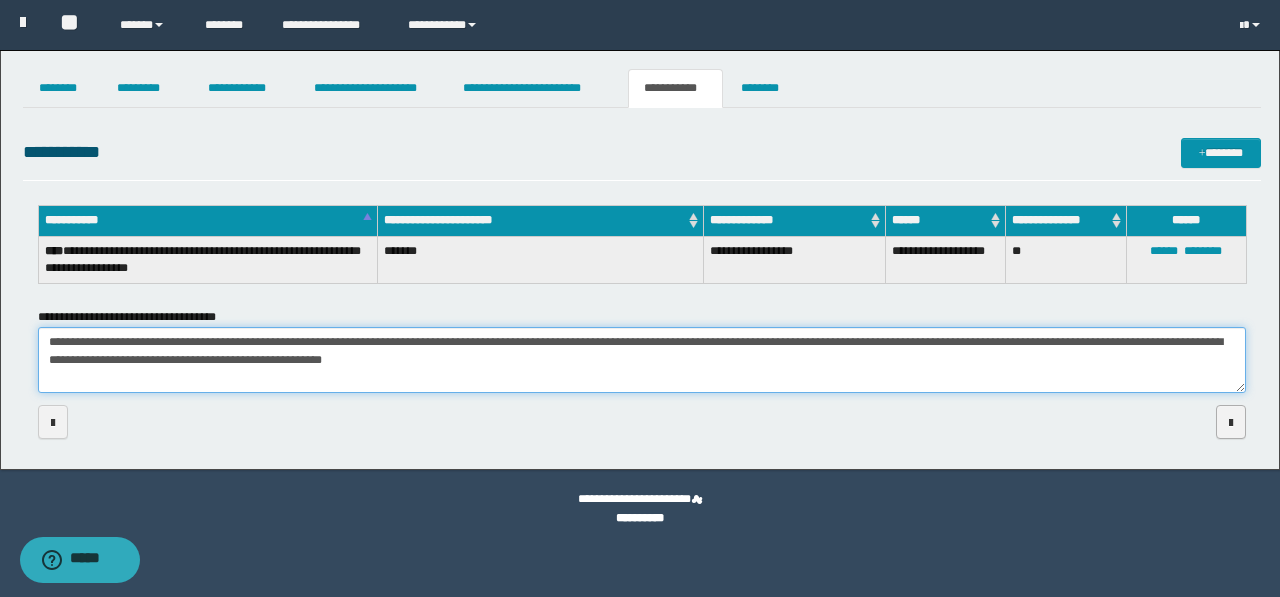 type on "**********" 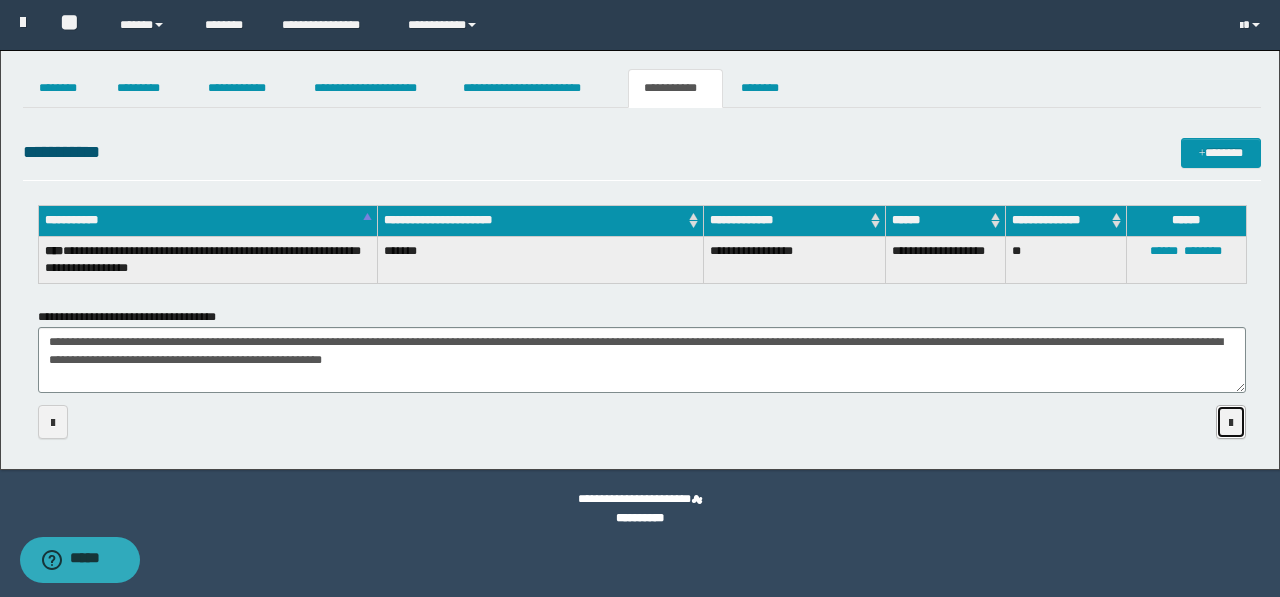click at bounding box center (1231, 422) 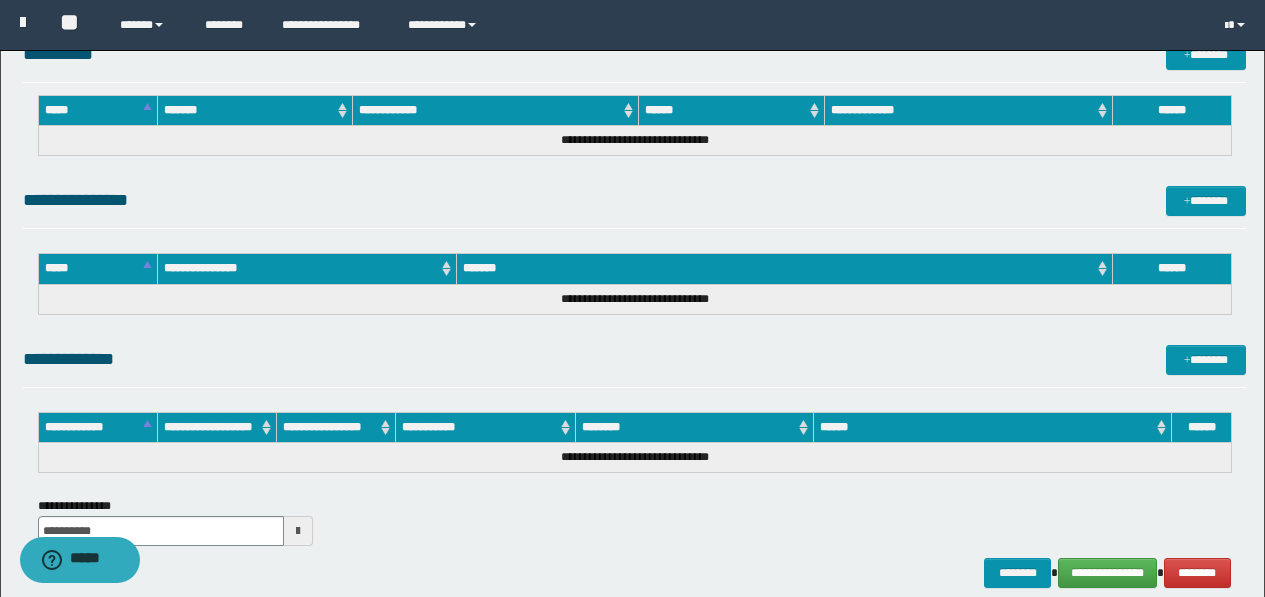 scroll, scrollTop: 400, scrollLeft: 0, axis: vertical 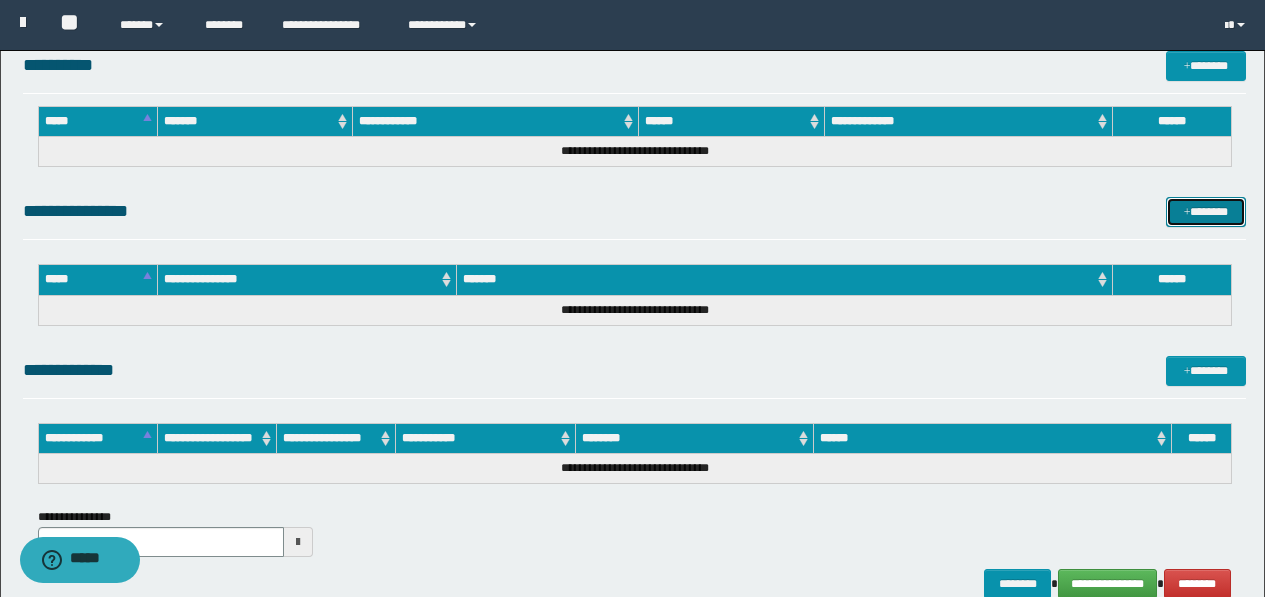 click at bounding box center (1187, 213) 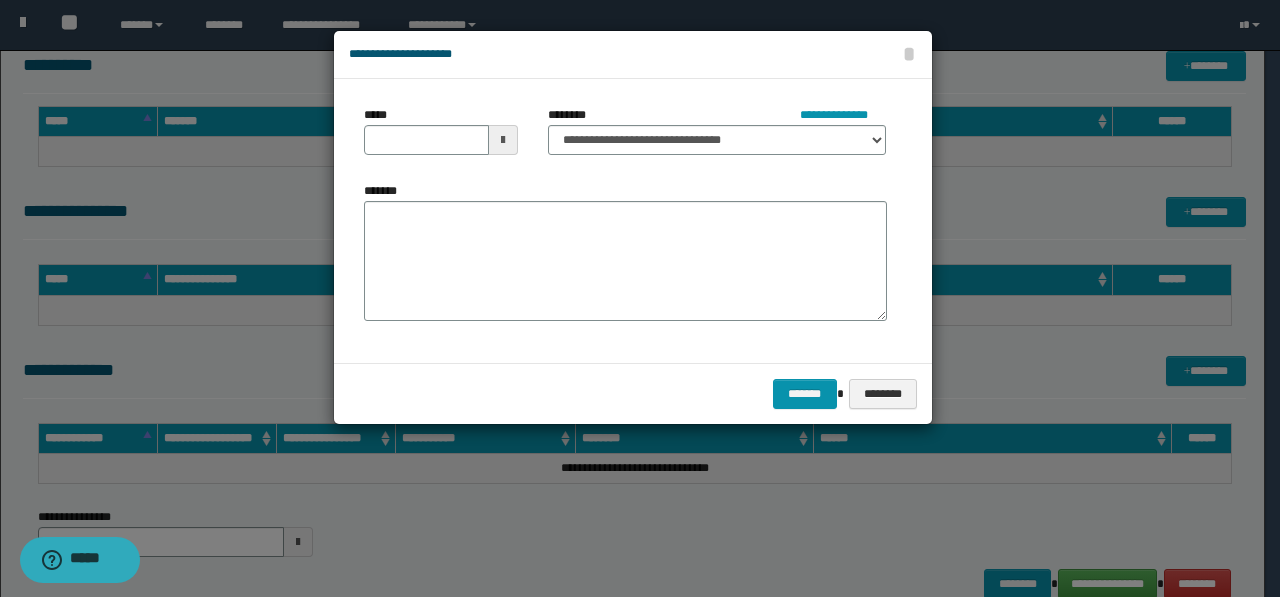 click at bounding box center (503, 140) 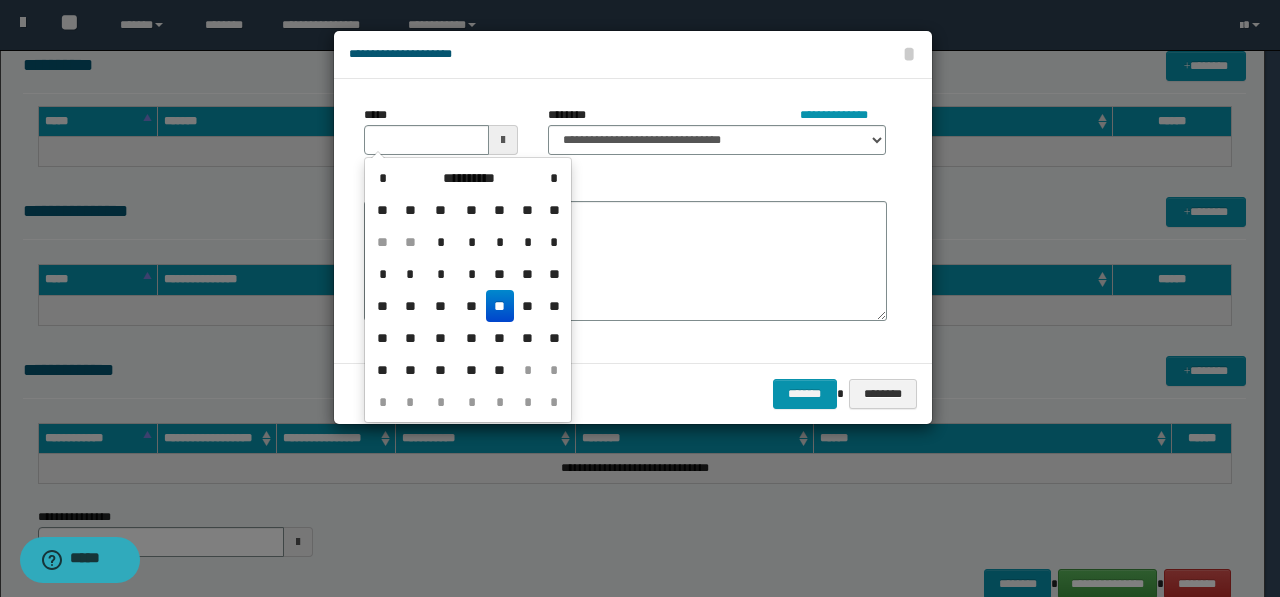 click on "**" at bounding box center (500, 306) 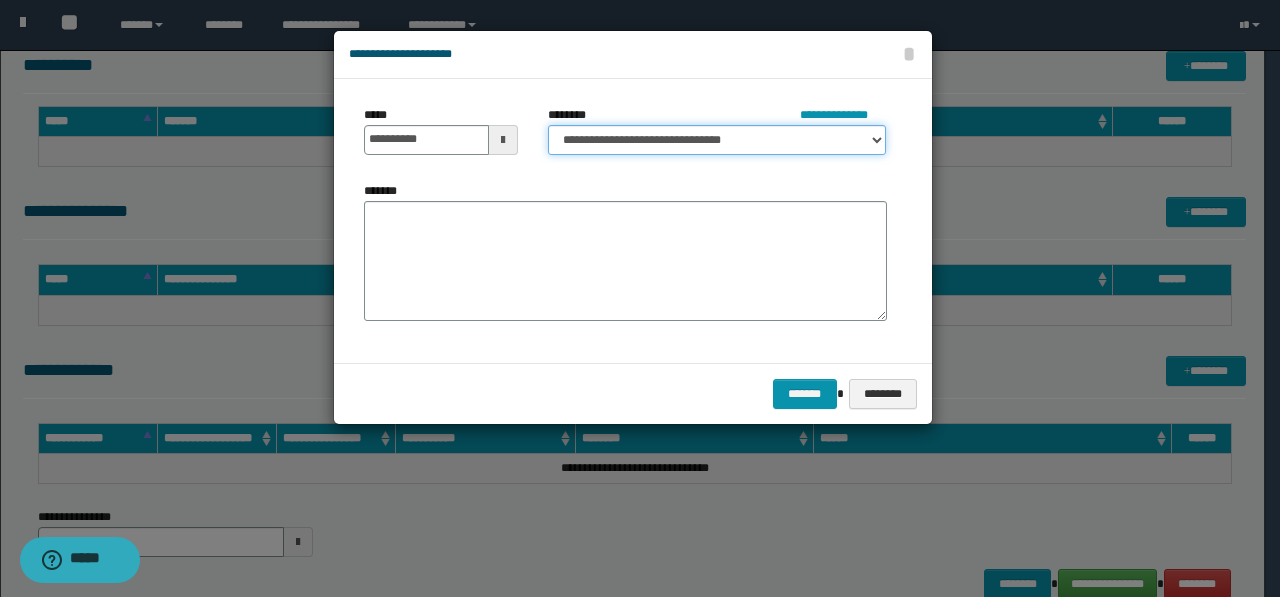 click on "**********" at bounding box center (717, 140) 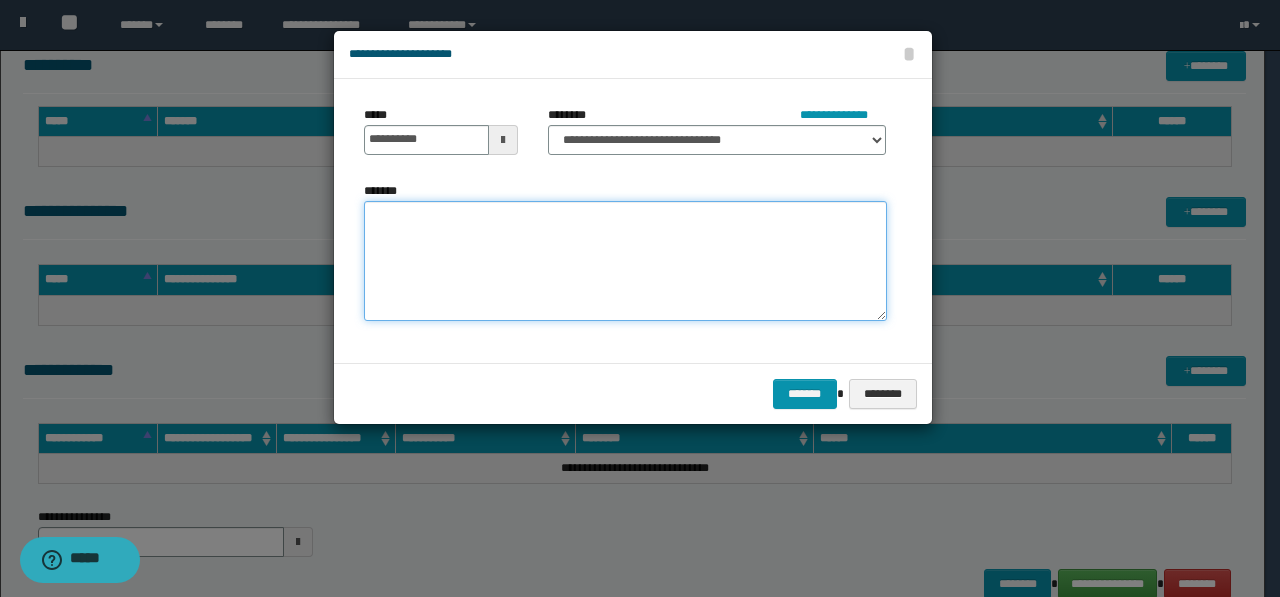 click on "*******" at bounding box center (625, 261) 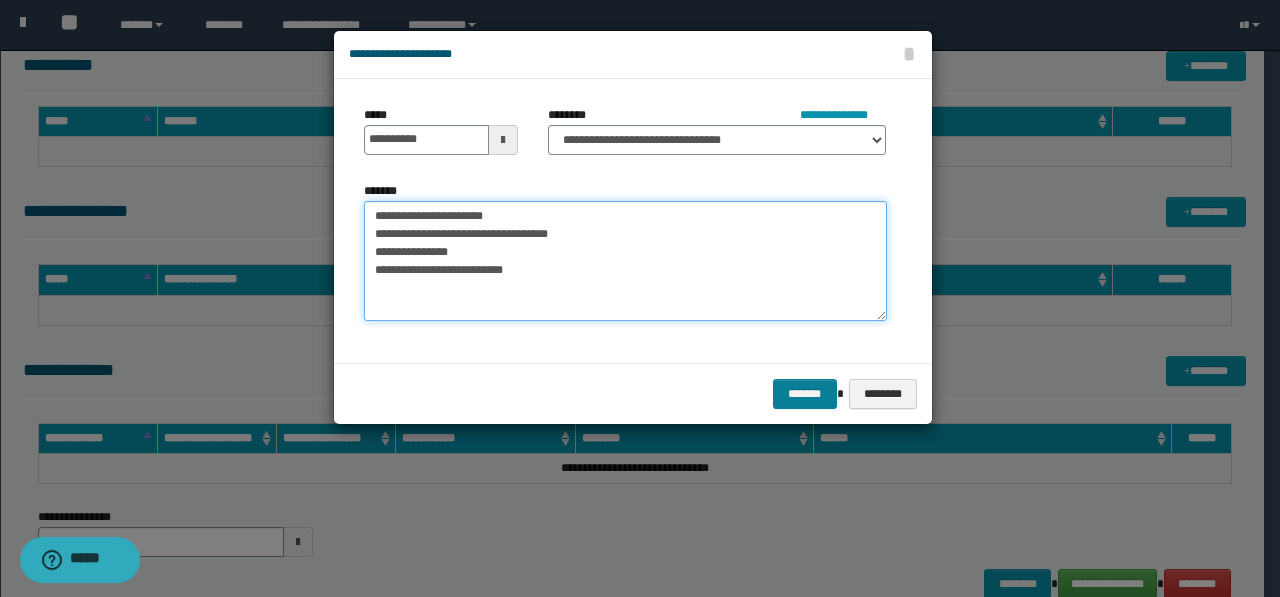 type on "**********" 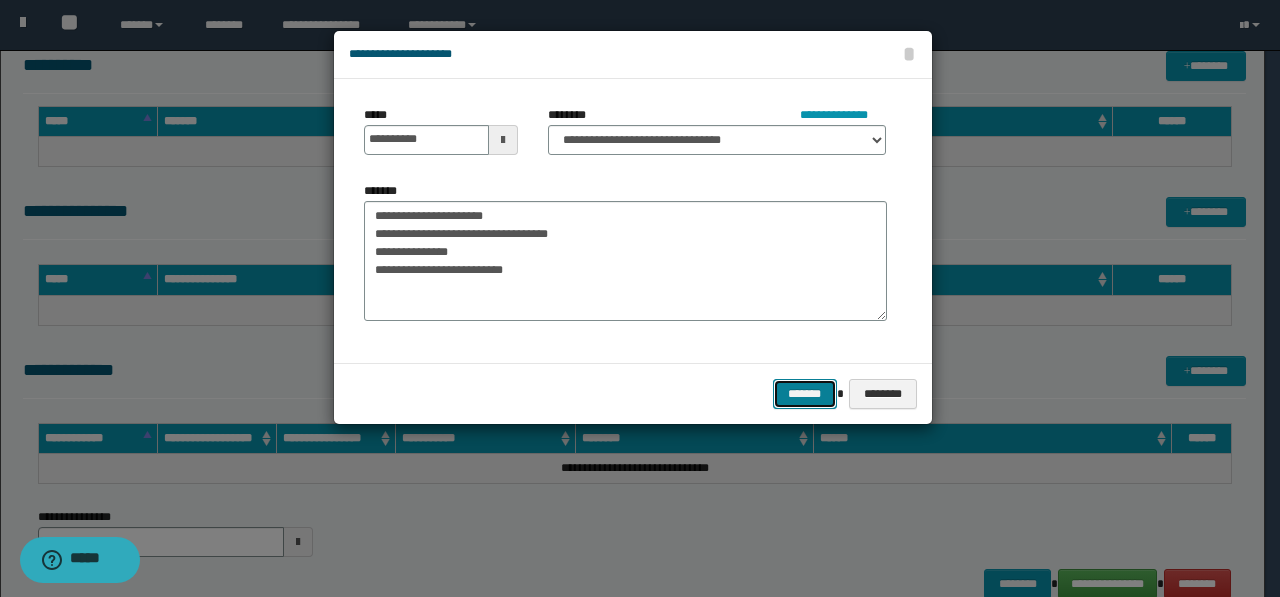 click on "*******" at bounding box center (805, 394) 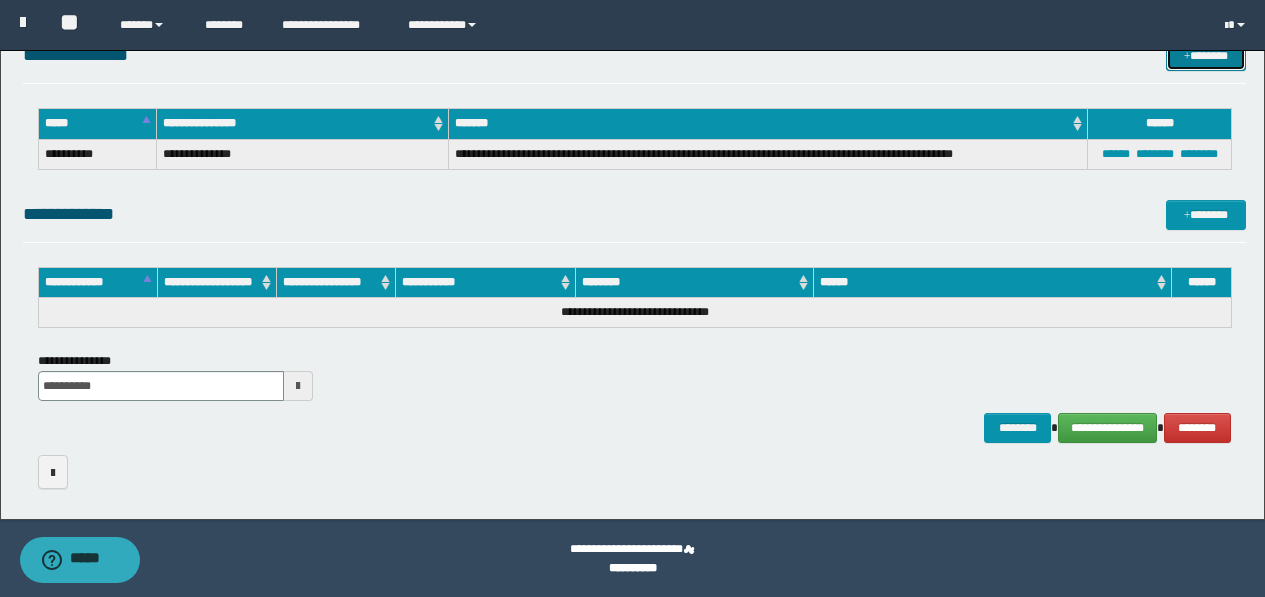 scroll, scrollTop: 557, scrollLeft: 0, axis: vertical 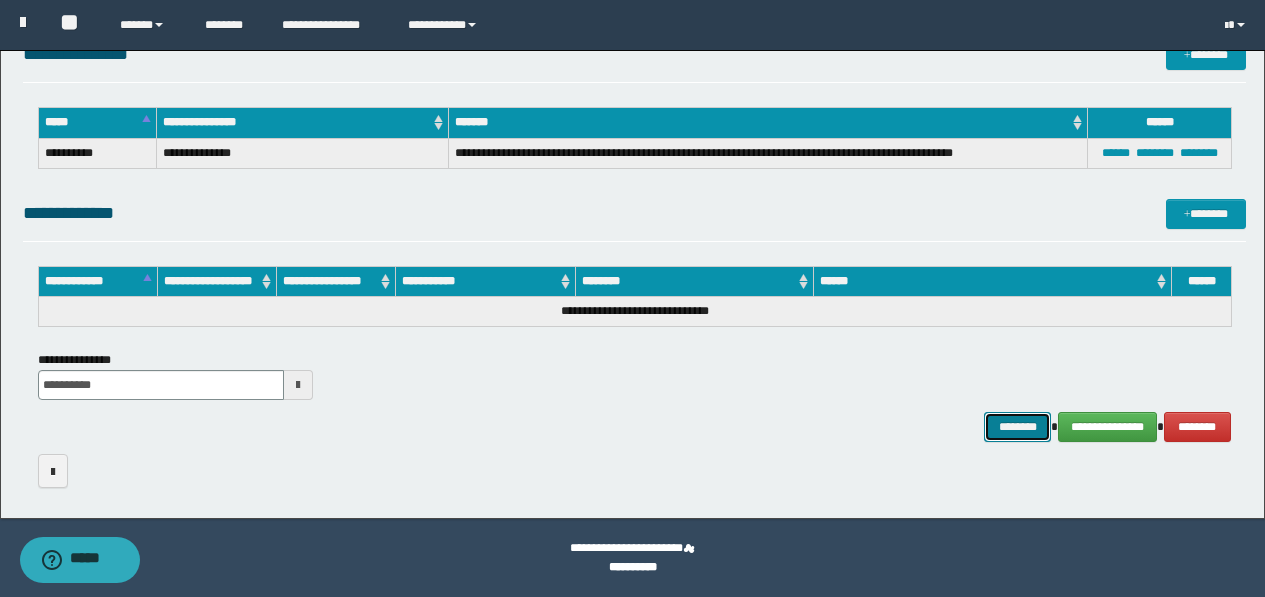click on "********" at bounding box center [1018, 427] 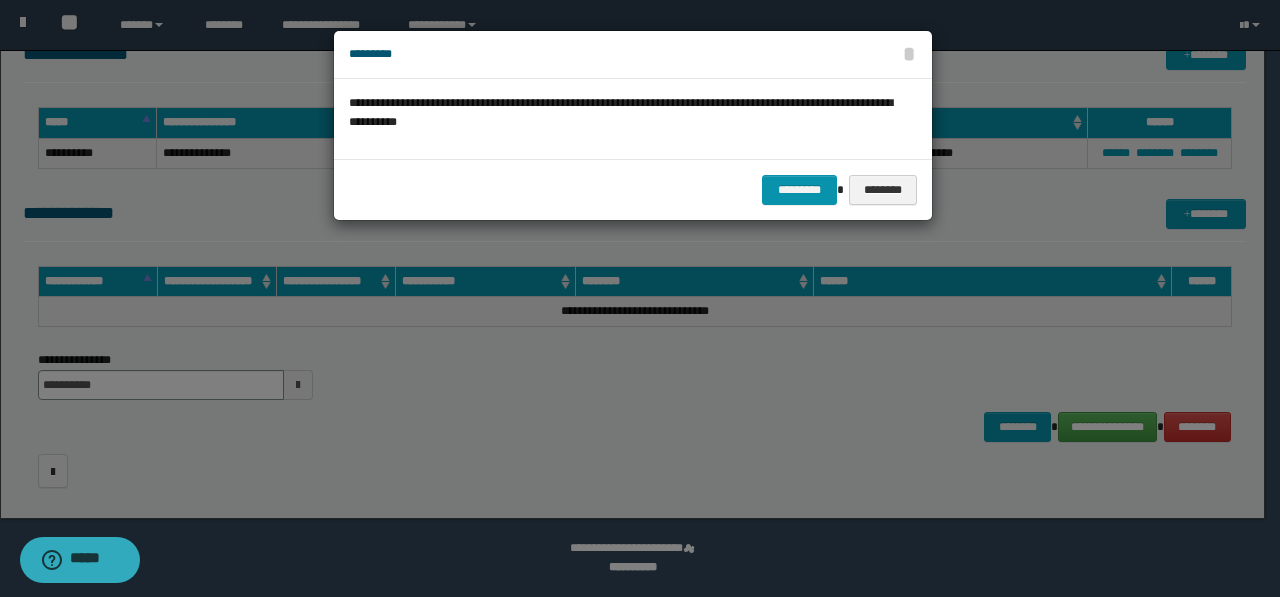 click on "*********
********" at bounding box center (633, 189) 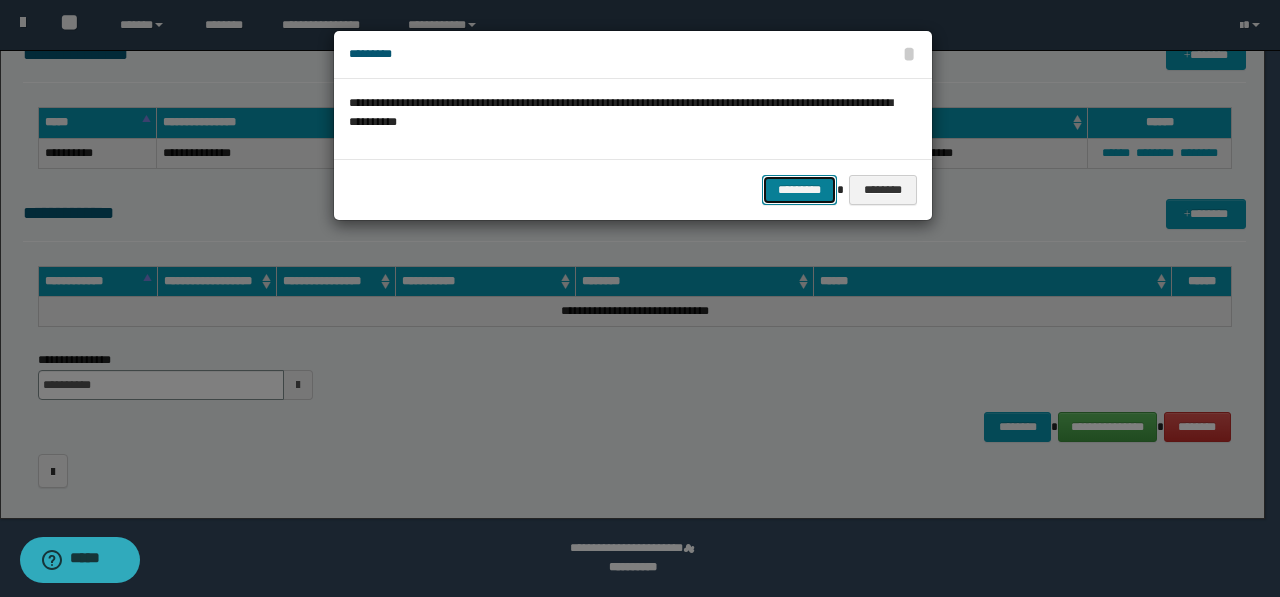 click on "*********" at bounding box center (799, 190) 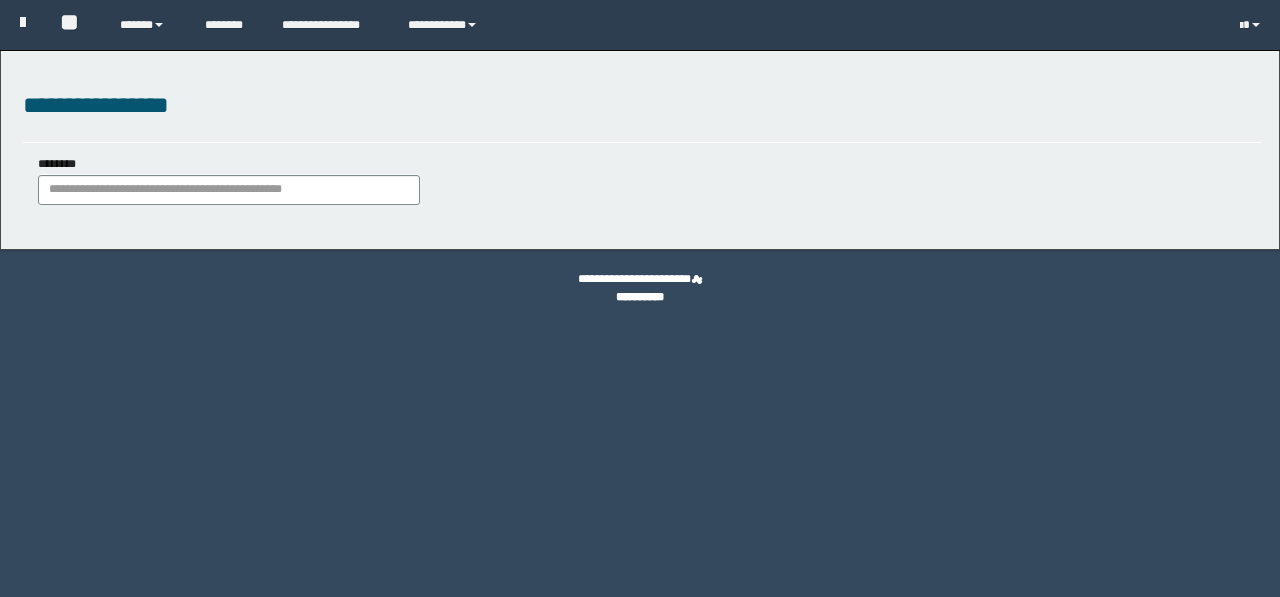 scroll, scrollTop: 0, scrollLeft: 0, axis: both 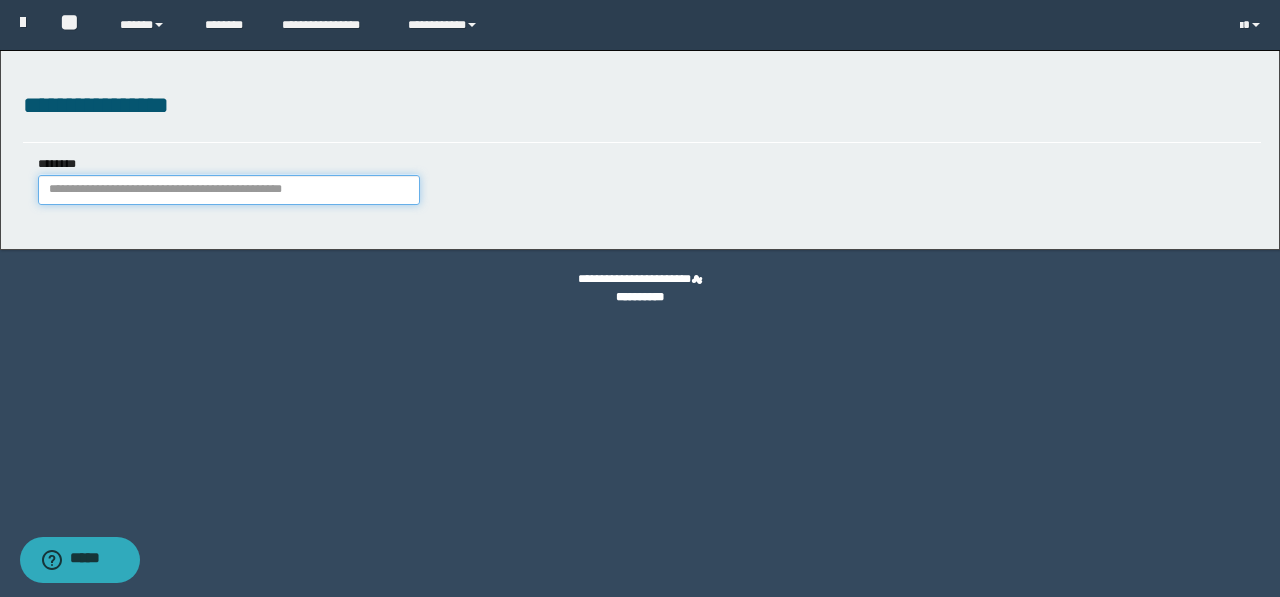click on "********" at bounding box center [229, 190] 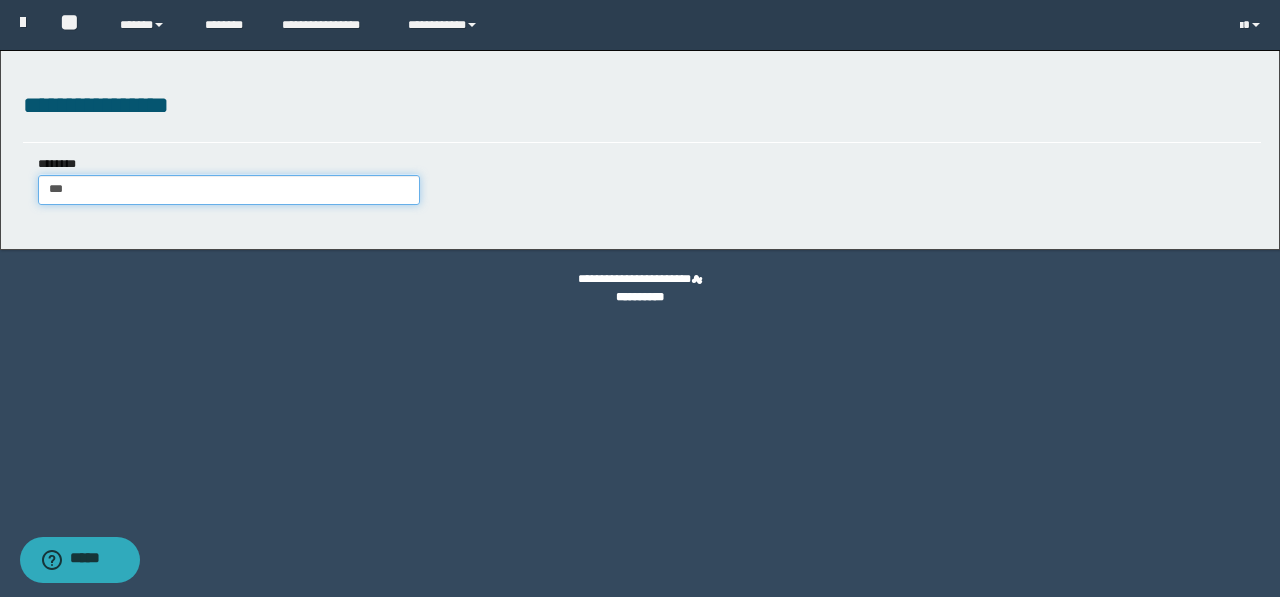 type on "****" 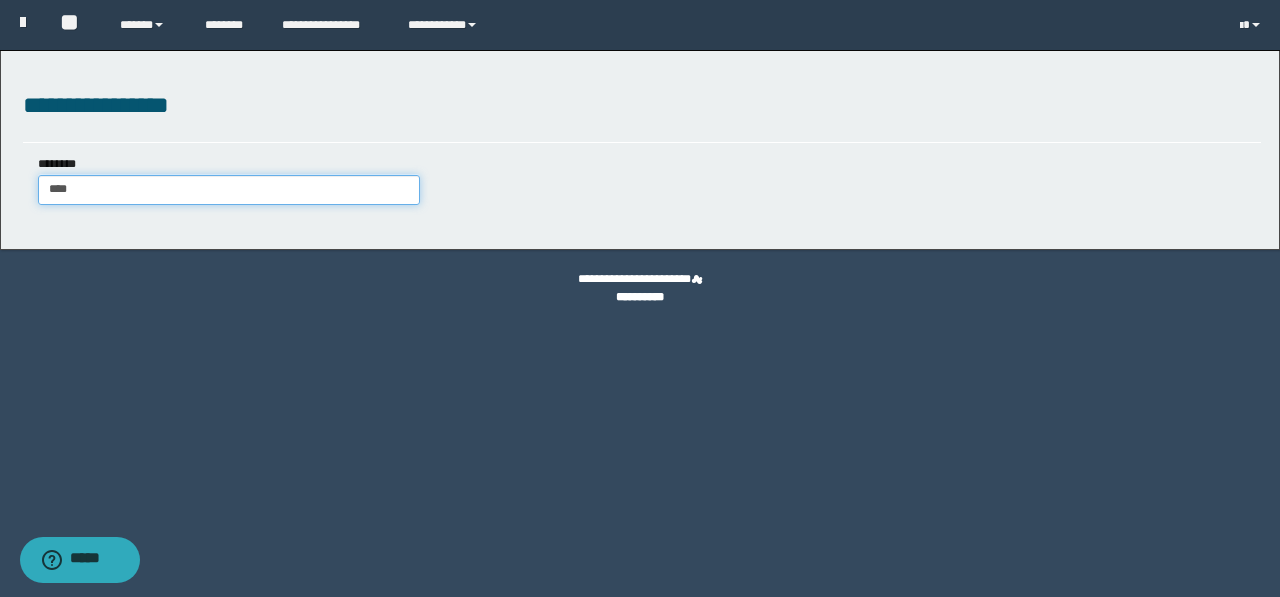 type on "****" 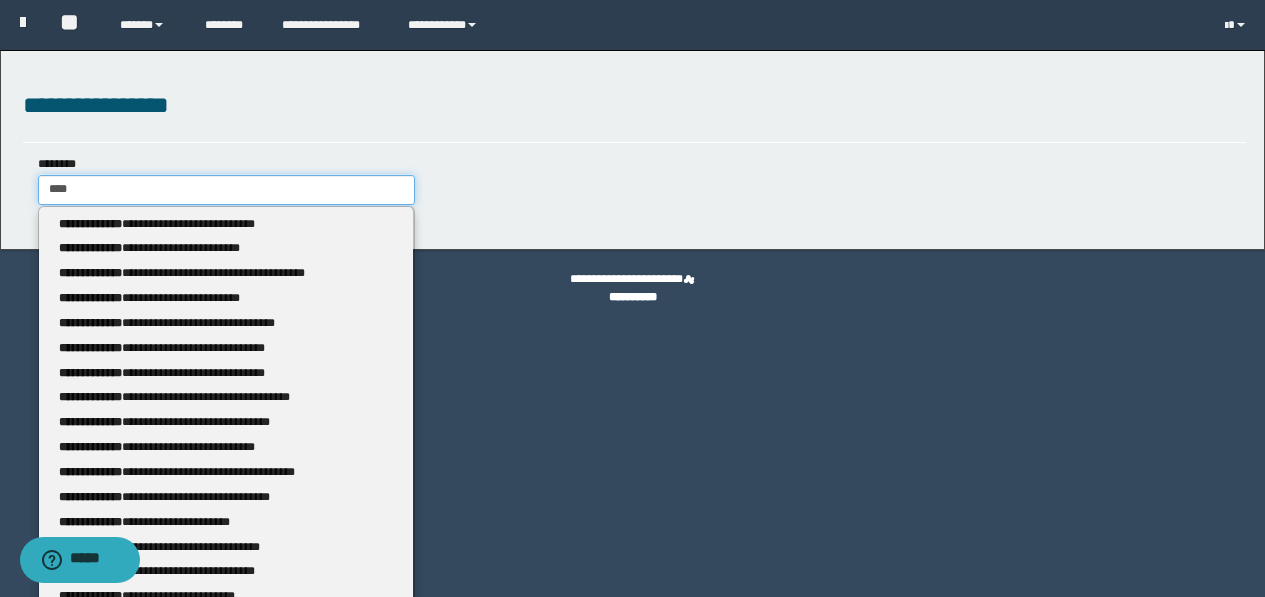 type 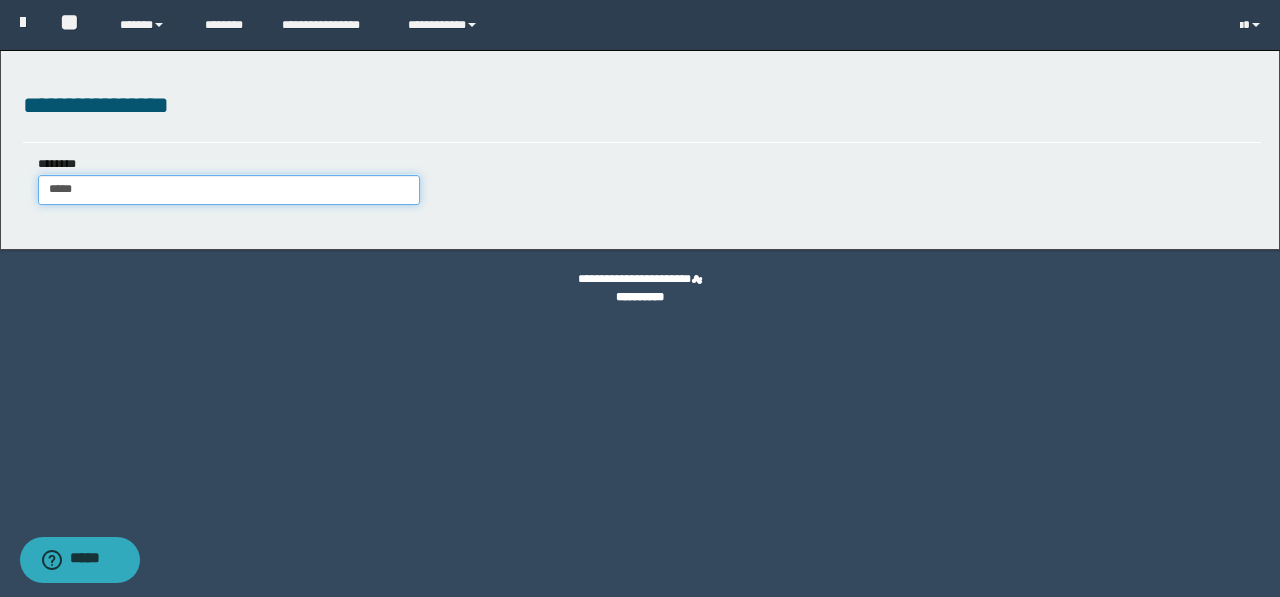 type on "*****" 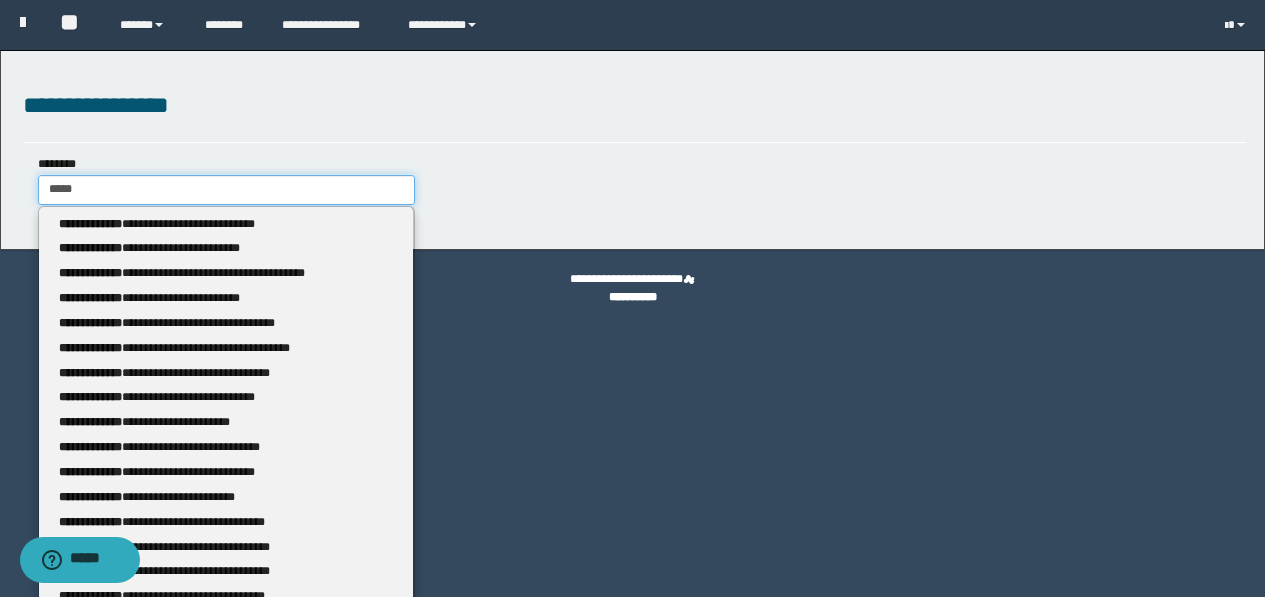 type 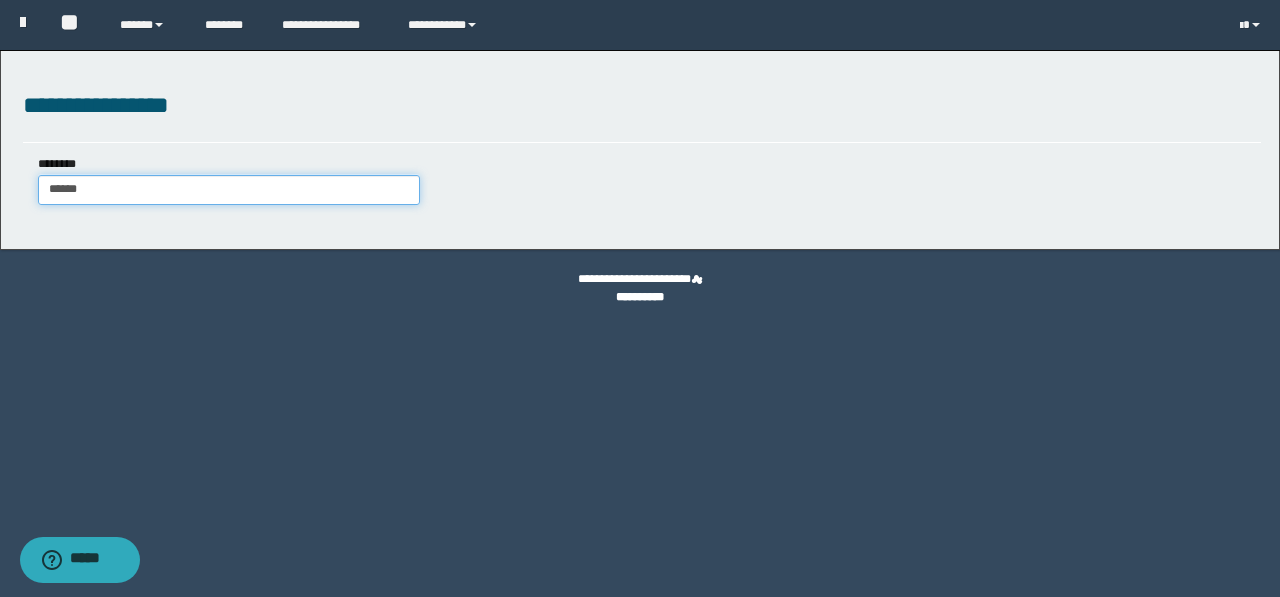 type on "*******" 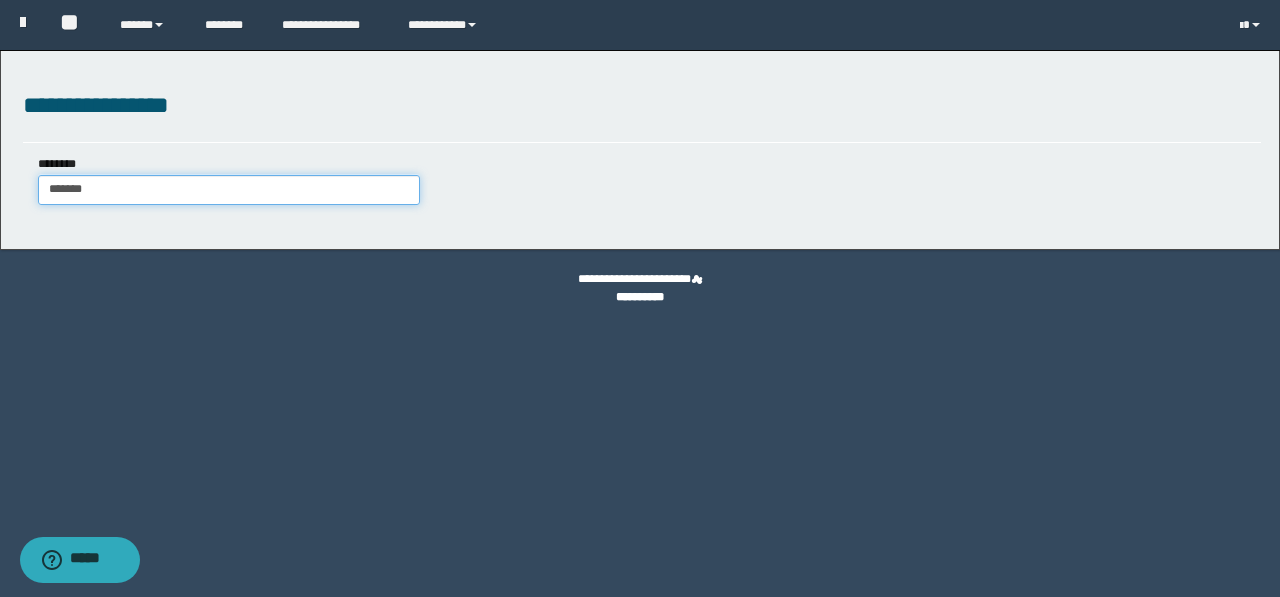 type on "*******" 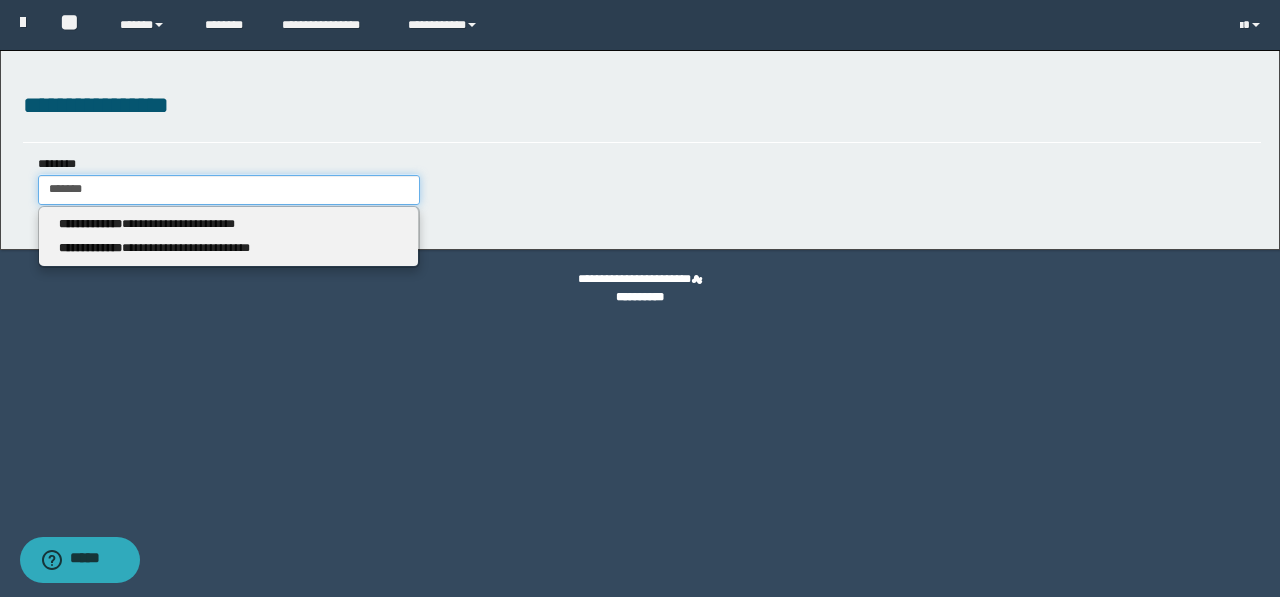 type 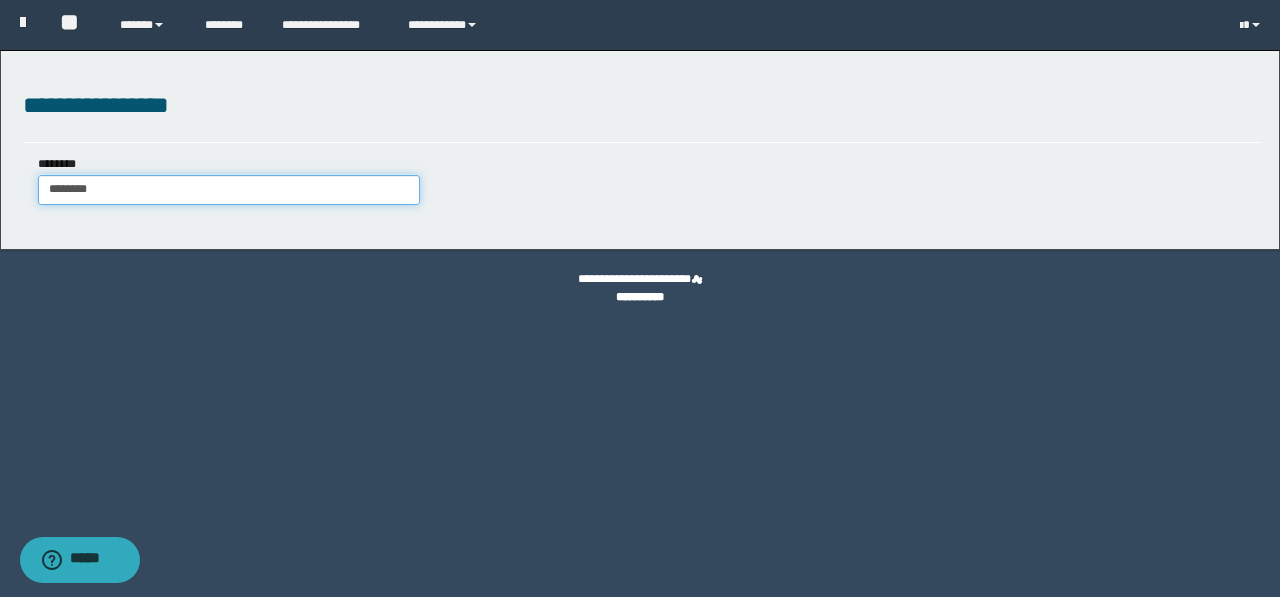 type on "********" 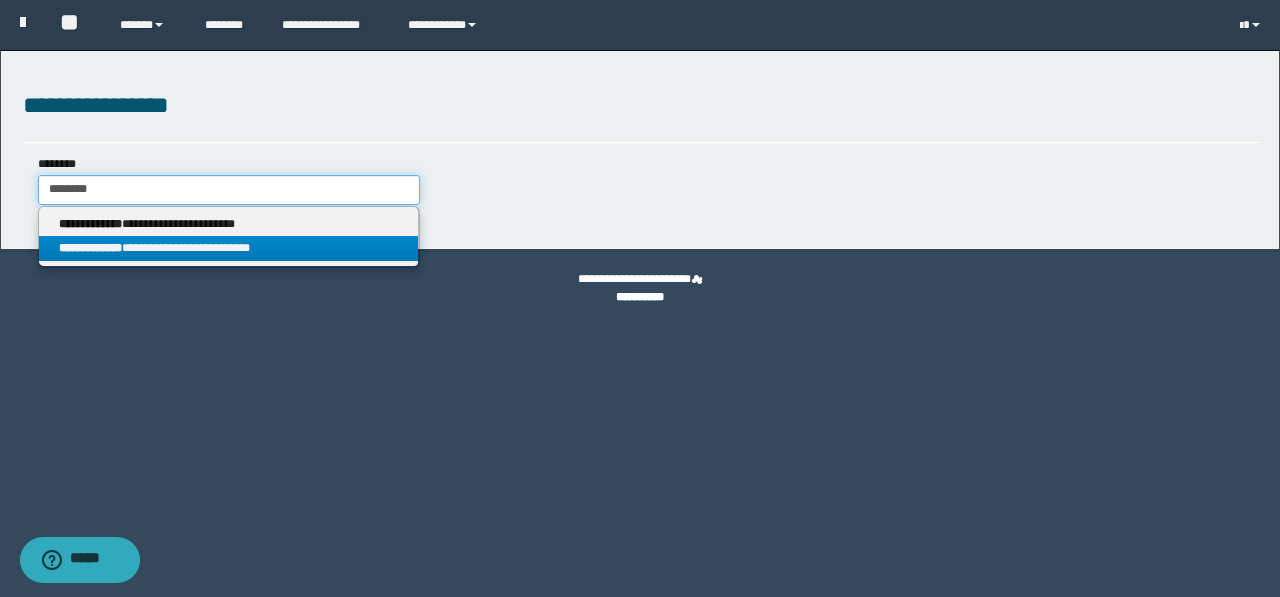 type on "********" 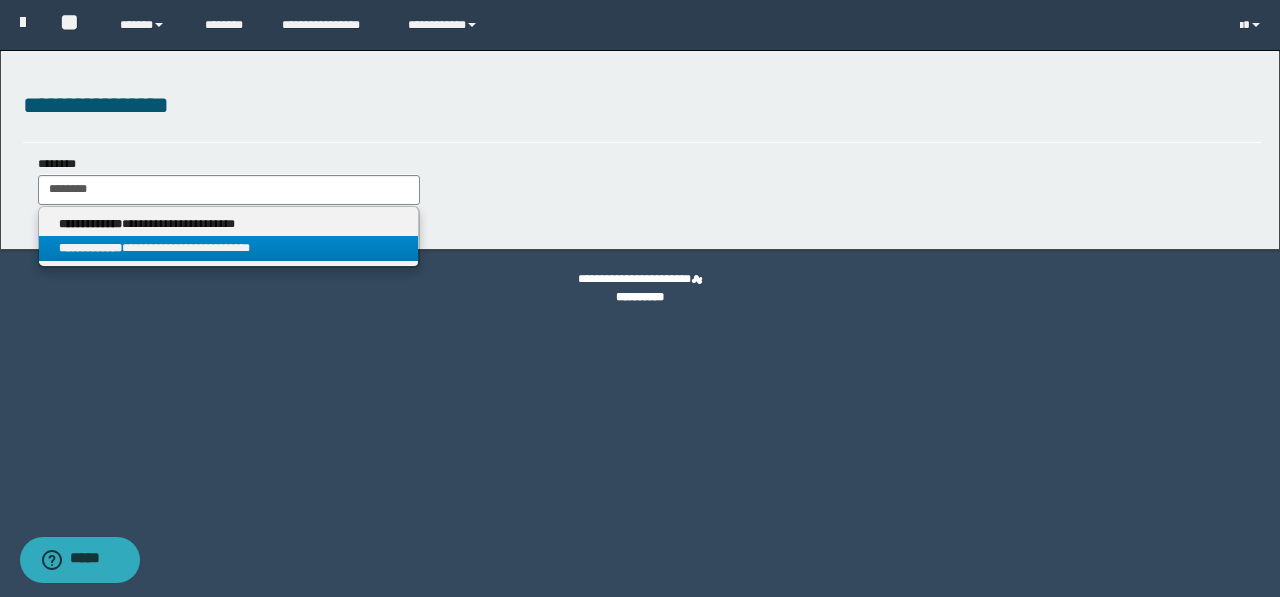 click on "**********" at bounding box center [229, 248] 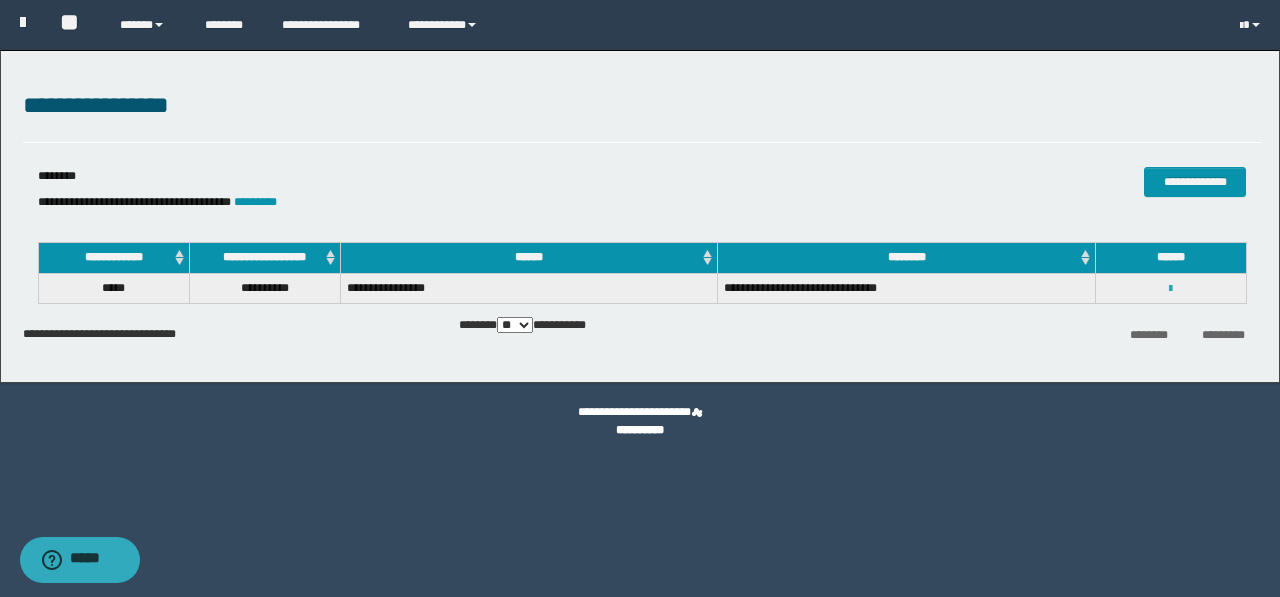 click at bounding box center (1170, 289) 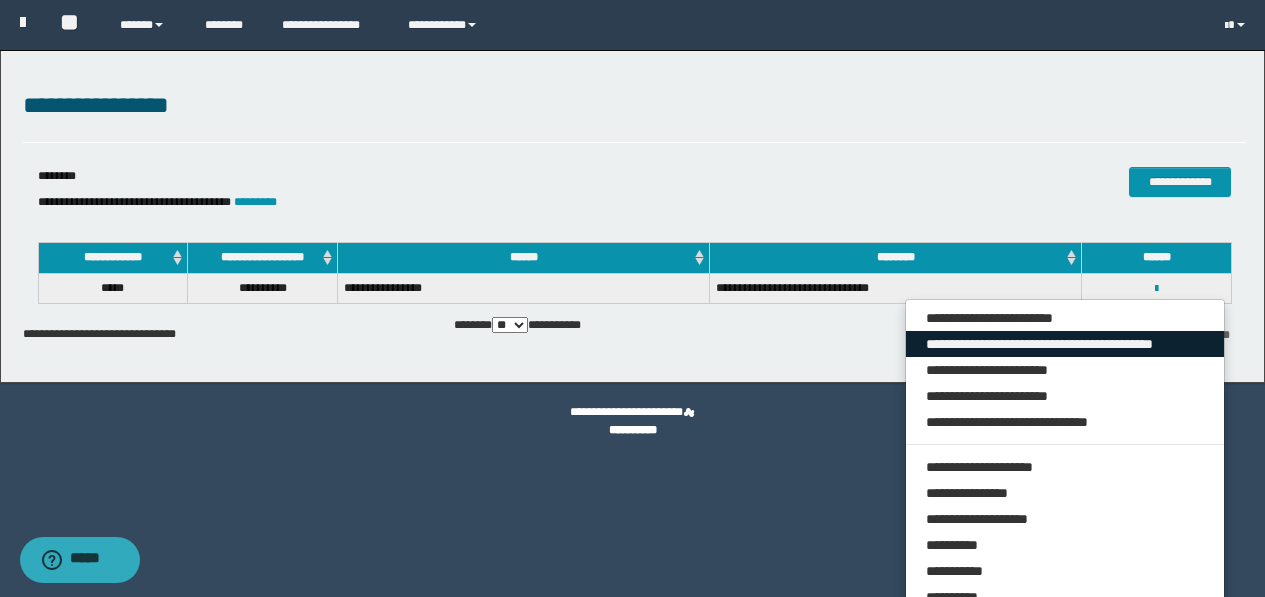 click on "**********" at bounding box center [1065, 344] 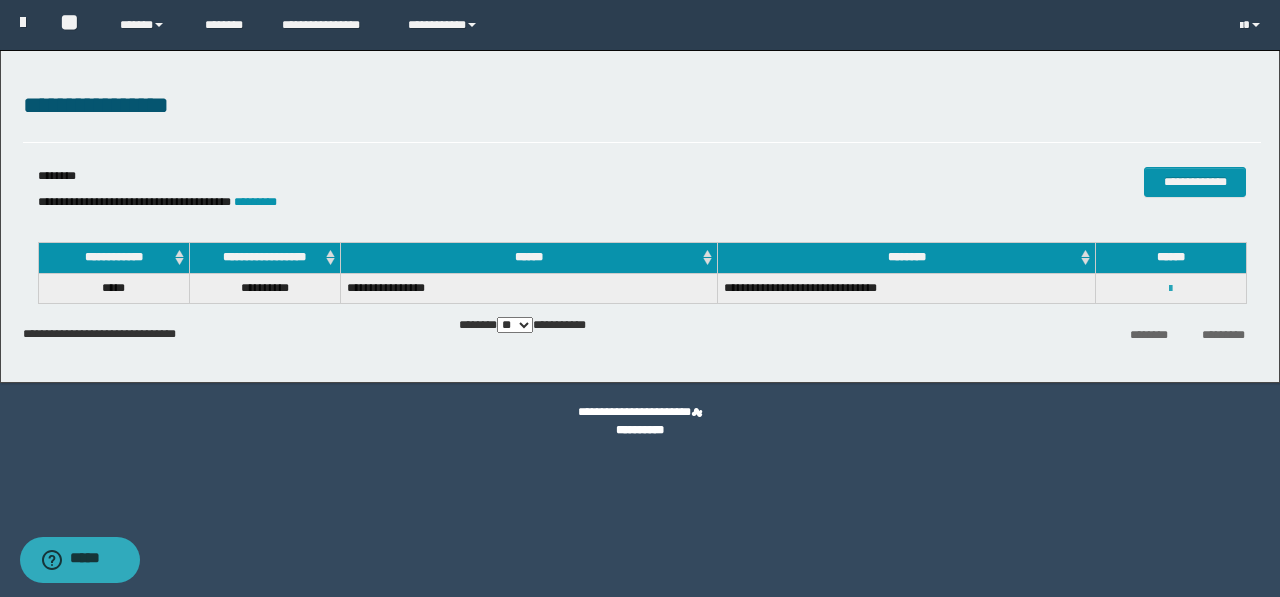 click at bounding box center (1170, 289) 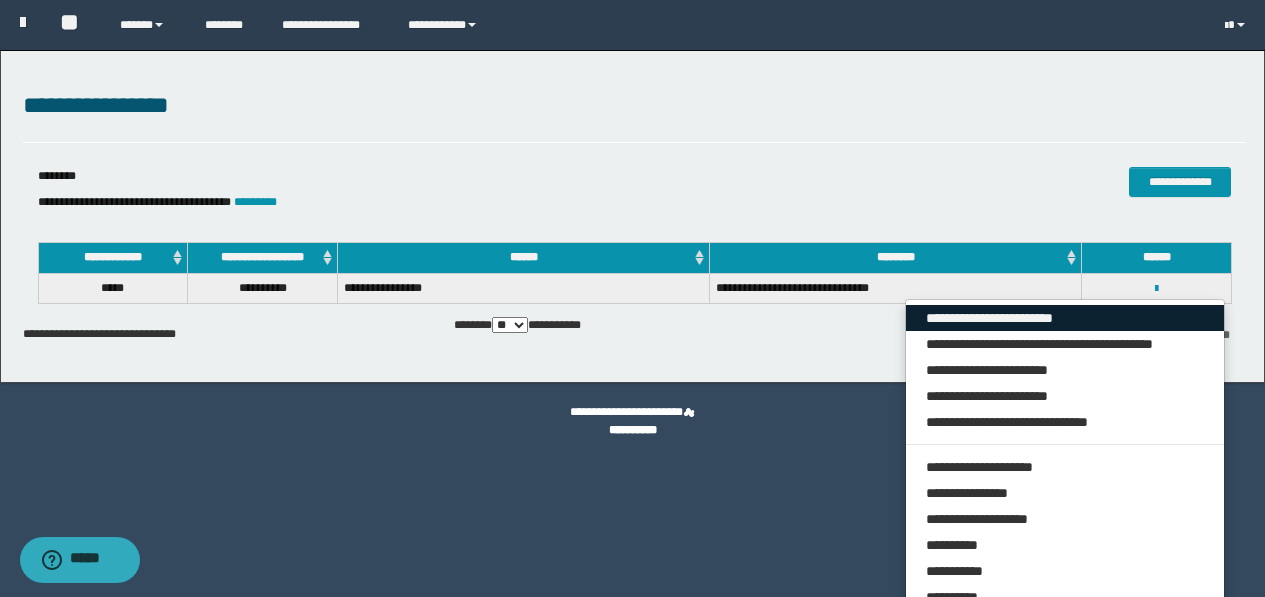 click on "**********" at bounding box center (1065, 318) 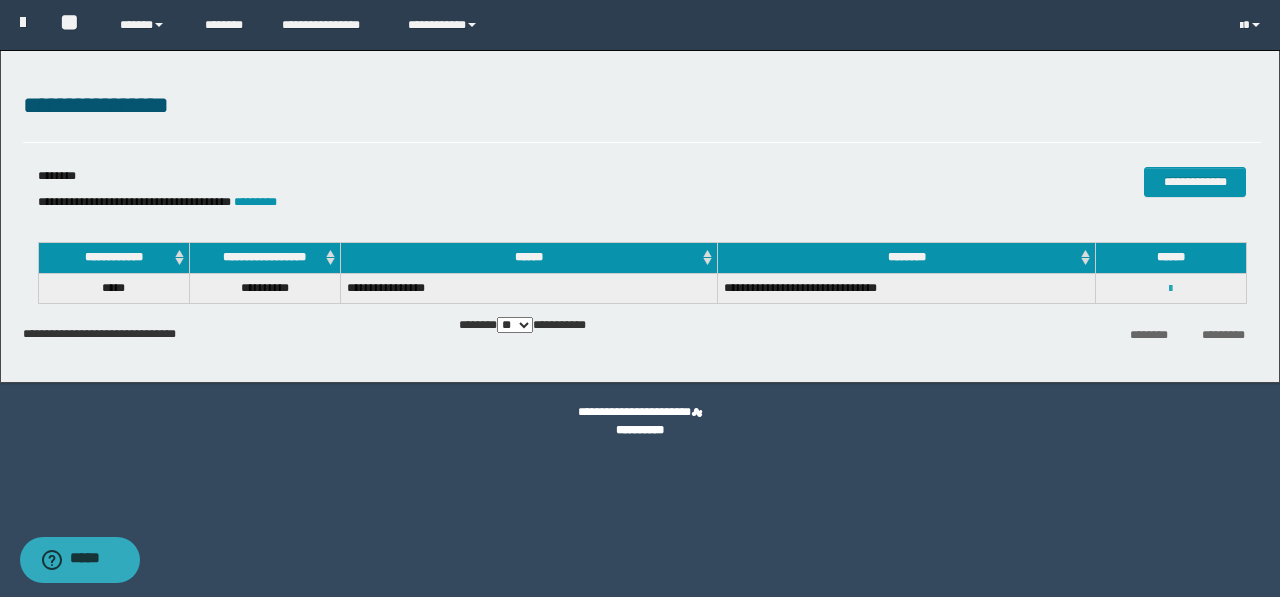 click at bounding box center [1170, 289] 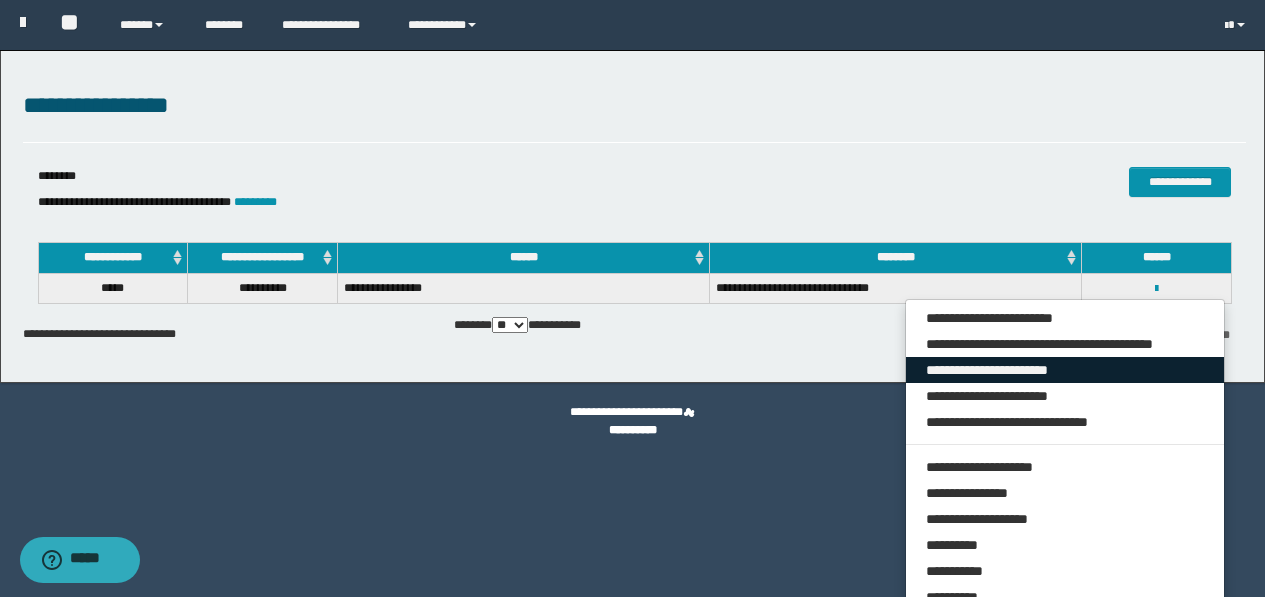click on "**********" at bounding box center [1065, 370] 